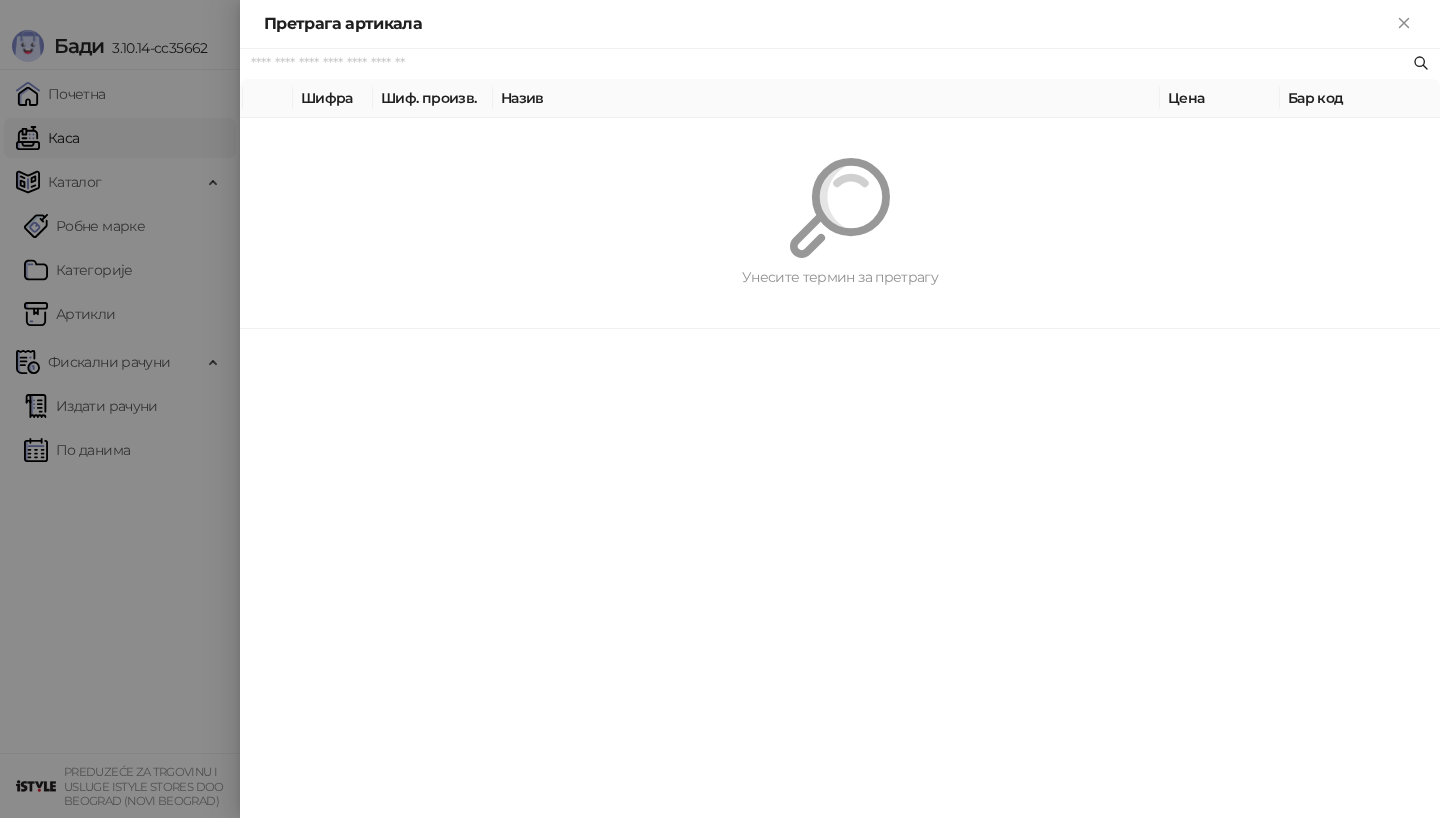 scroll, scrollTop: 0, scrollLeft: 0, axis: both 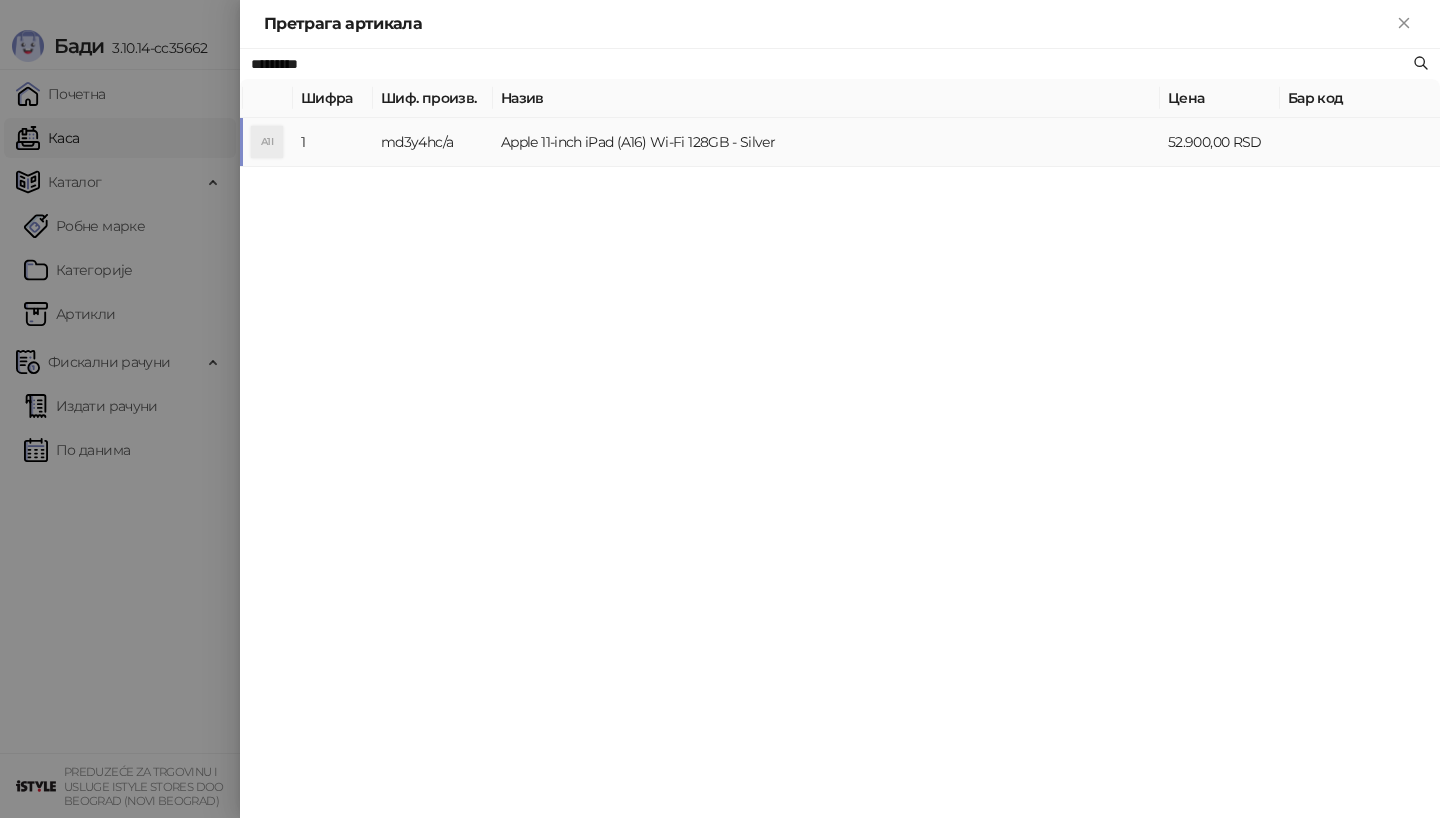 click on "A1I" at bounding box center (267, 142) 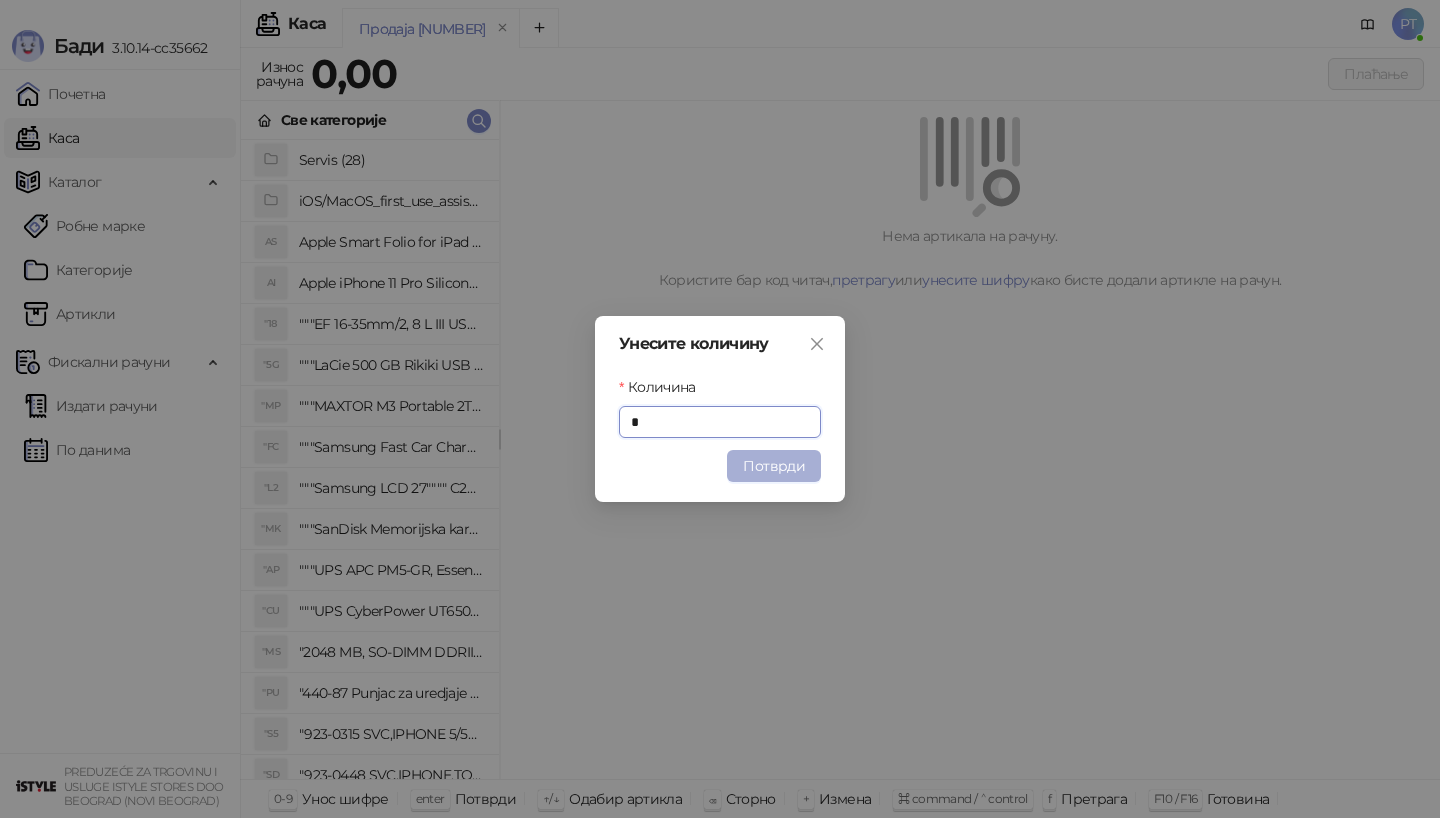 click on "Потврди" at bounding box center (774, 466) 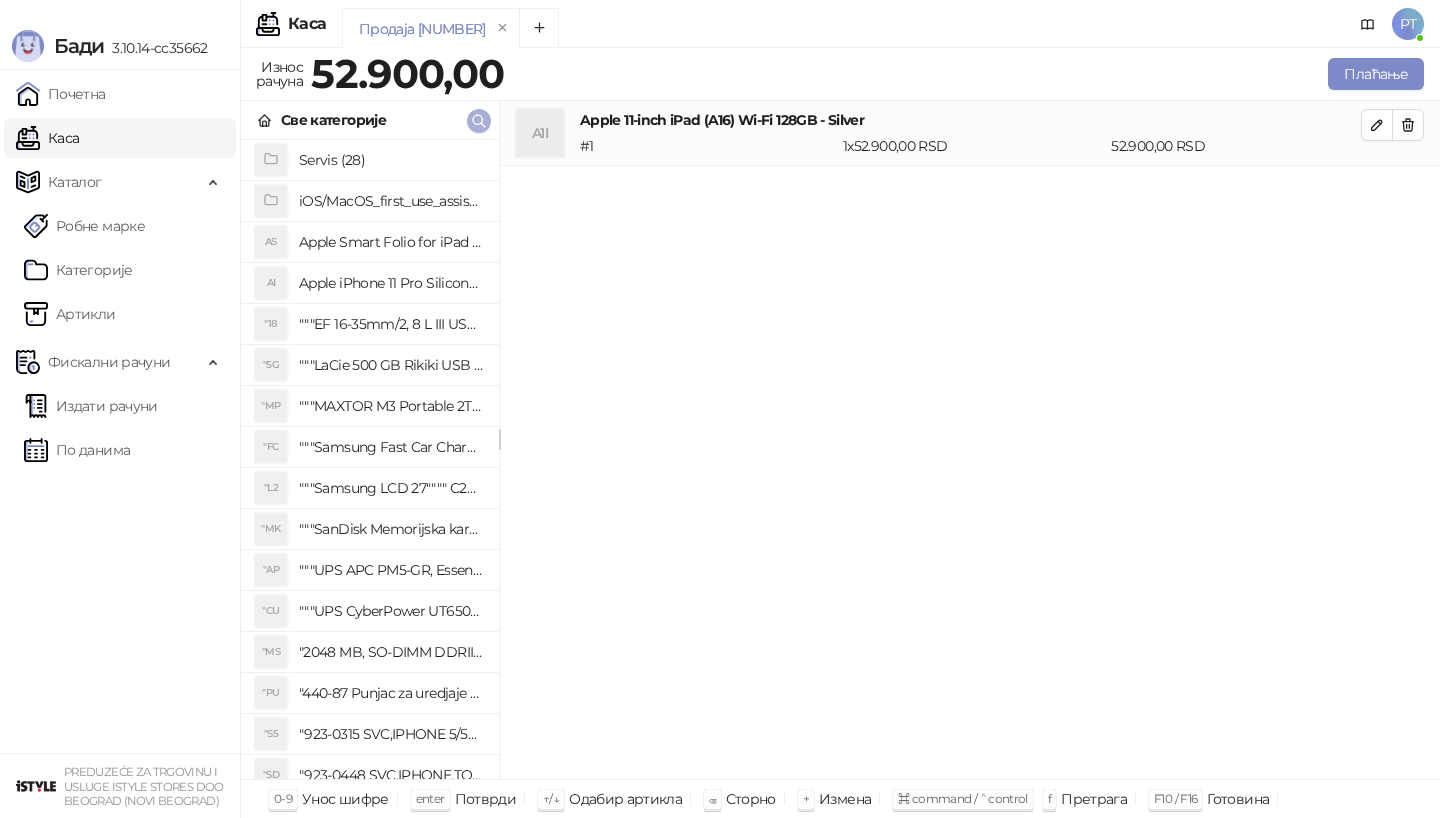 click 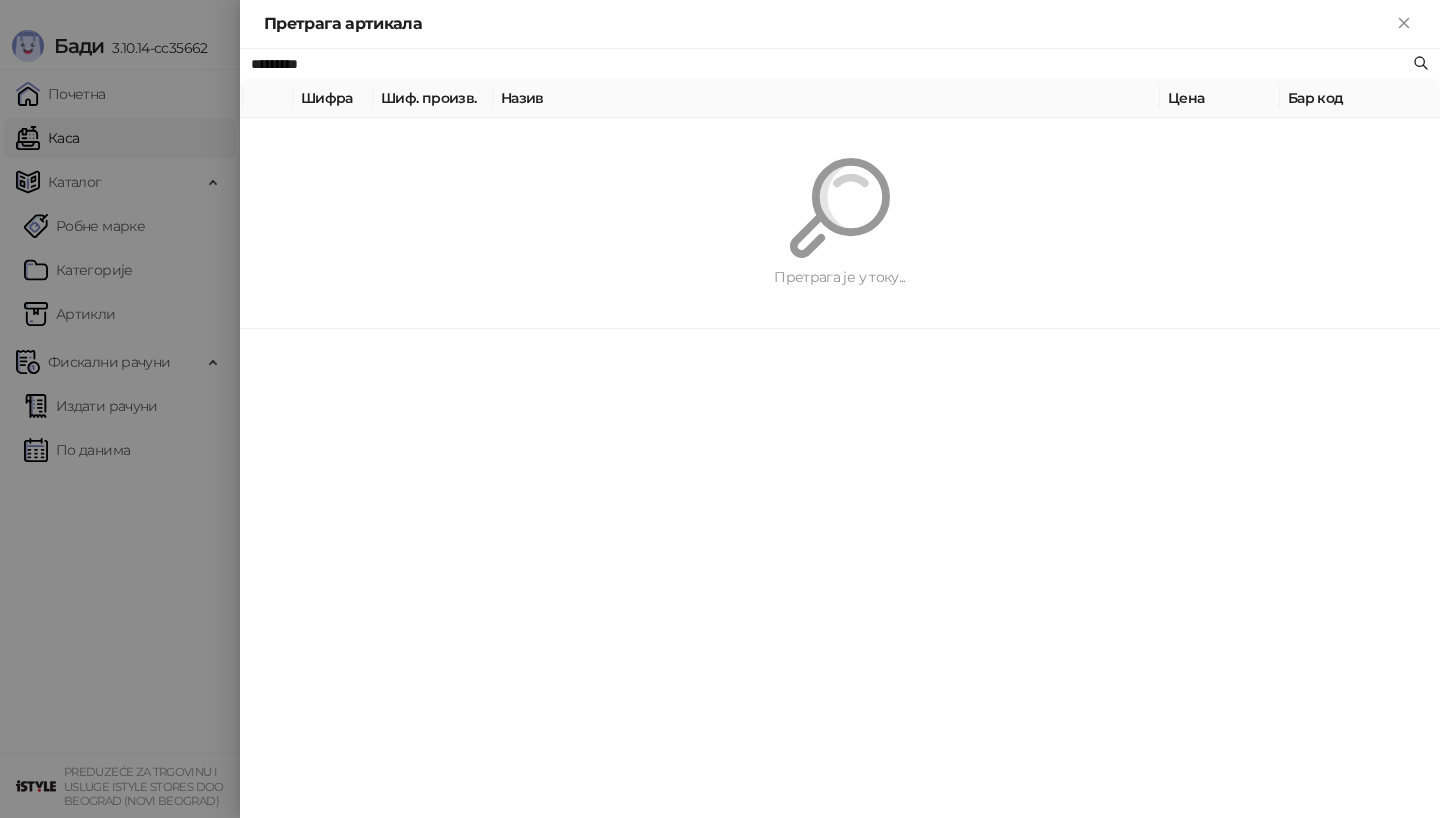 paste 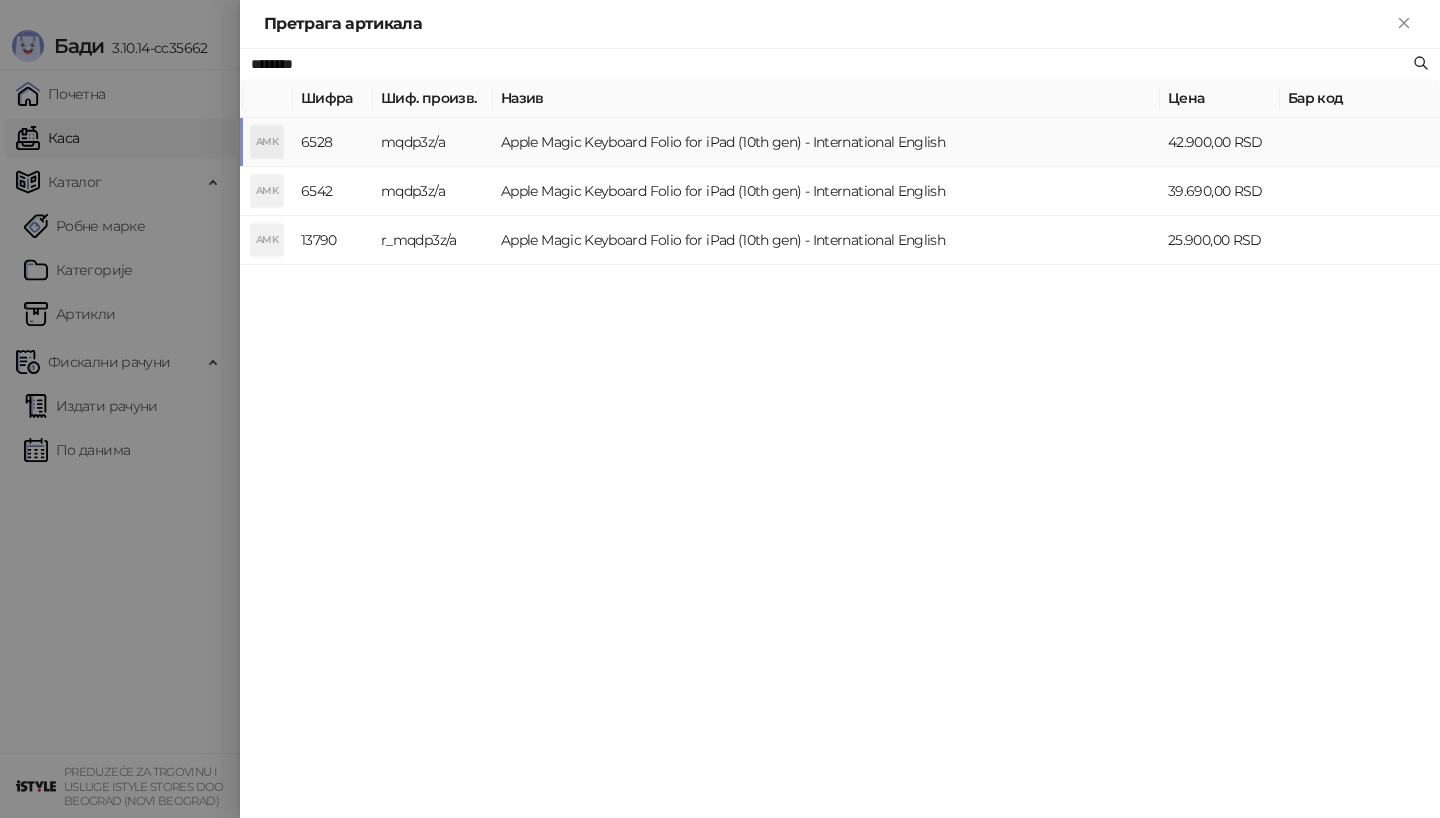 click on "AMK" at bounding box center [267, 142] 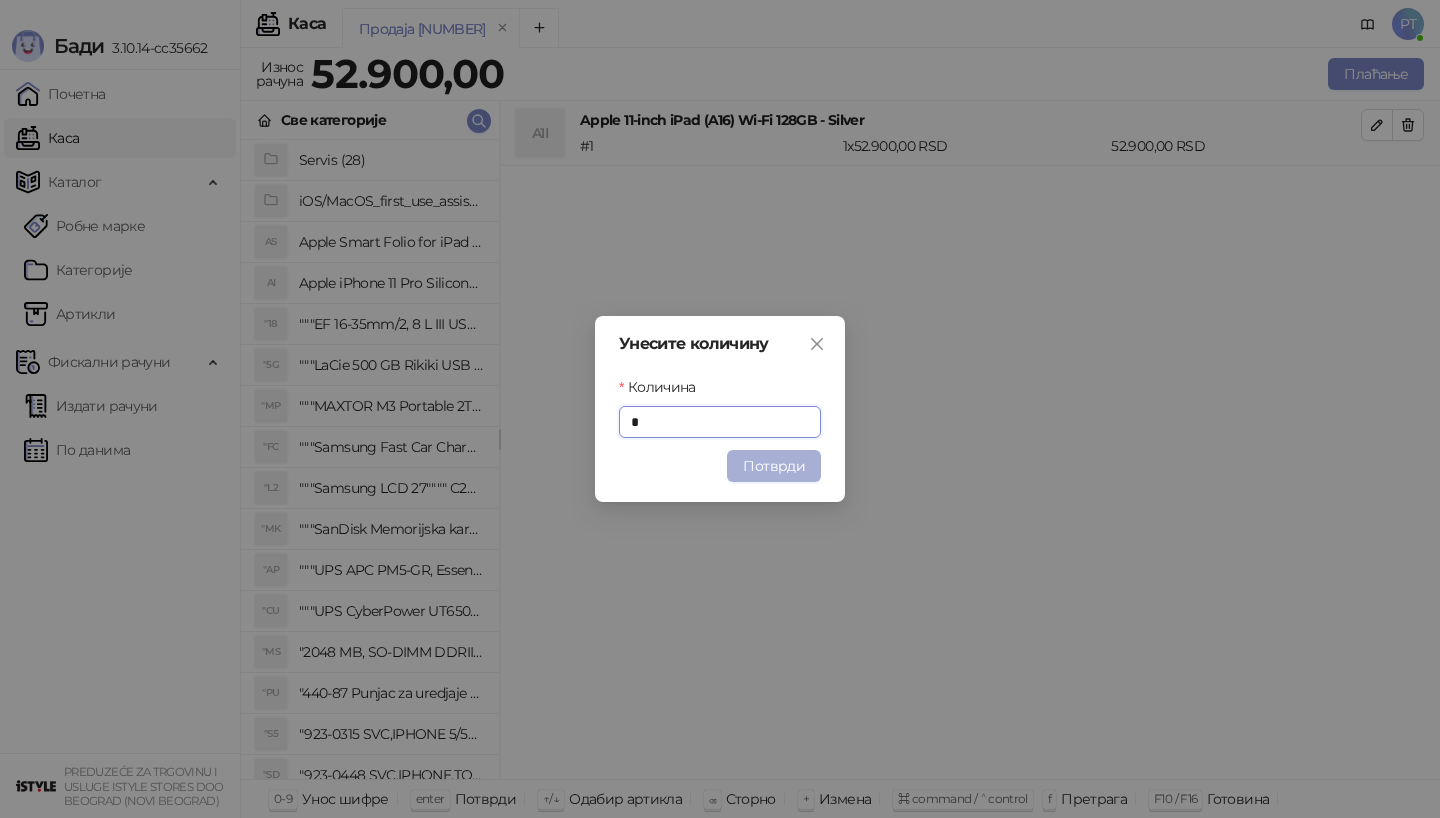 click on "Потврди" at bounding box center (774, 466) 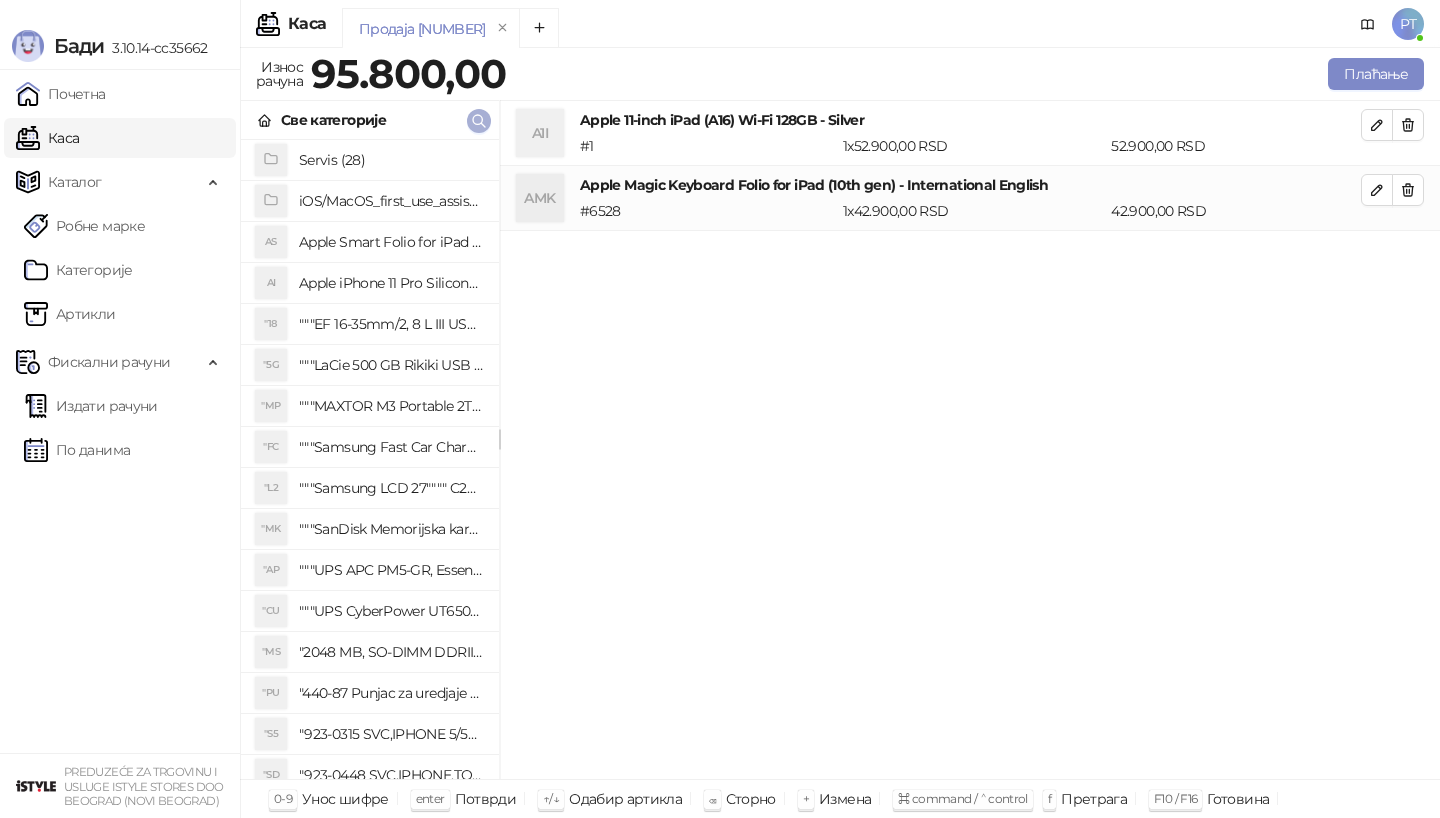 click 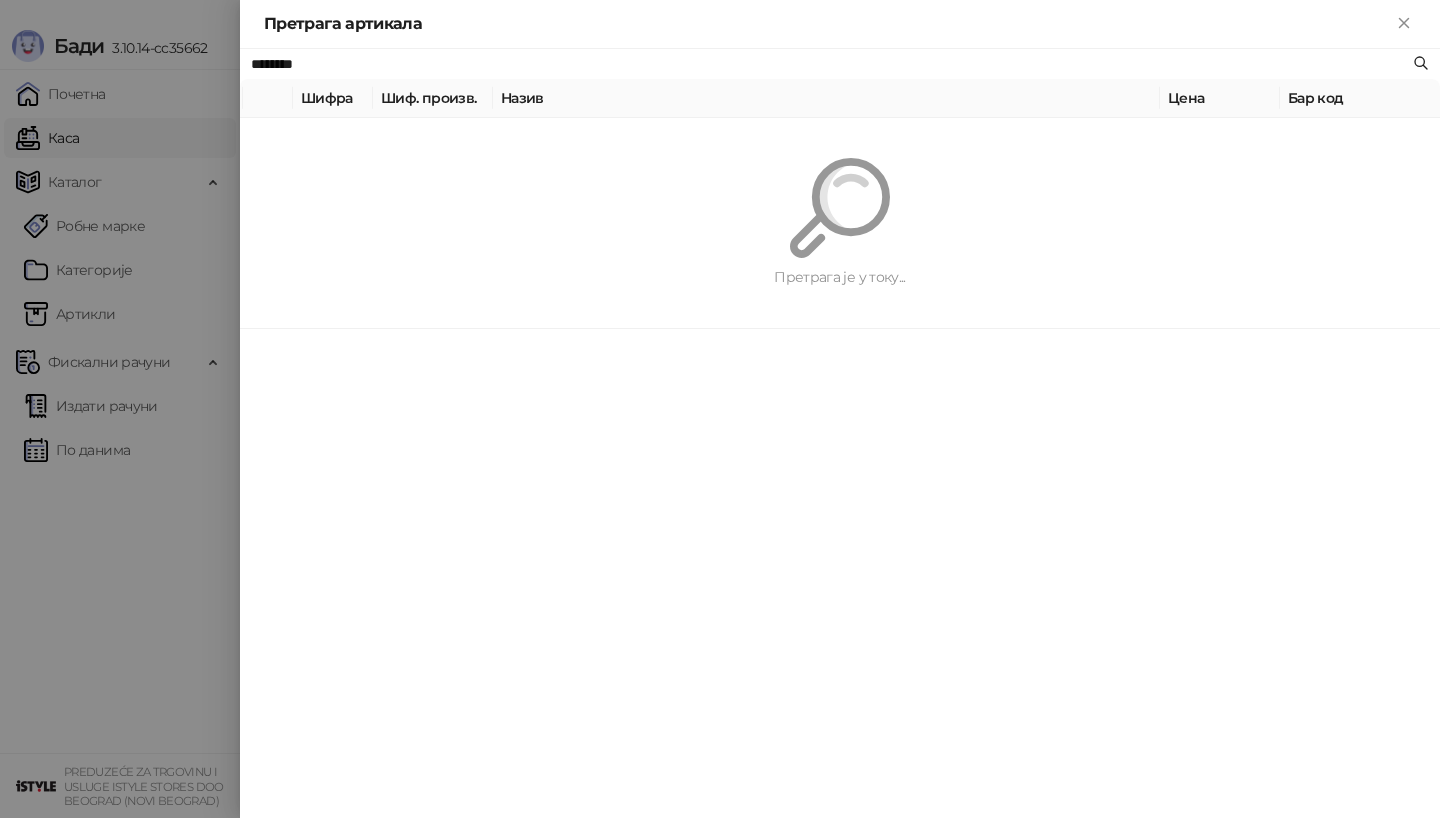 paste on "**********" 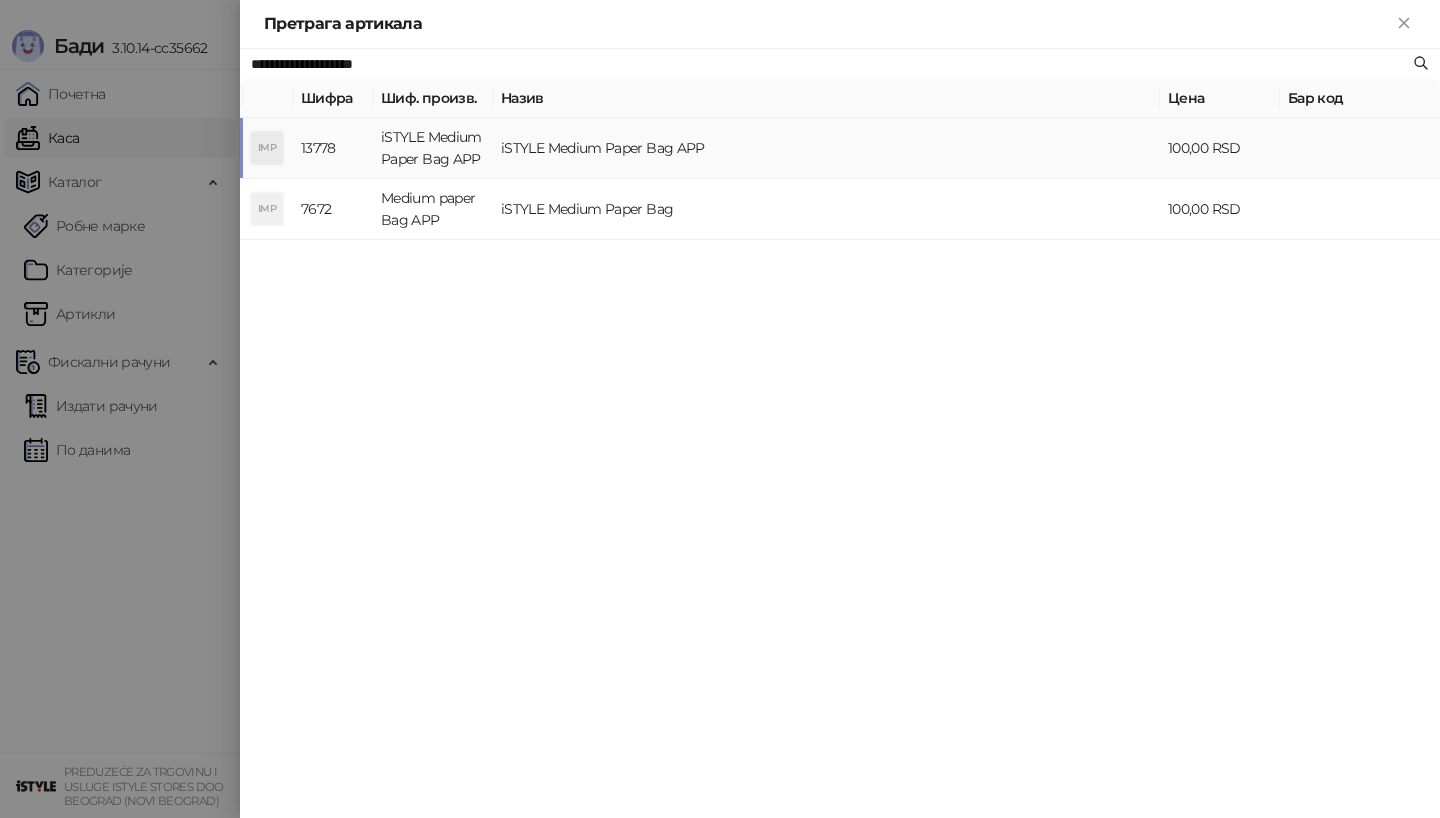 type on "**********" 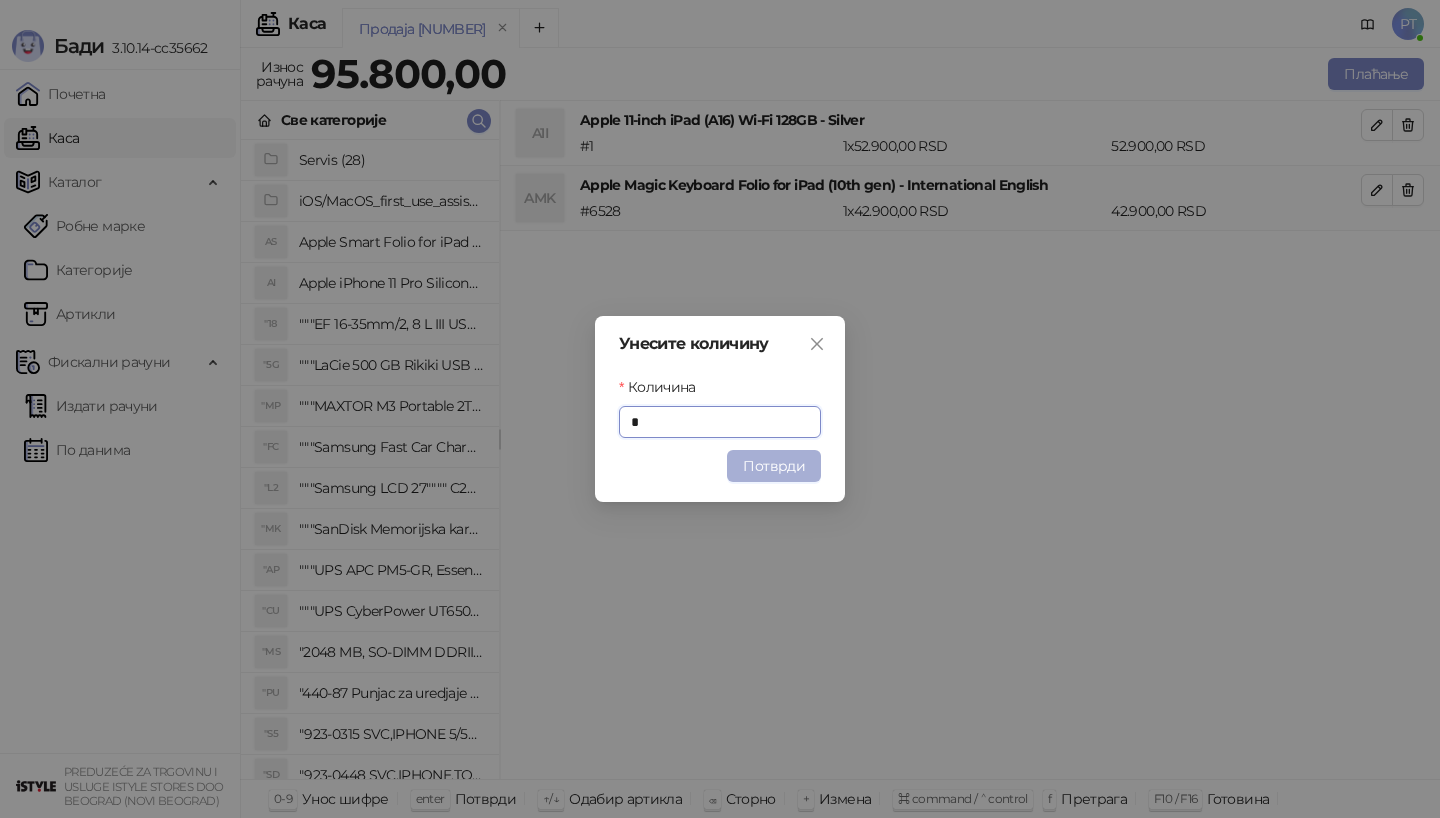 click on "Потврди" at bounding box center [774, 466] 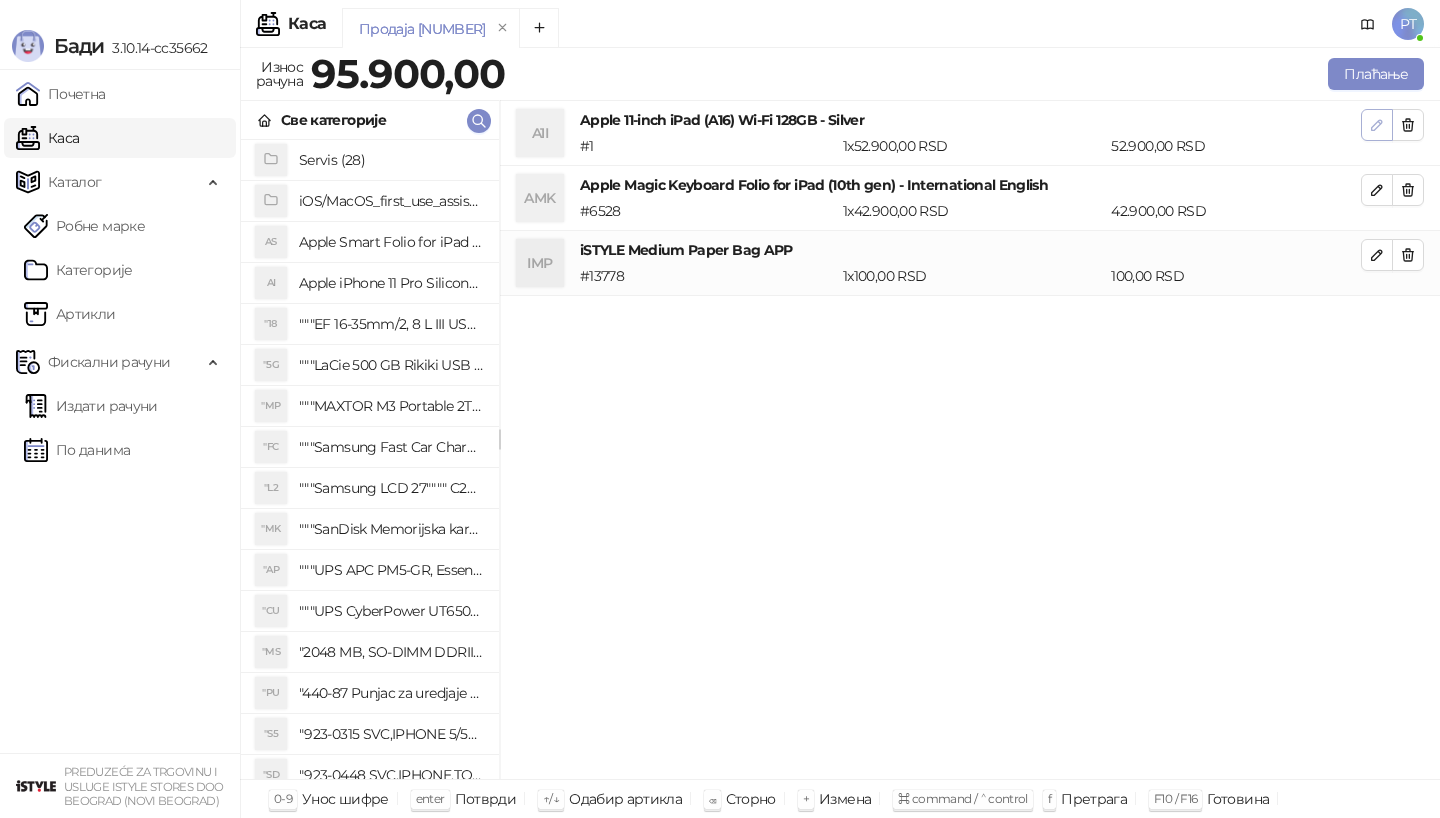click 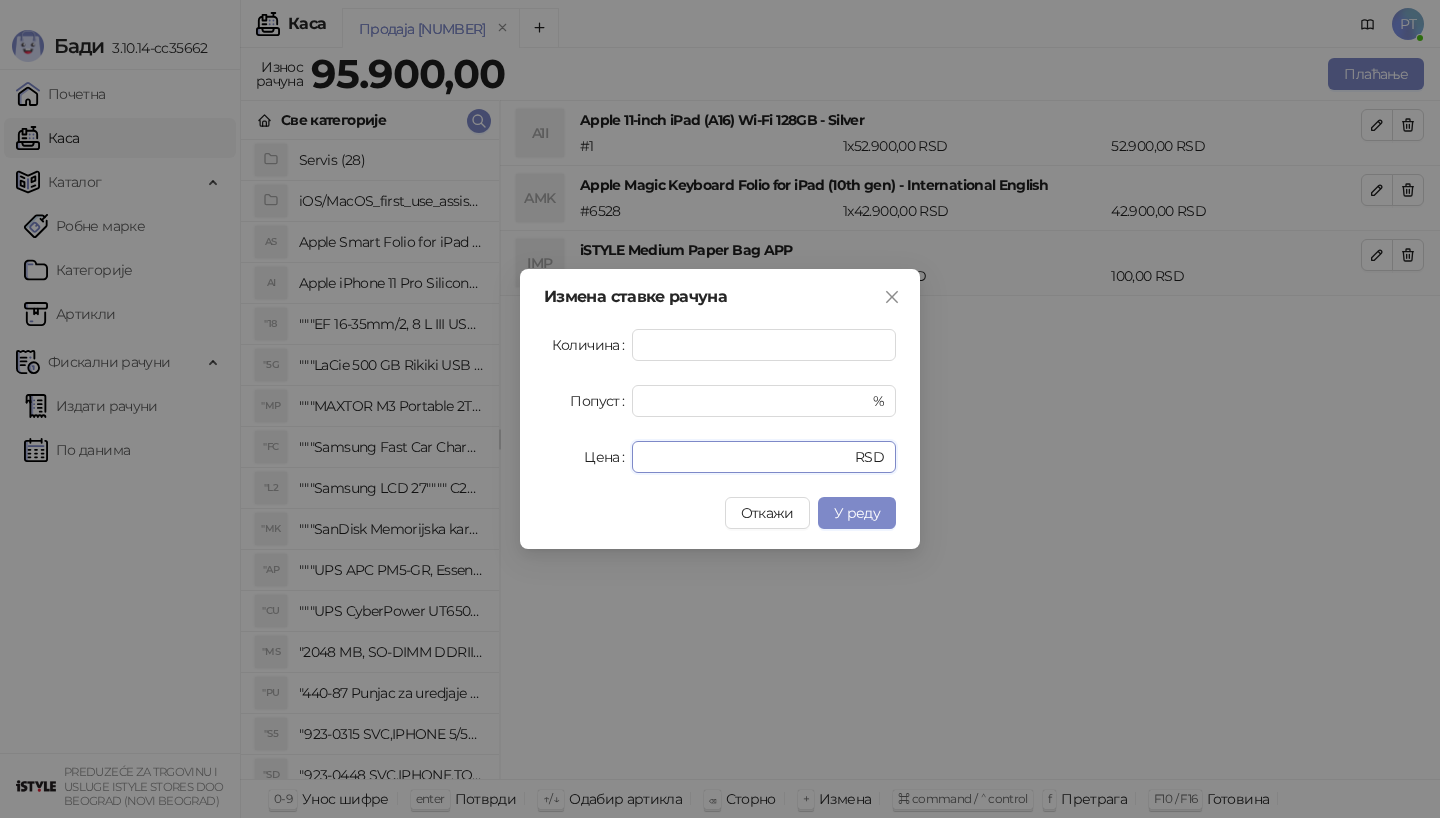 drag, startPoint x: 706, startPoint y: 461, endPoint x: 557, endPoint y: 461, distance: 149 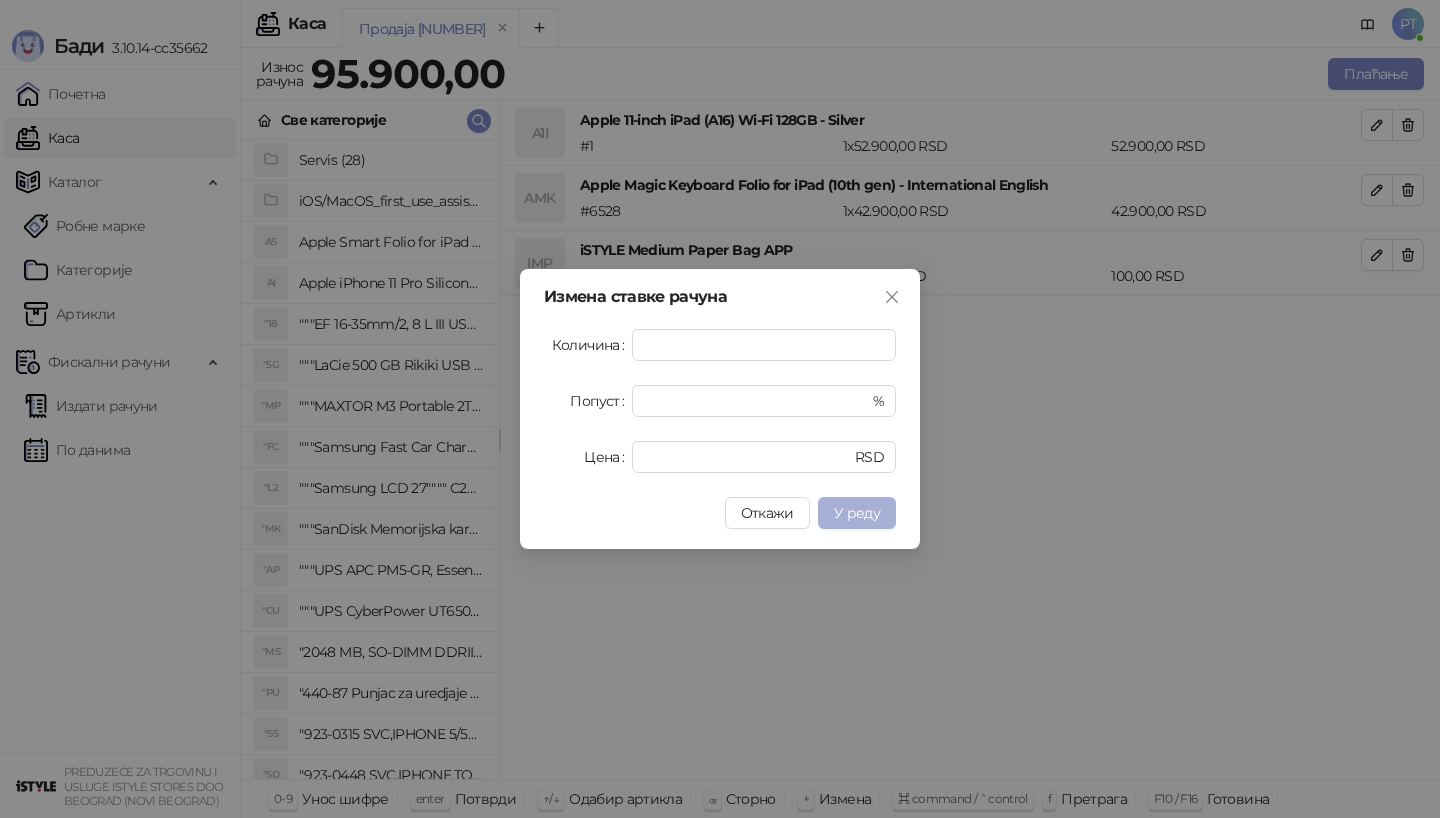type on "*****" 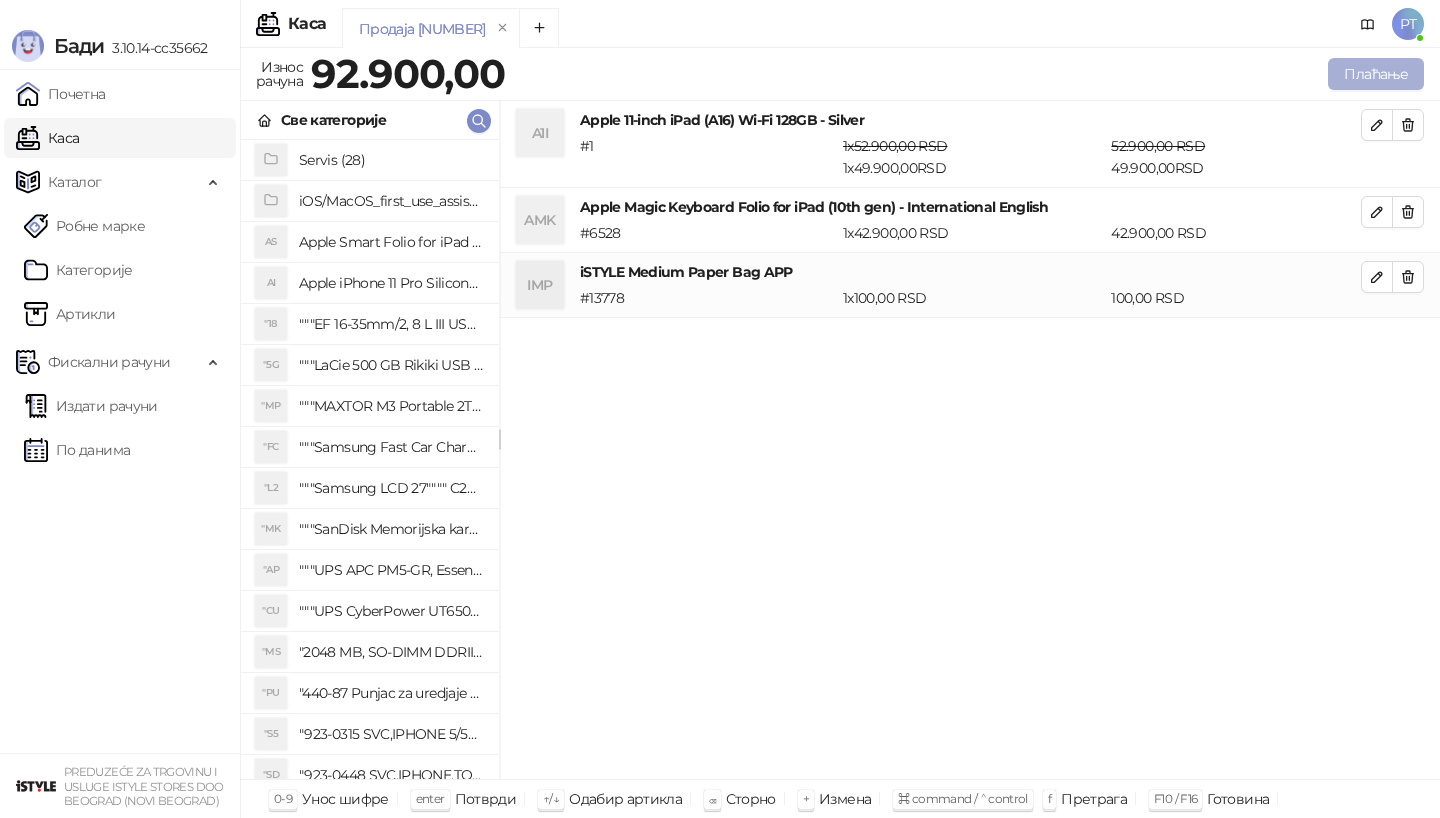 click on "Плаћање" at bounding box center (1376, 74) 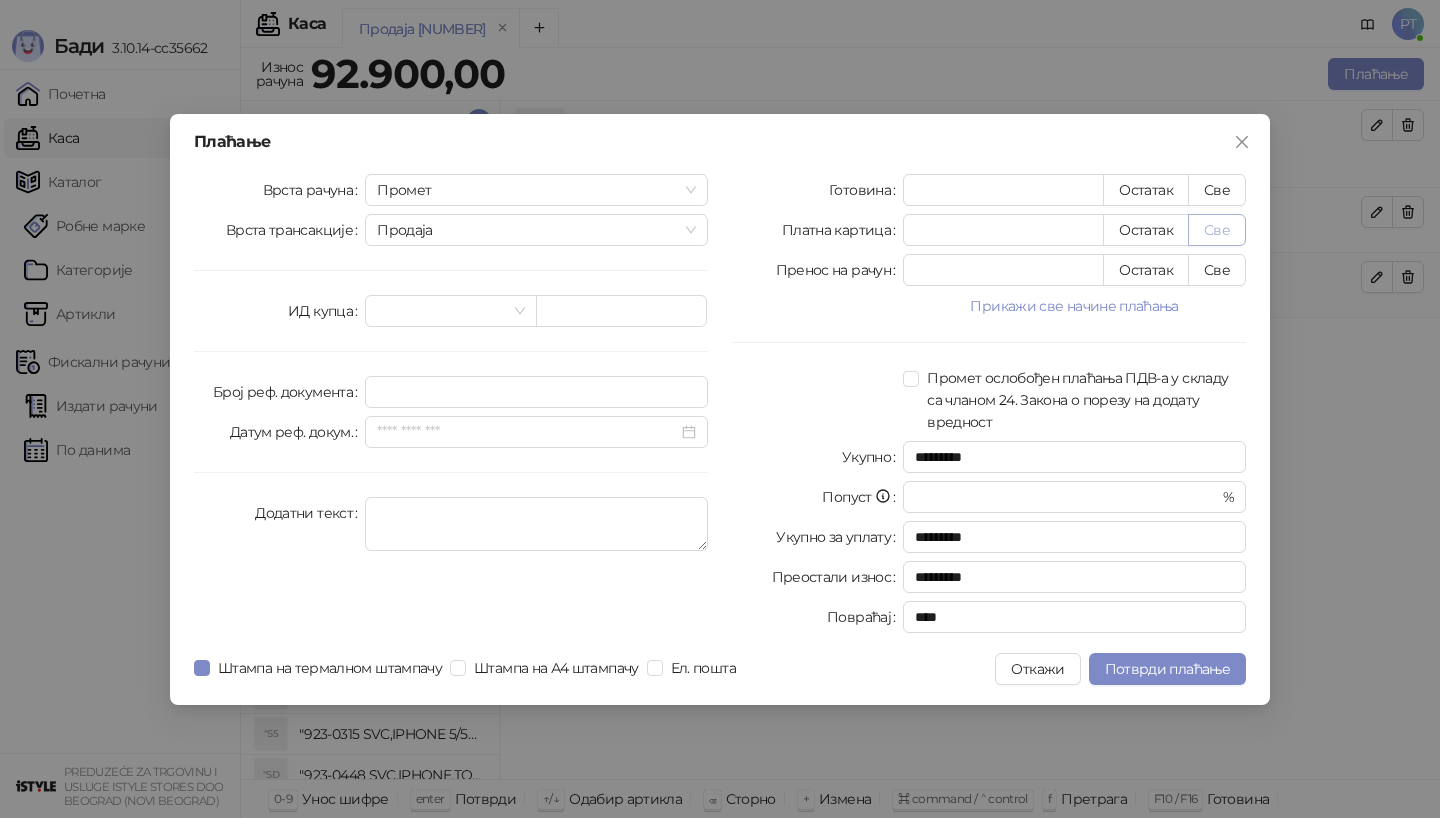 click on "Све" at bounding box center (1217, 230) 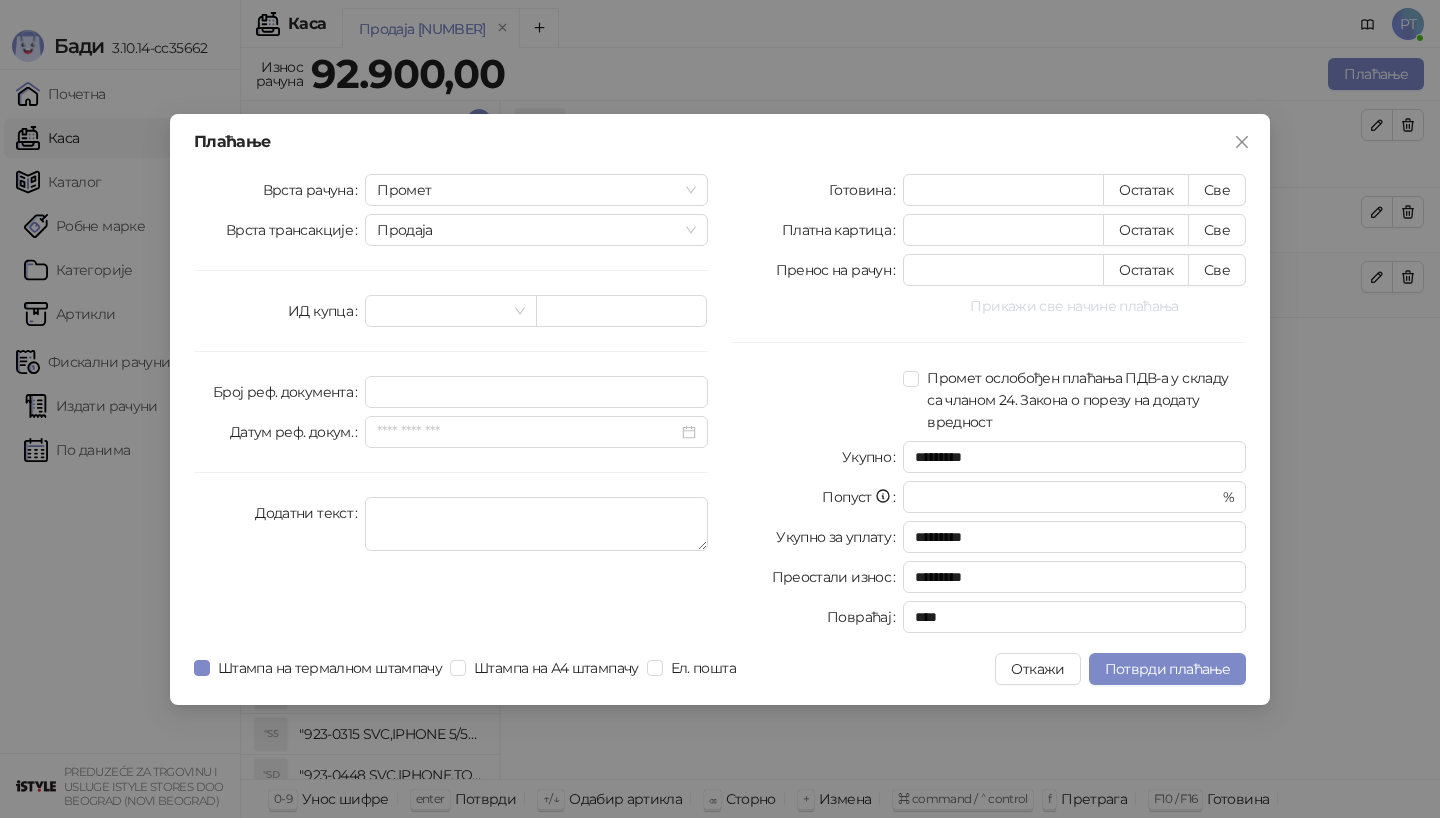 type on "*****" 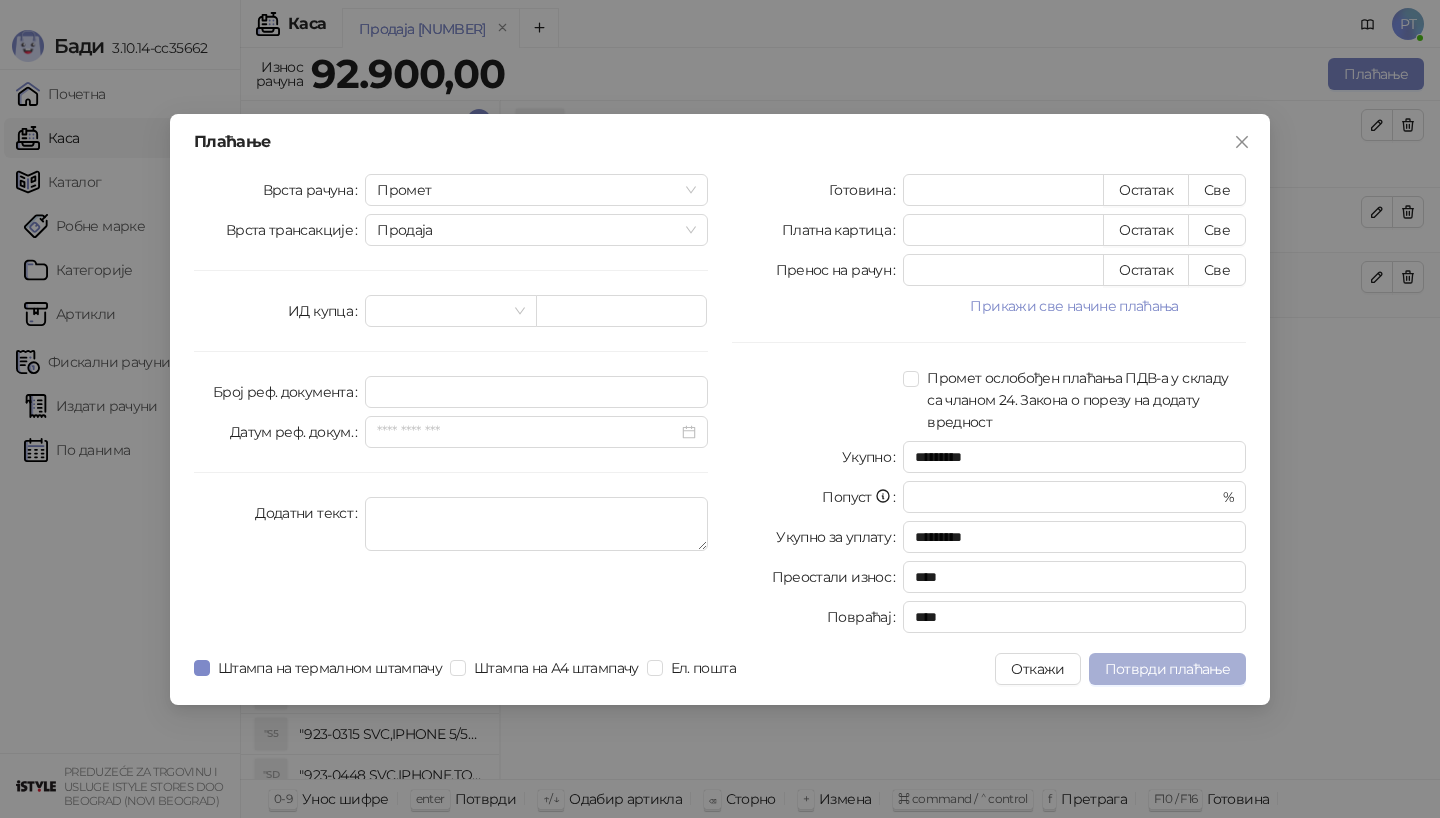 click on "Потврди плаћање" at bounding box center (1167, 669) 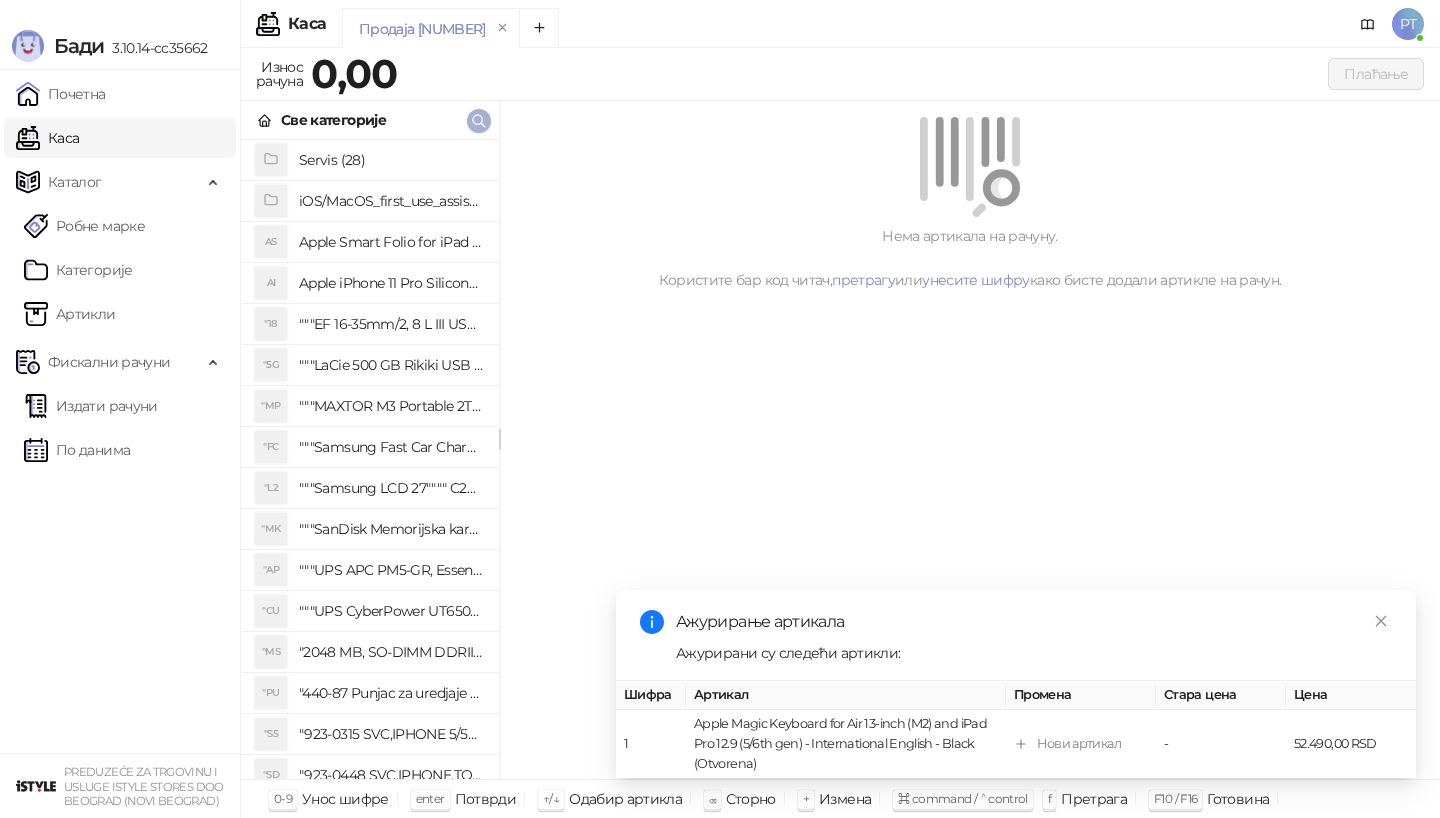 click 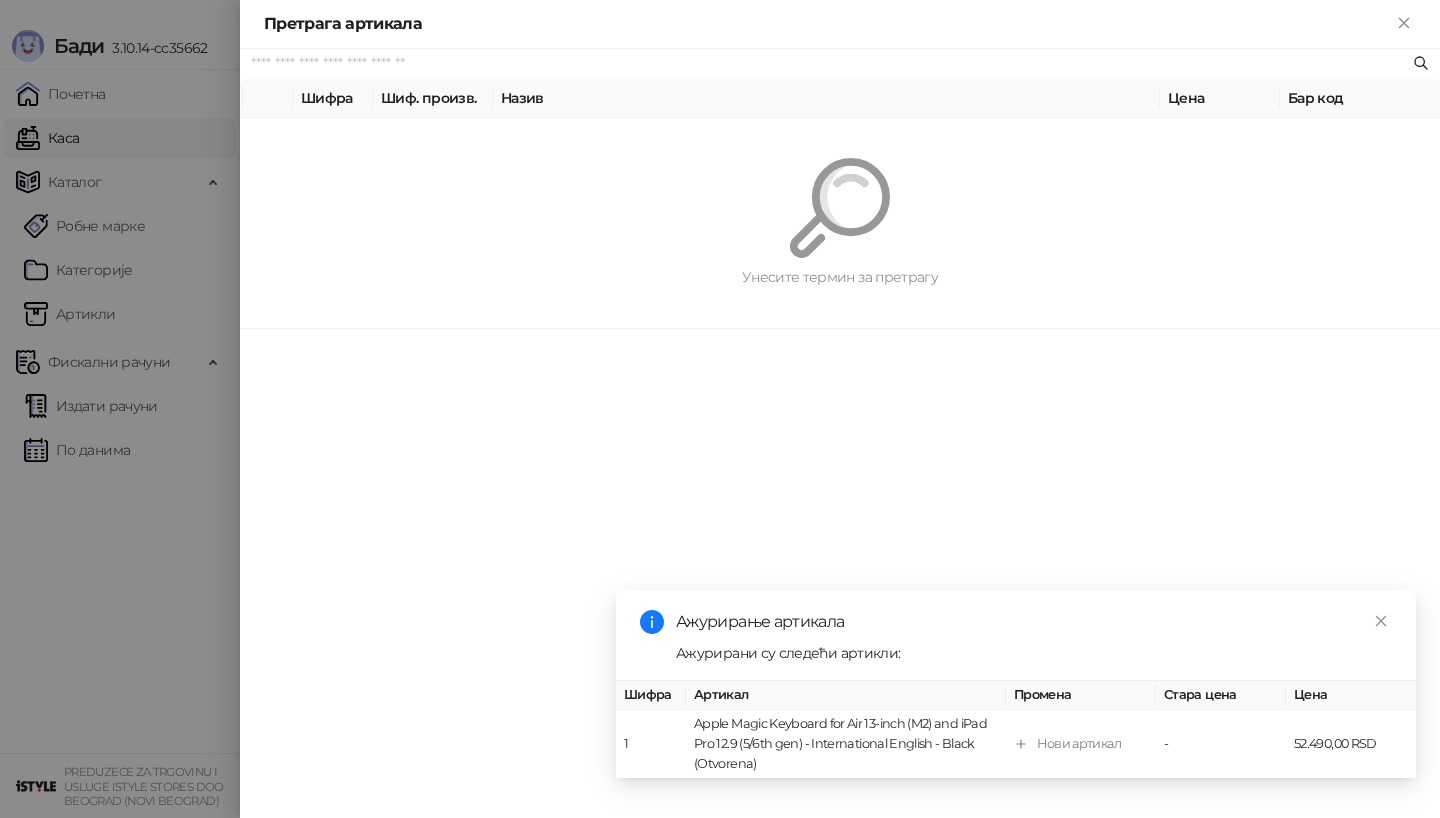 paste on "*********" 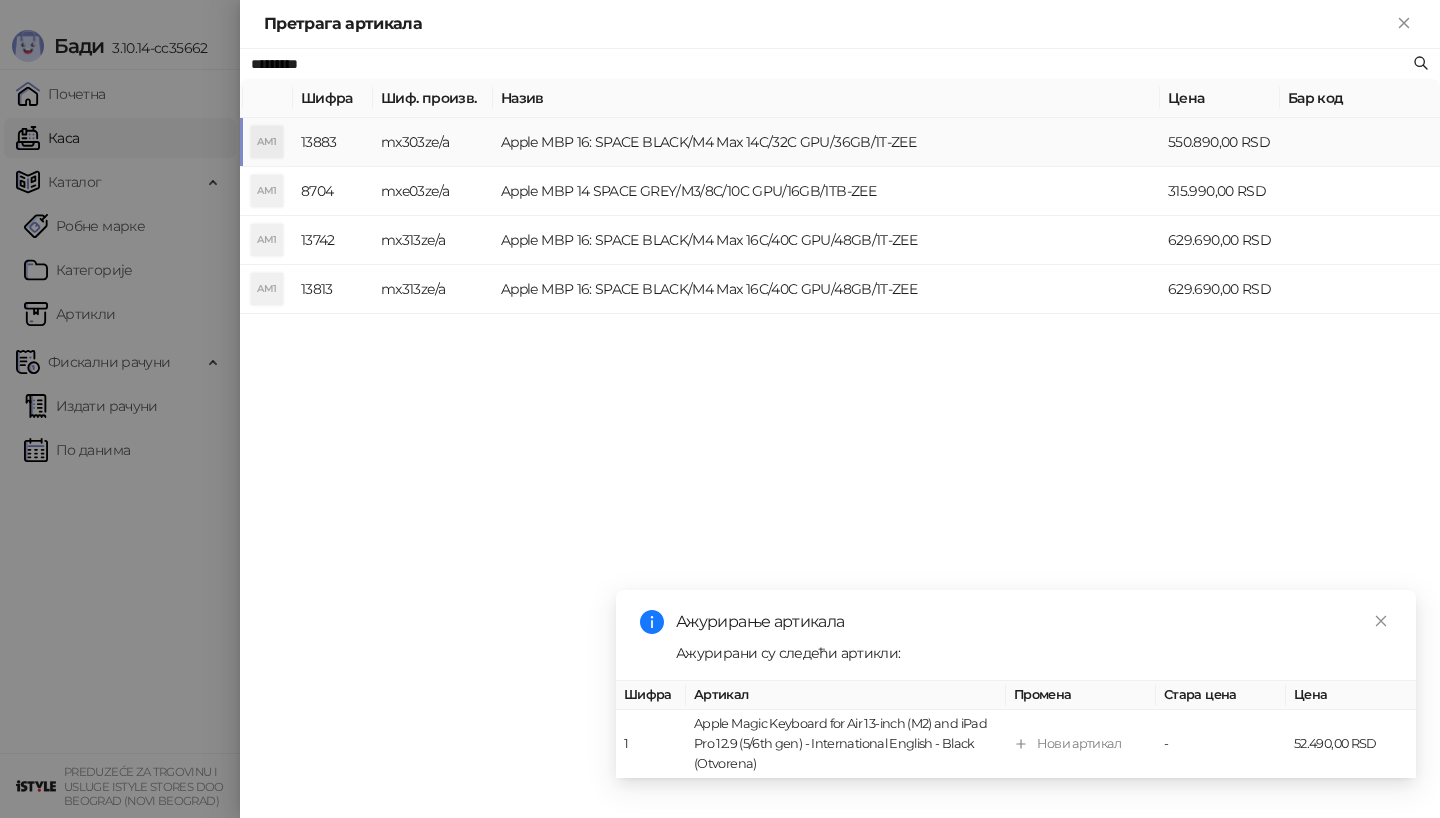 click on "AM1" at bounding box center [267, 142] 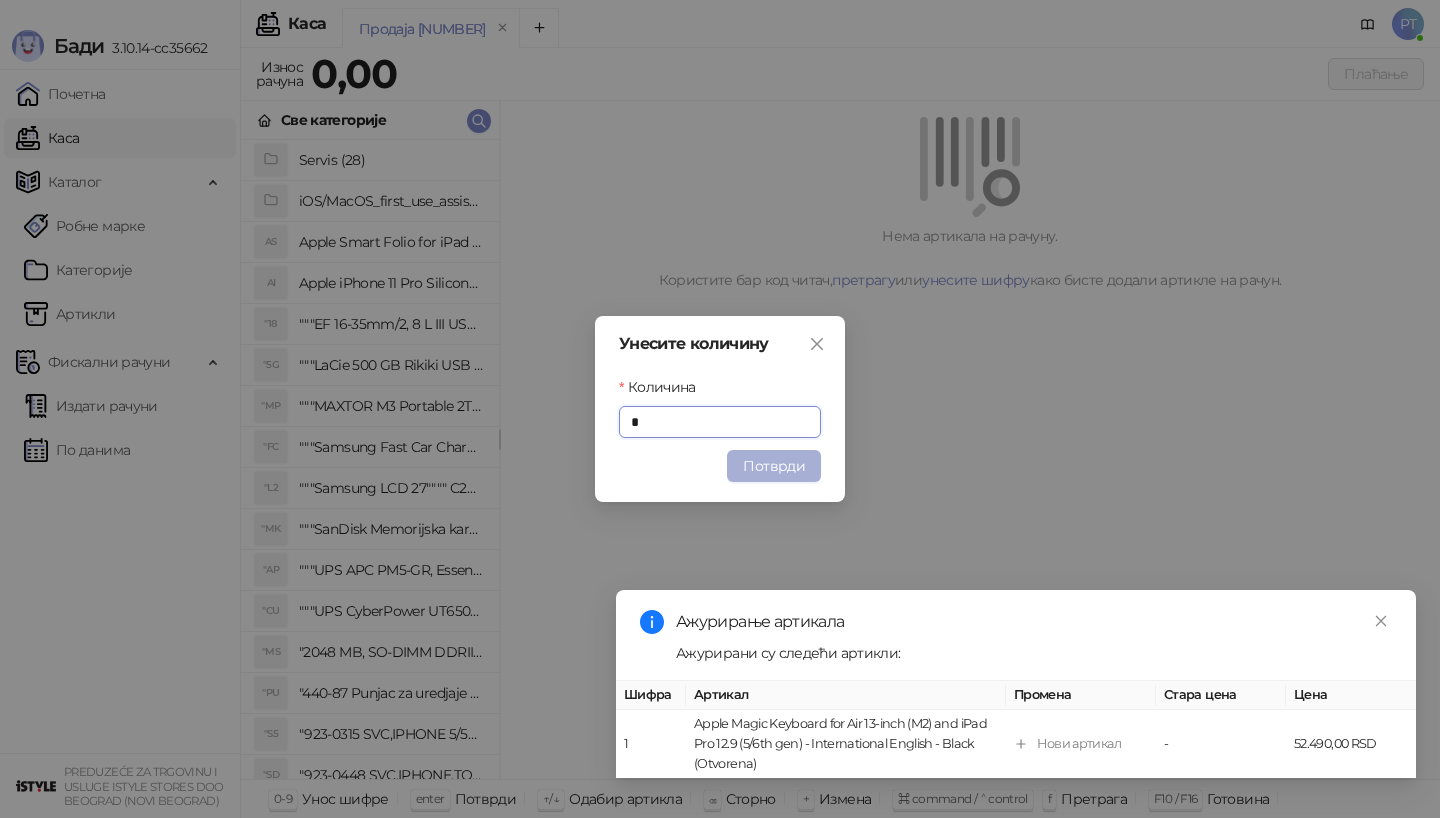 click on "Потврди" at bounding box center (774, 466) 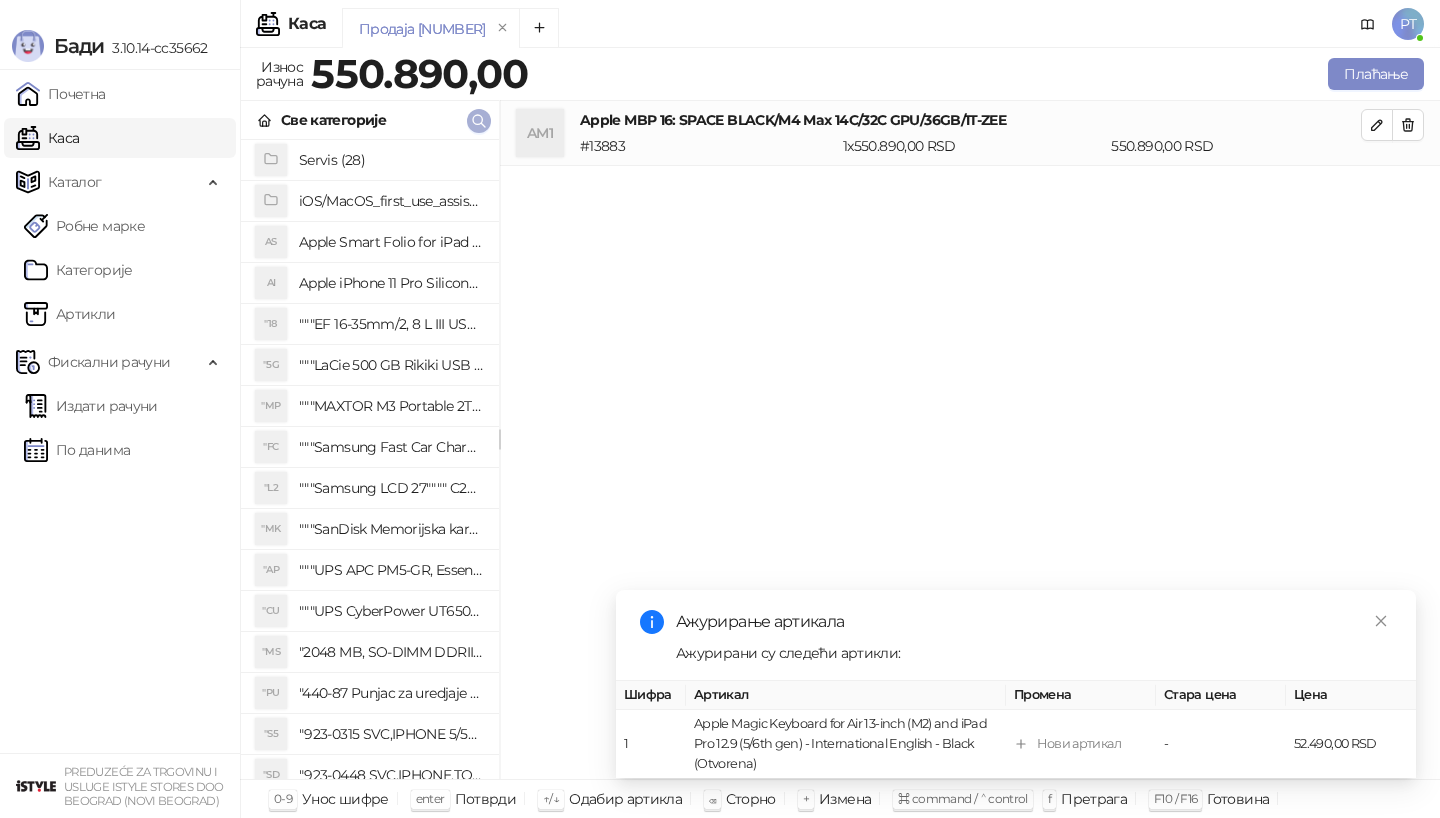 click 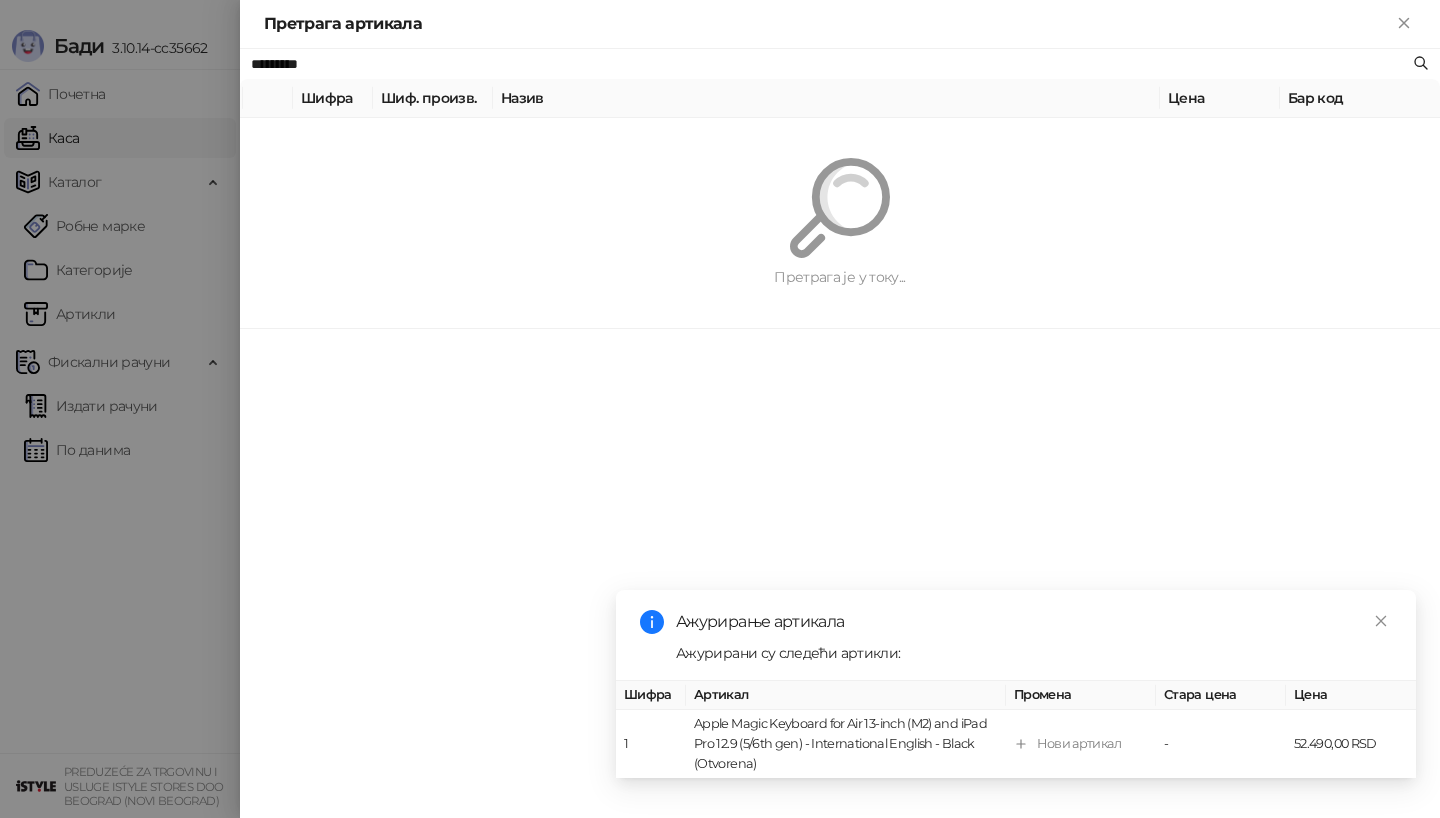 paste on "*********" 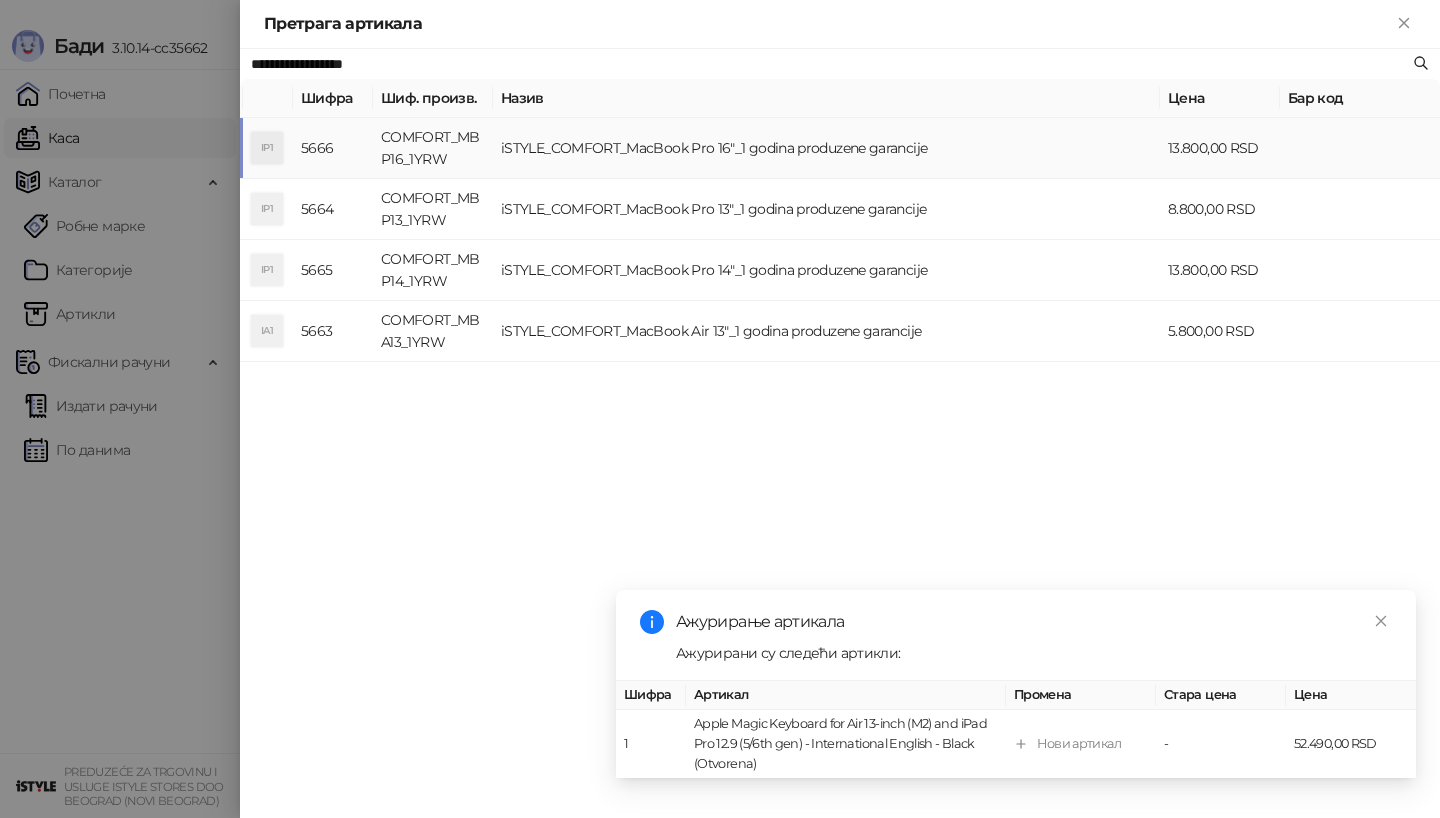 click on "IP1" at bounding box center [267, 148] 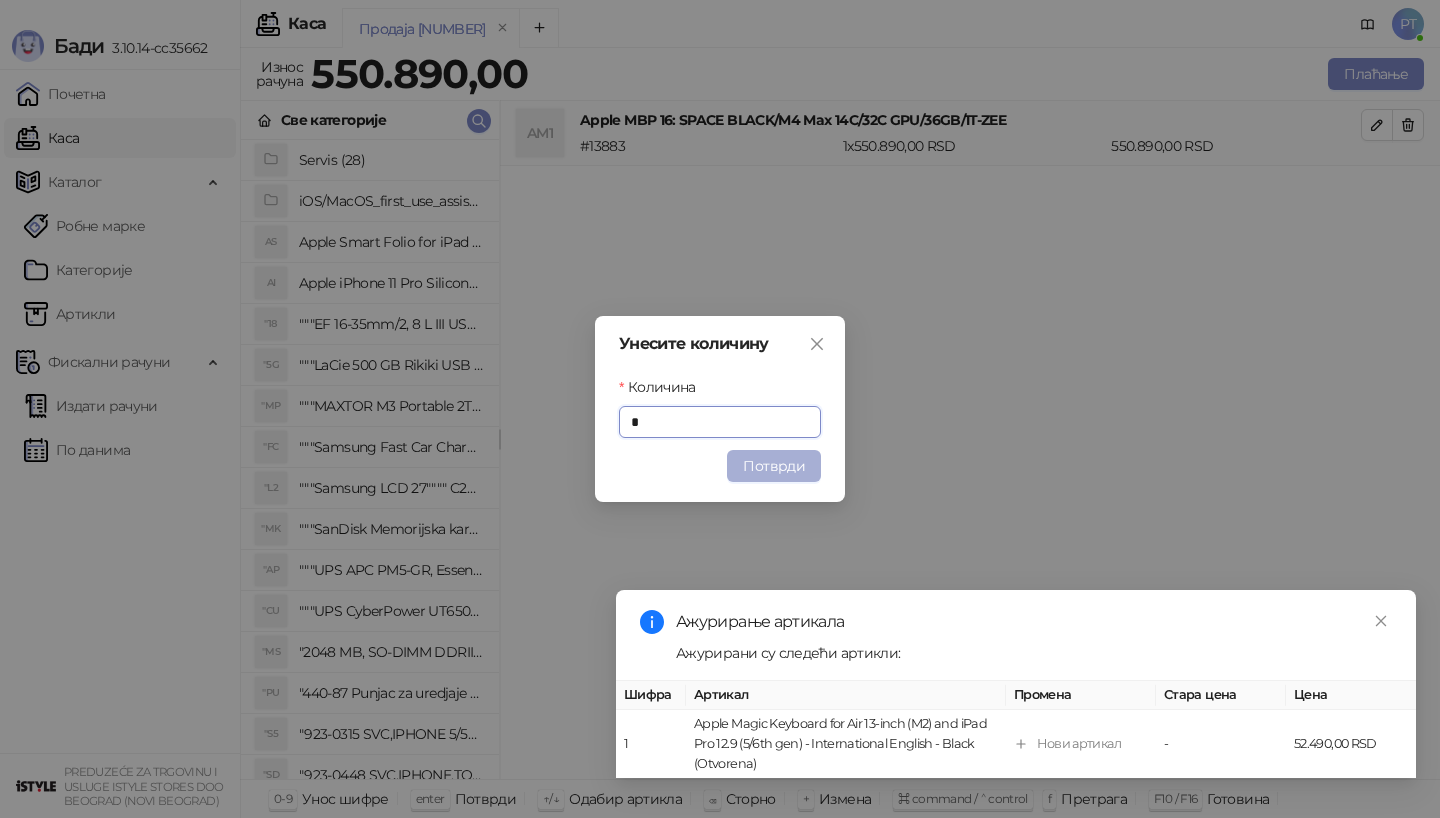 click on "Потврди" at bounding box center [774, 466] 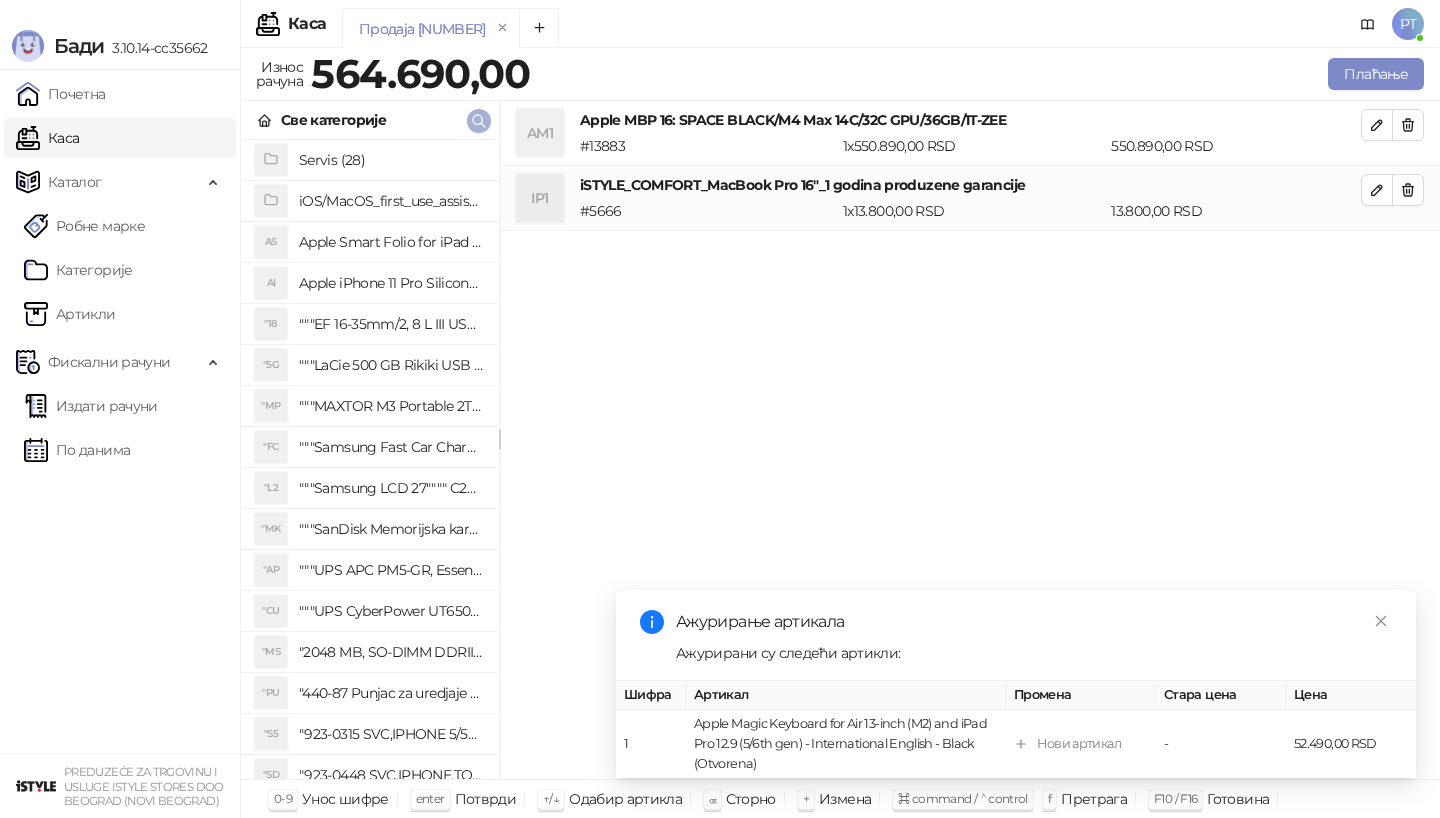 click 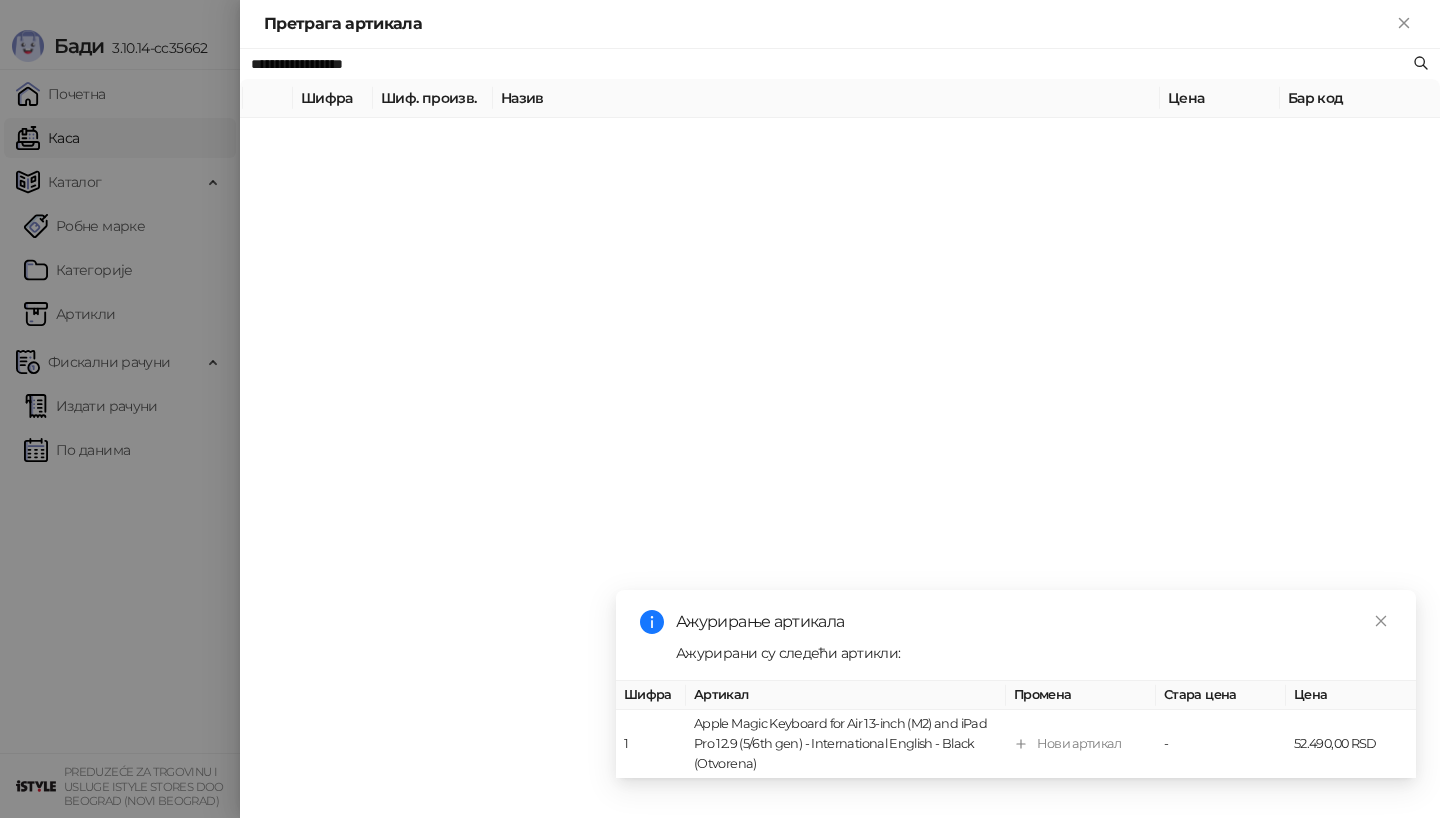 paste on "****" 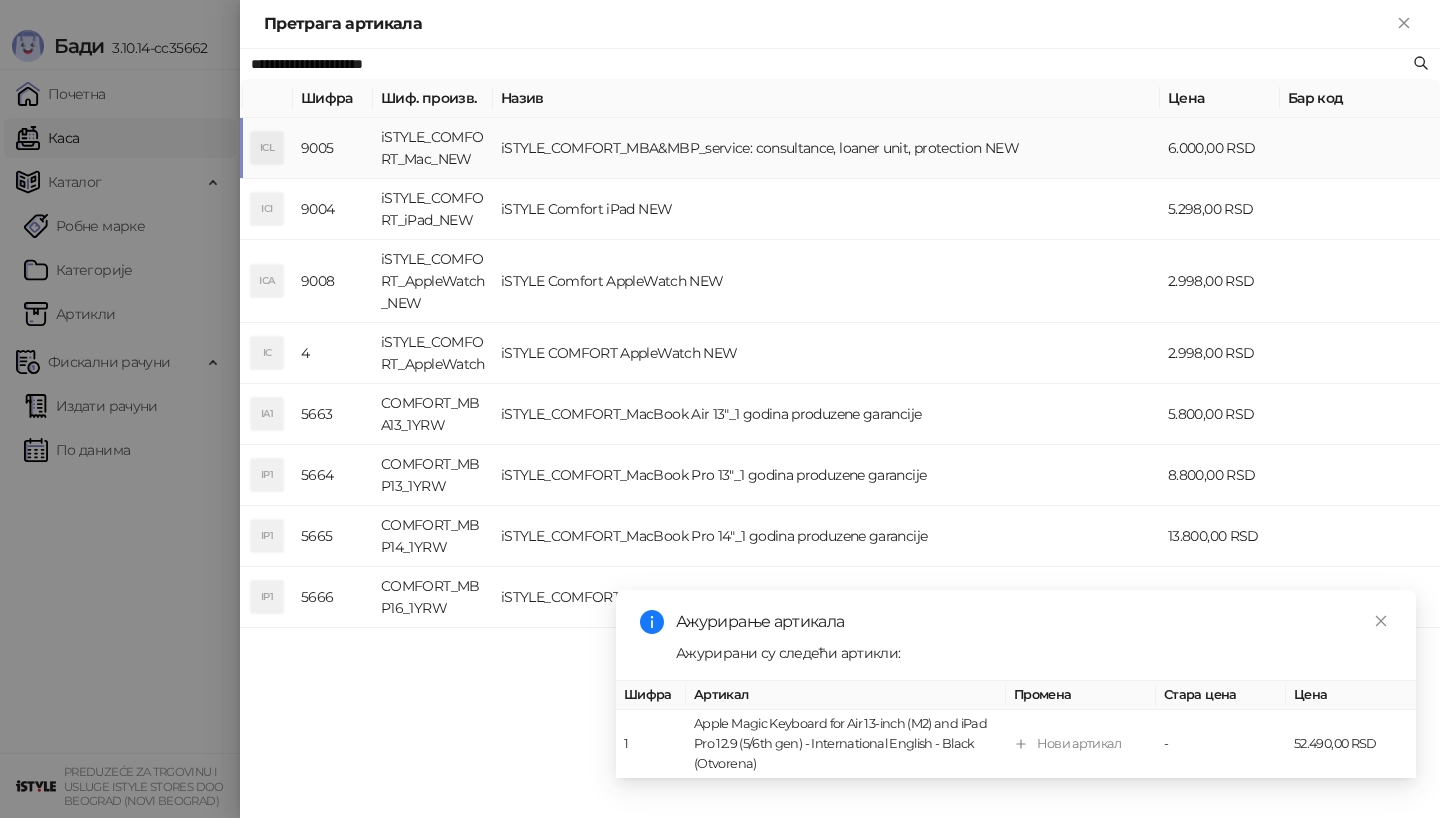 type on "**********" 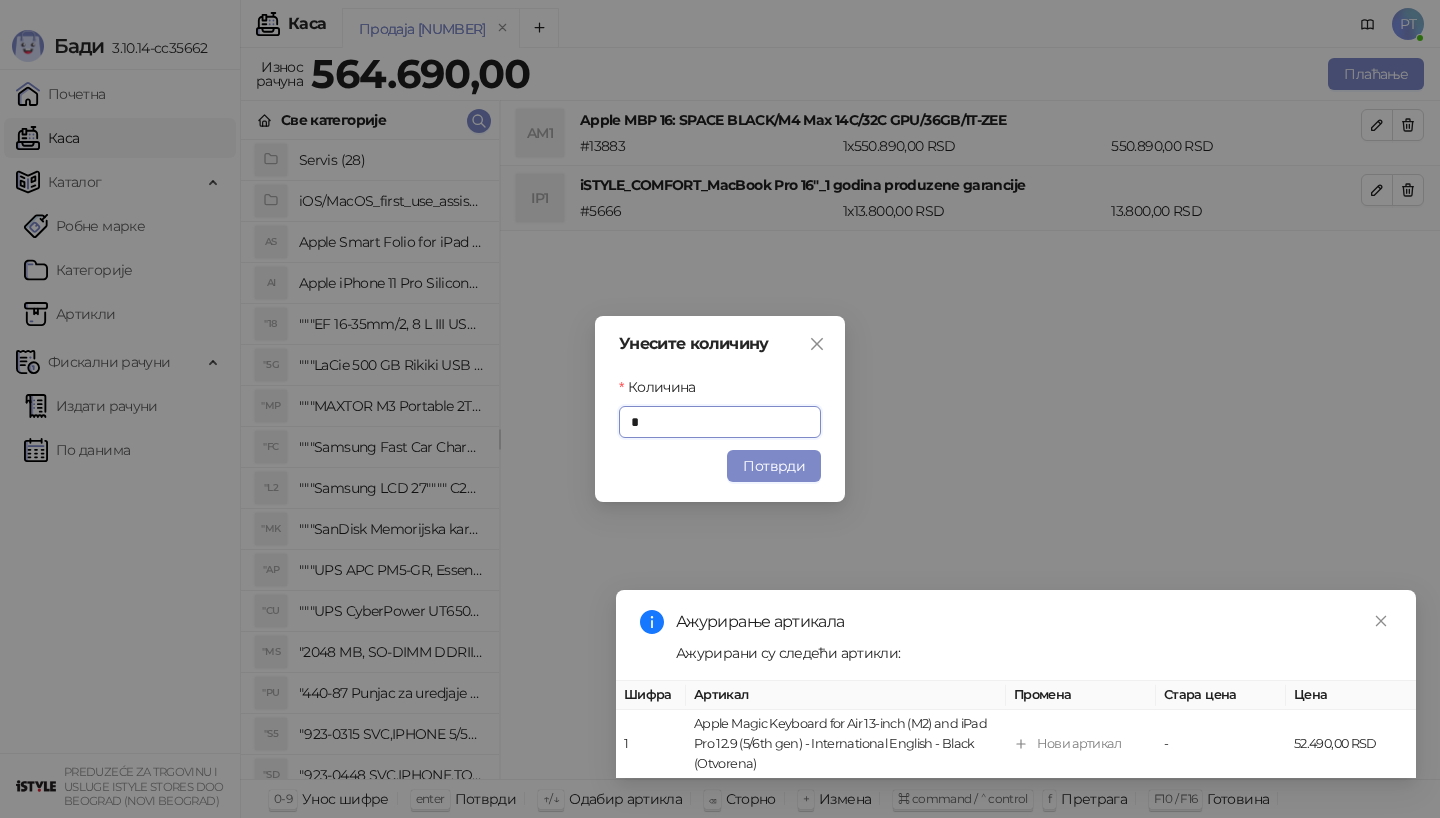 click on "Унесите количину Количина * Потврди" at bounding box center (720, 409) 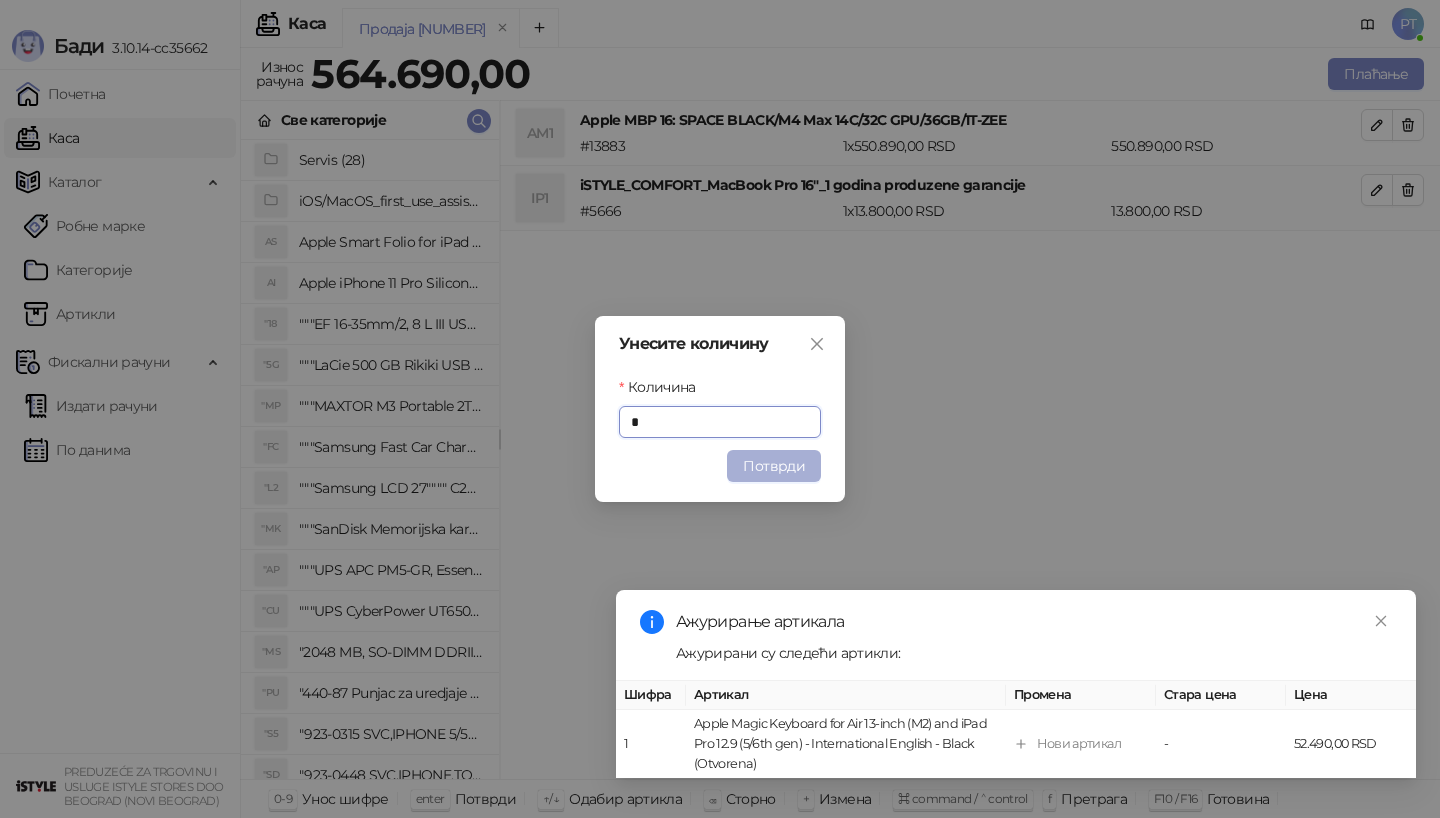 click on "Потврди" at bounding box center [774, 466] 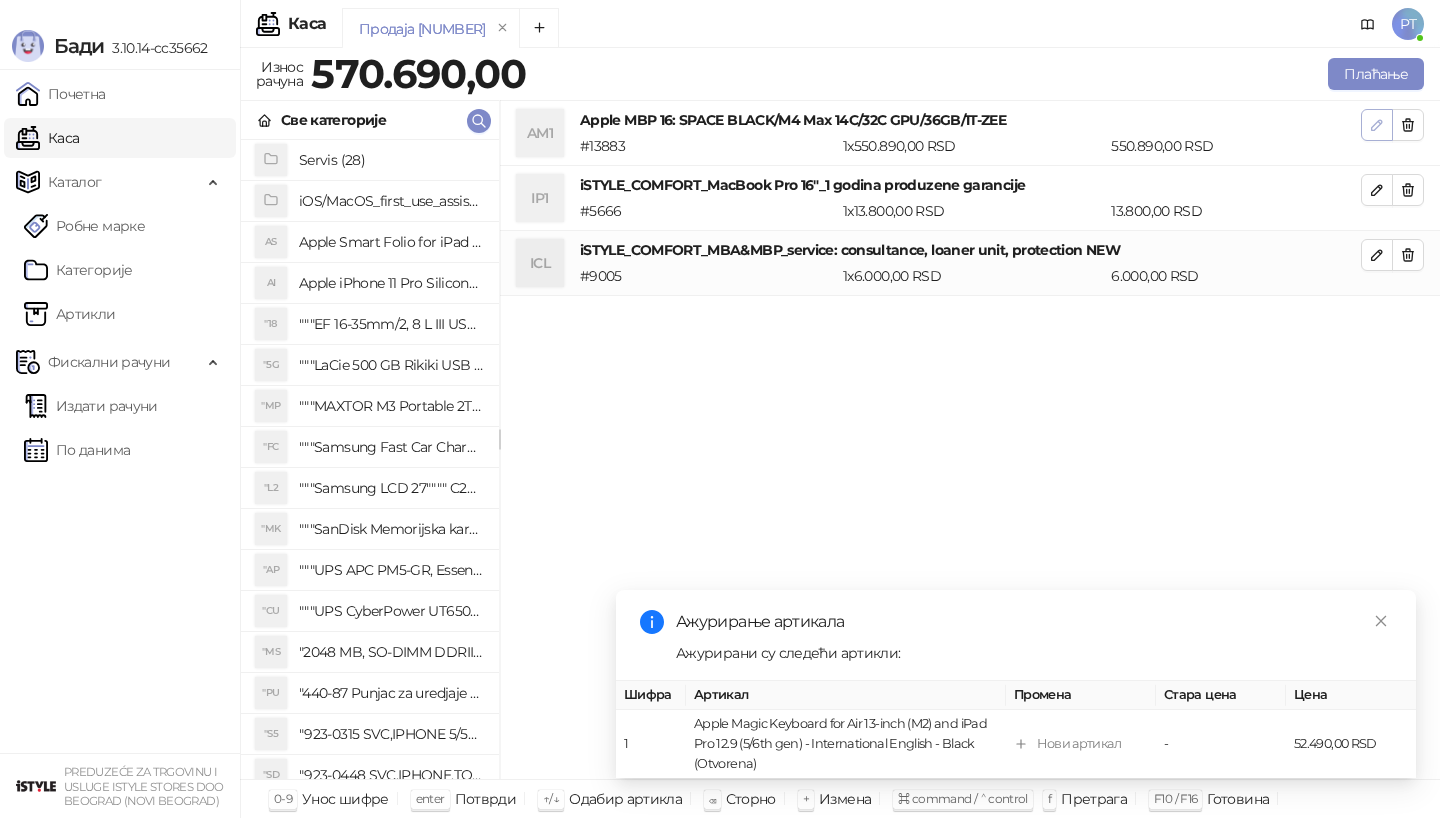 click at bounding box center (1377, 125) 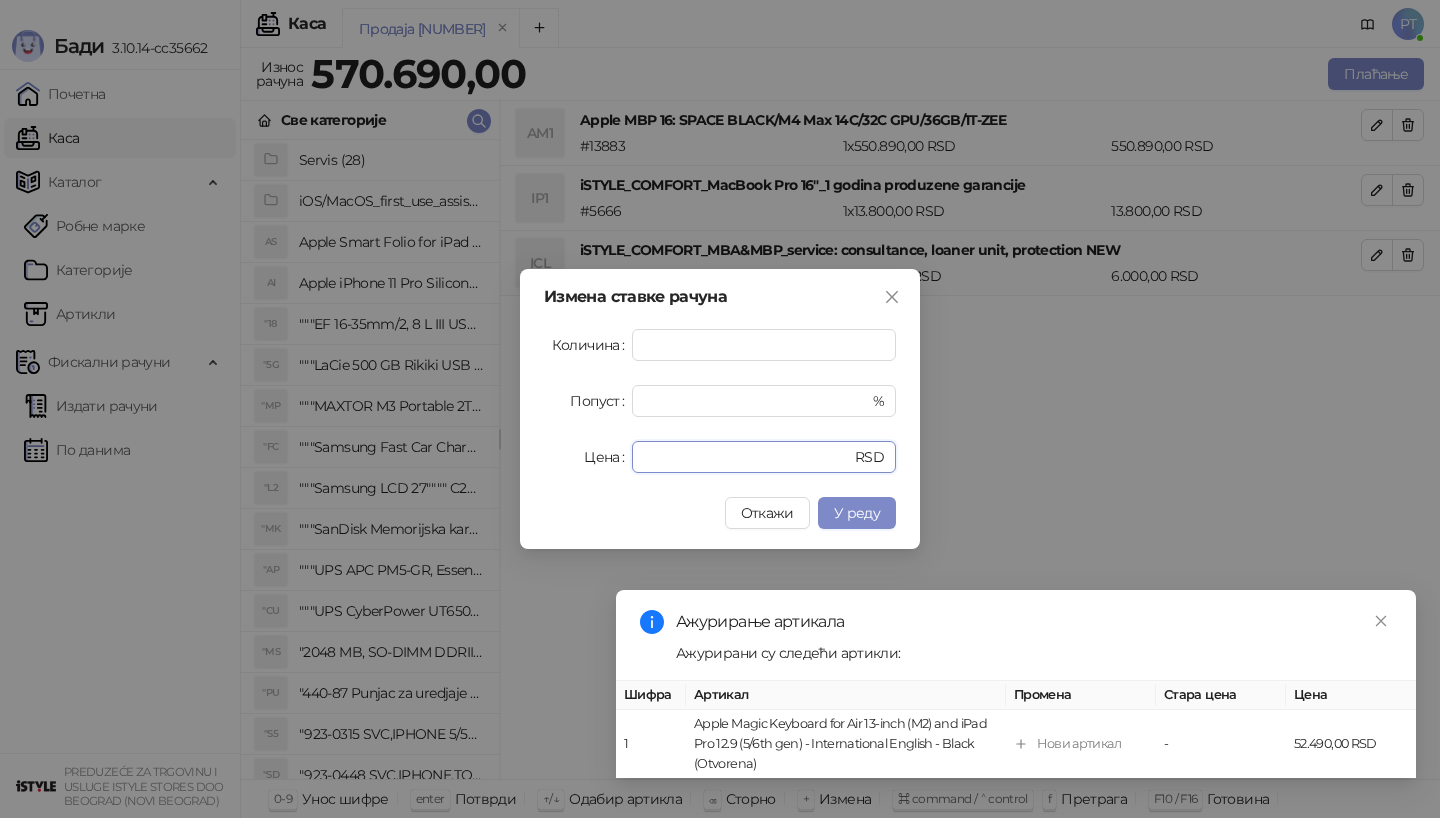 drag, startPoint x: 696, startPoint y: 461, endPoint x: 576, endPoint y: 461, distance: 120 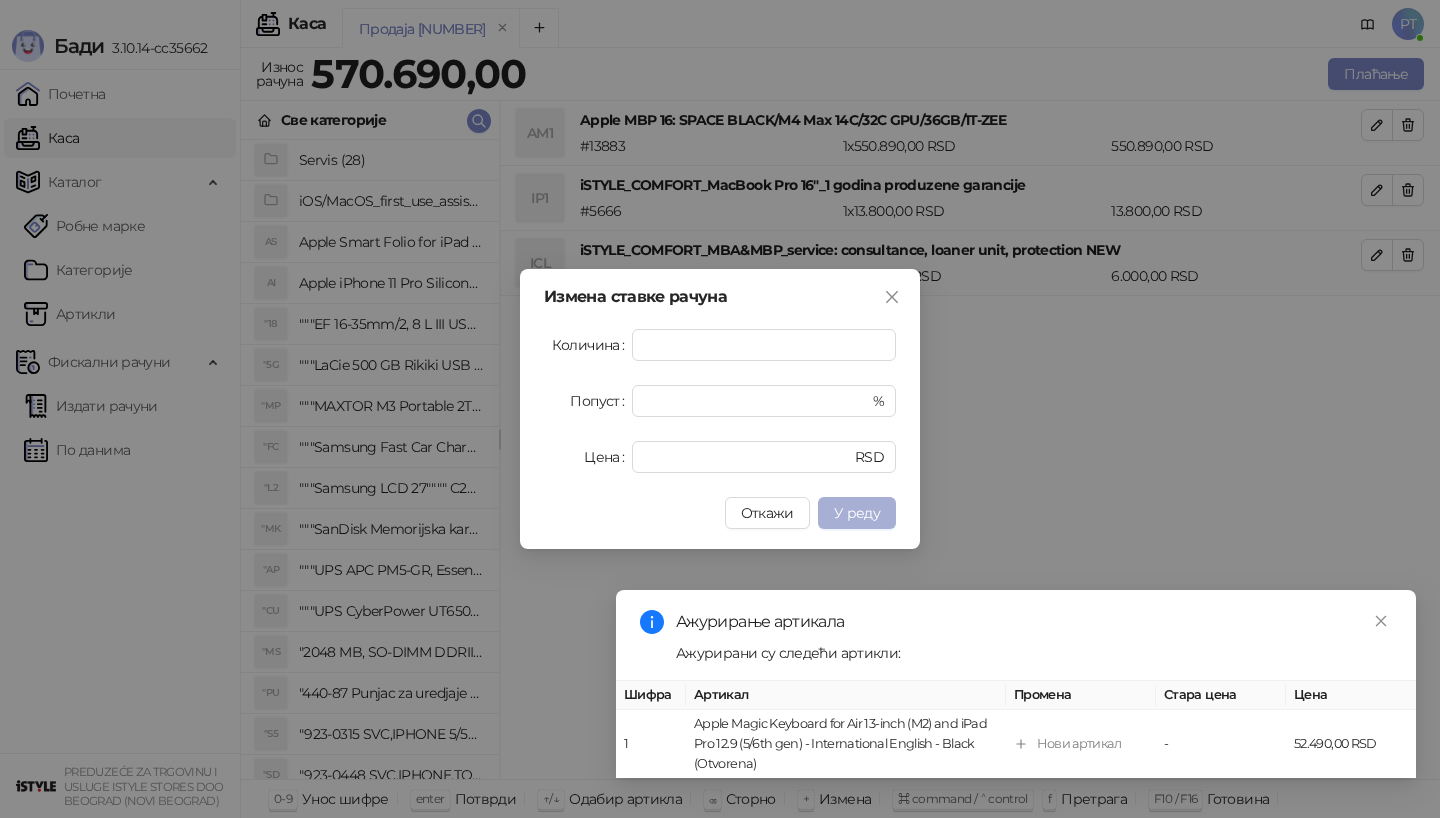 type on "******" 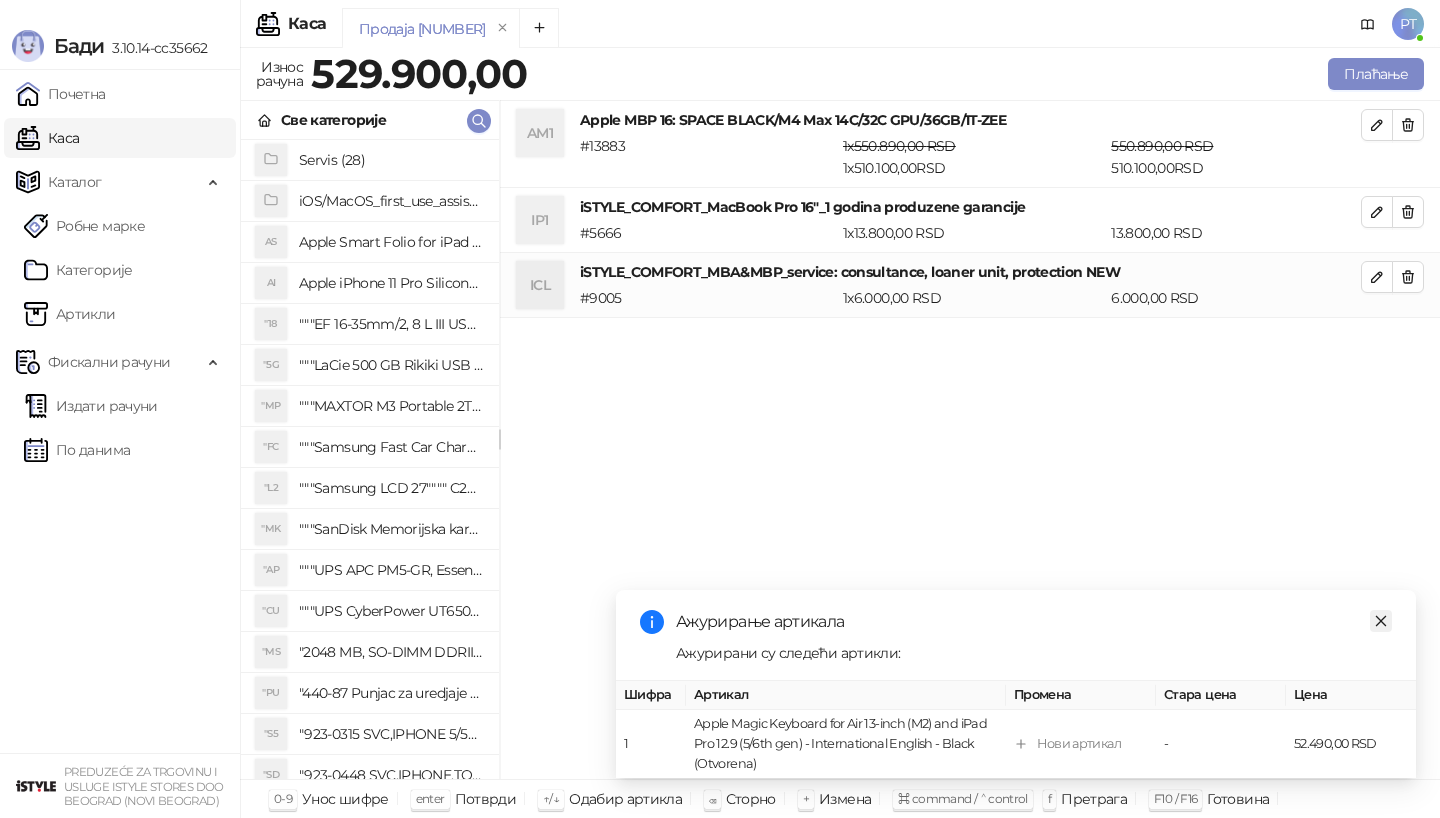 click at bounding box center [1381, 621] 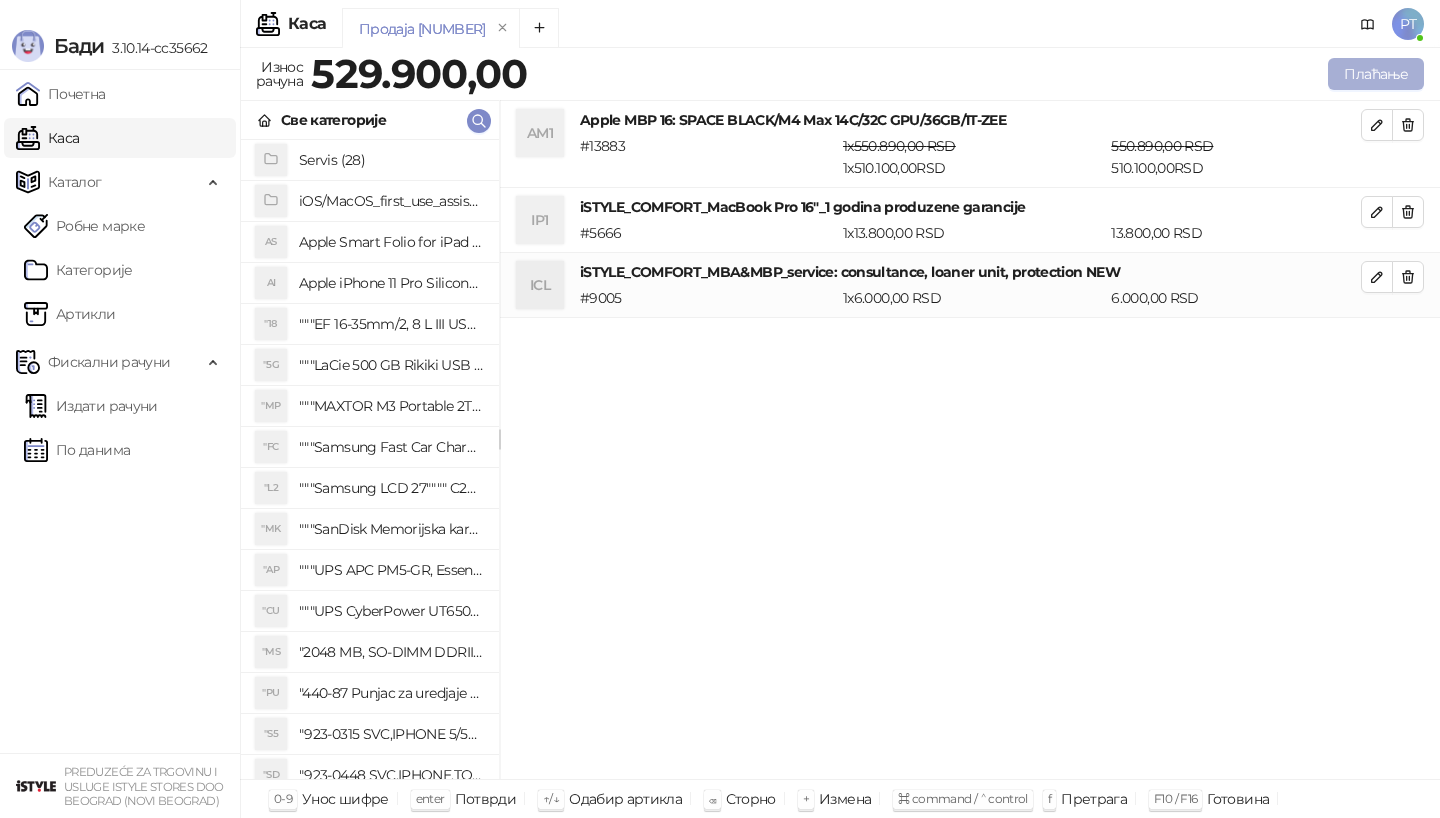click on "Плаћање" at bounding box center [1376, 74] 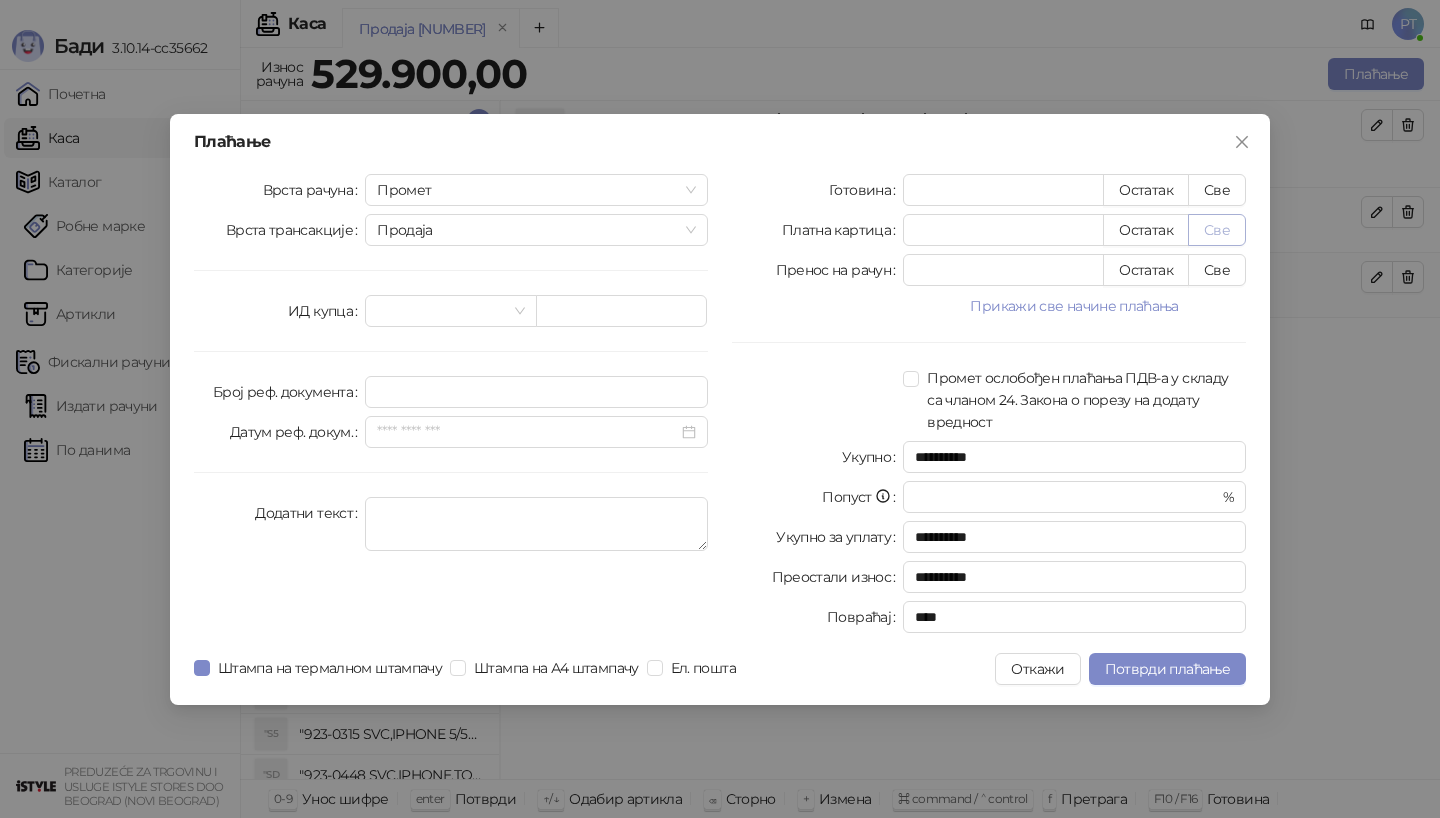 click on "Све" at bounding box center [1217, 230] 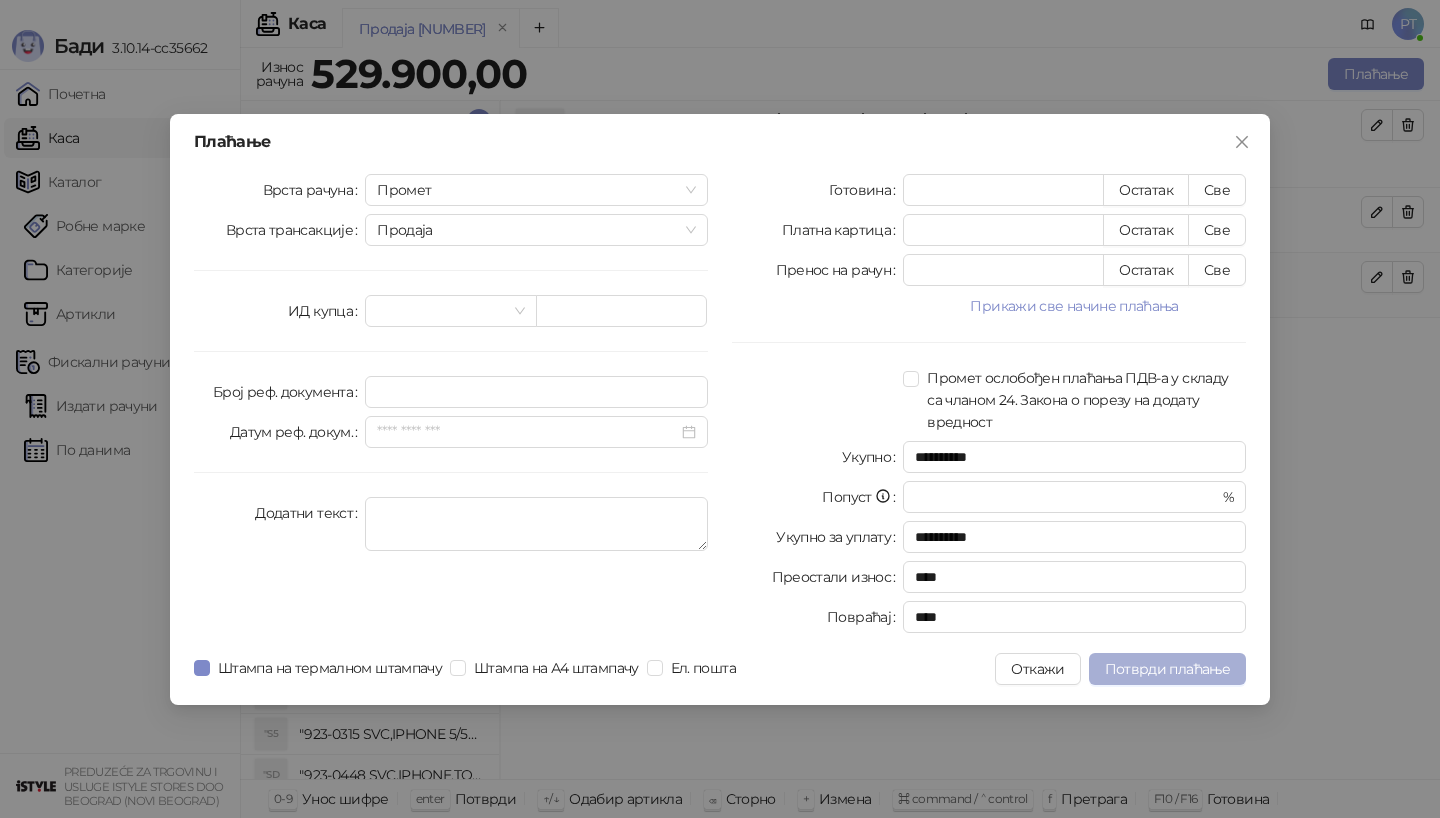 click on "Потврди плаћање" at bounding box center (1167, 669) 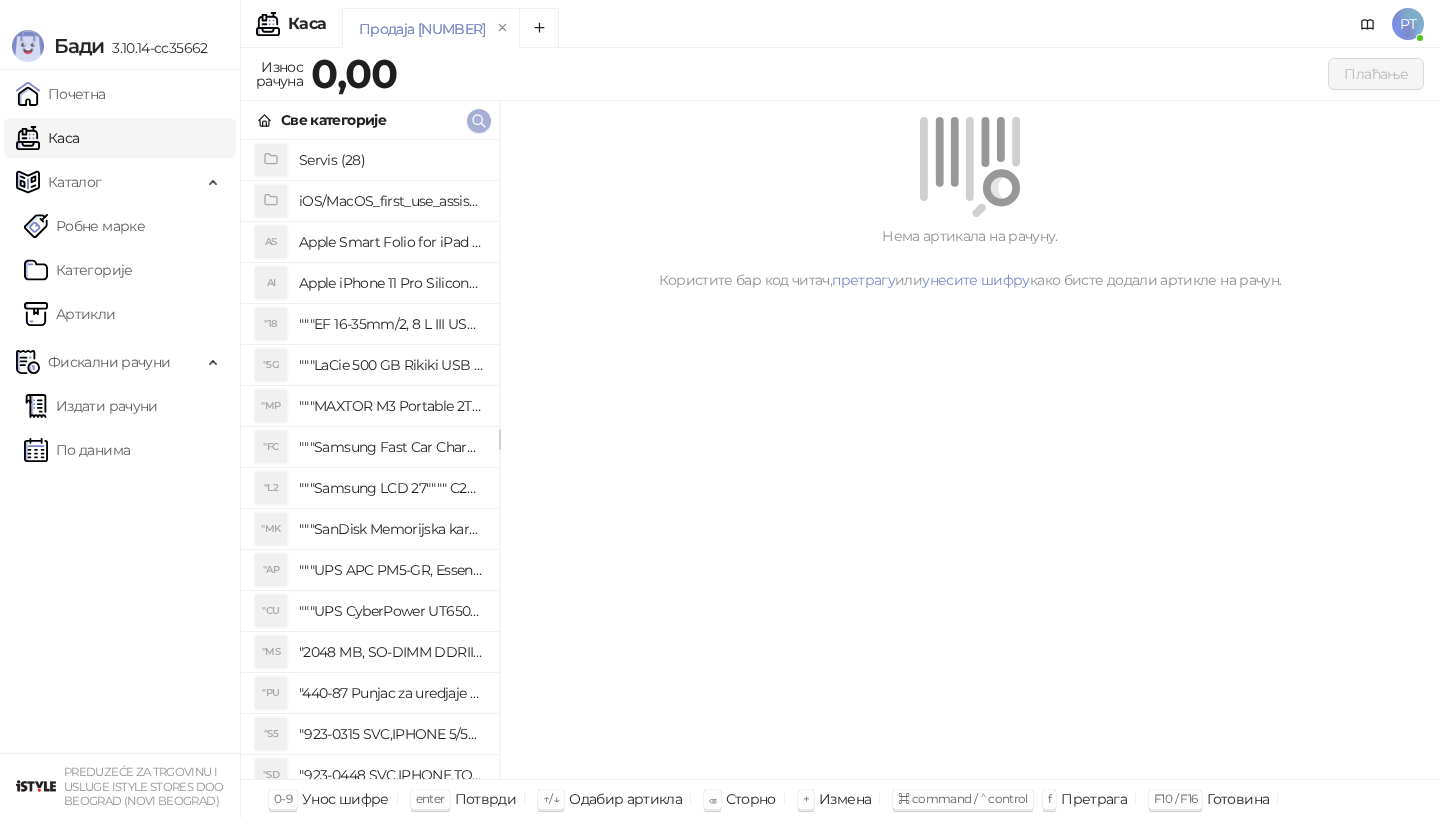 click 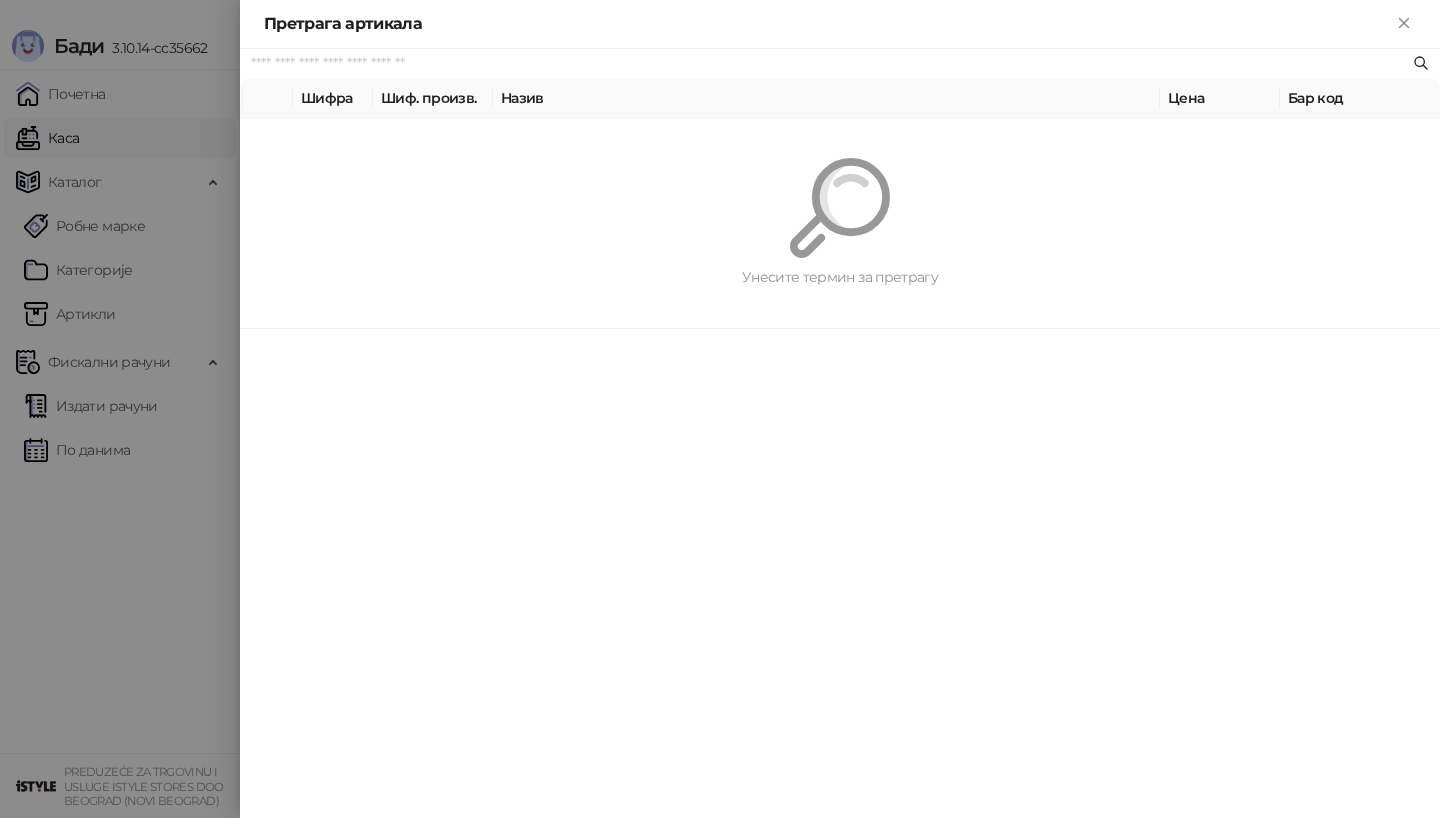 paste on "**********" 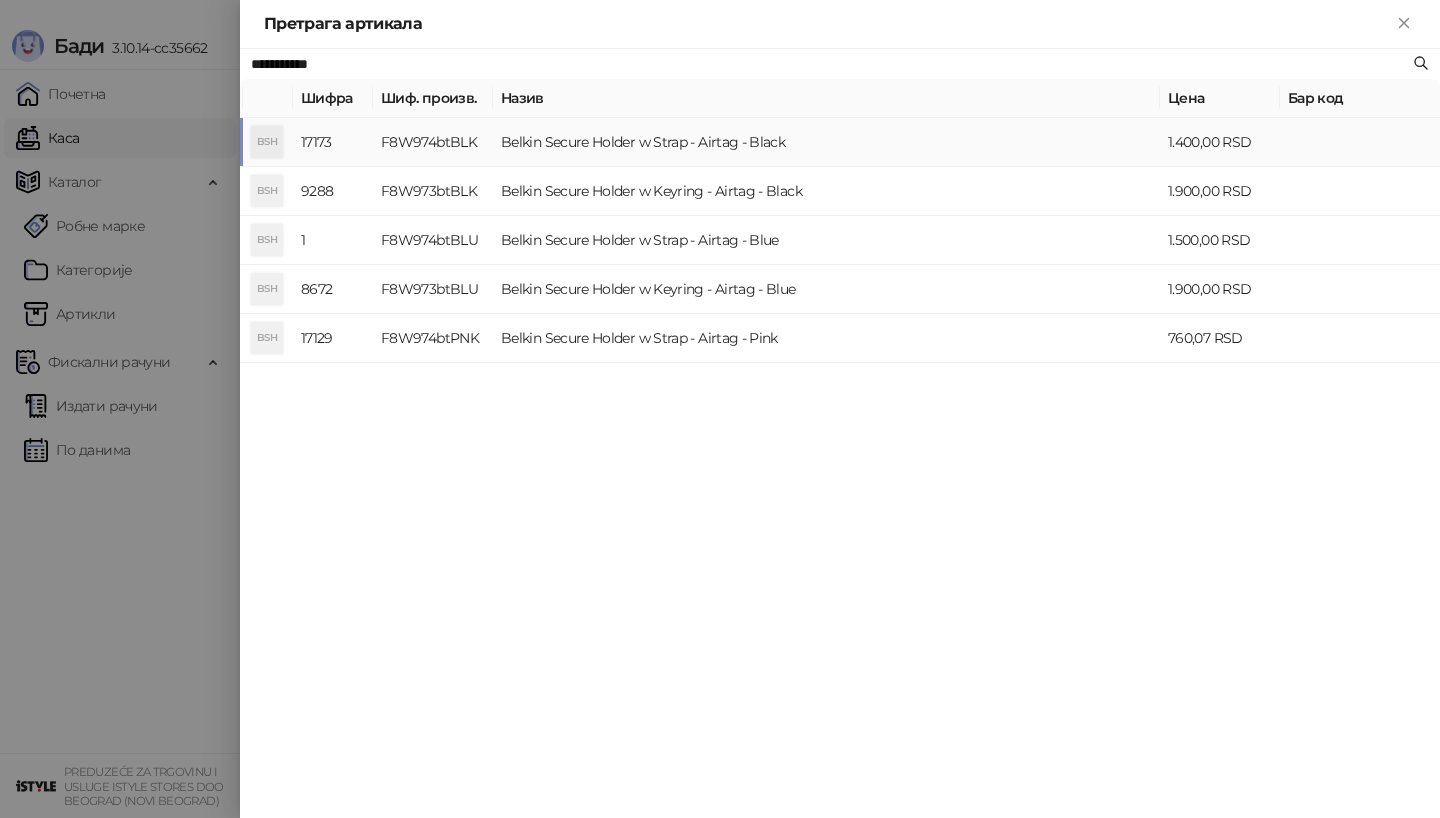 click on "BSH" at bounding box center [267, 142] 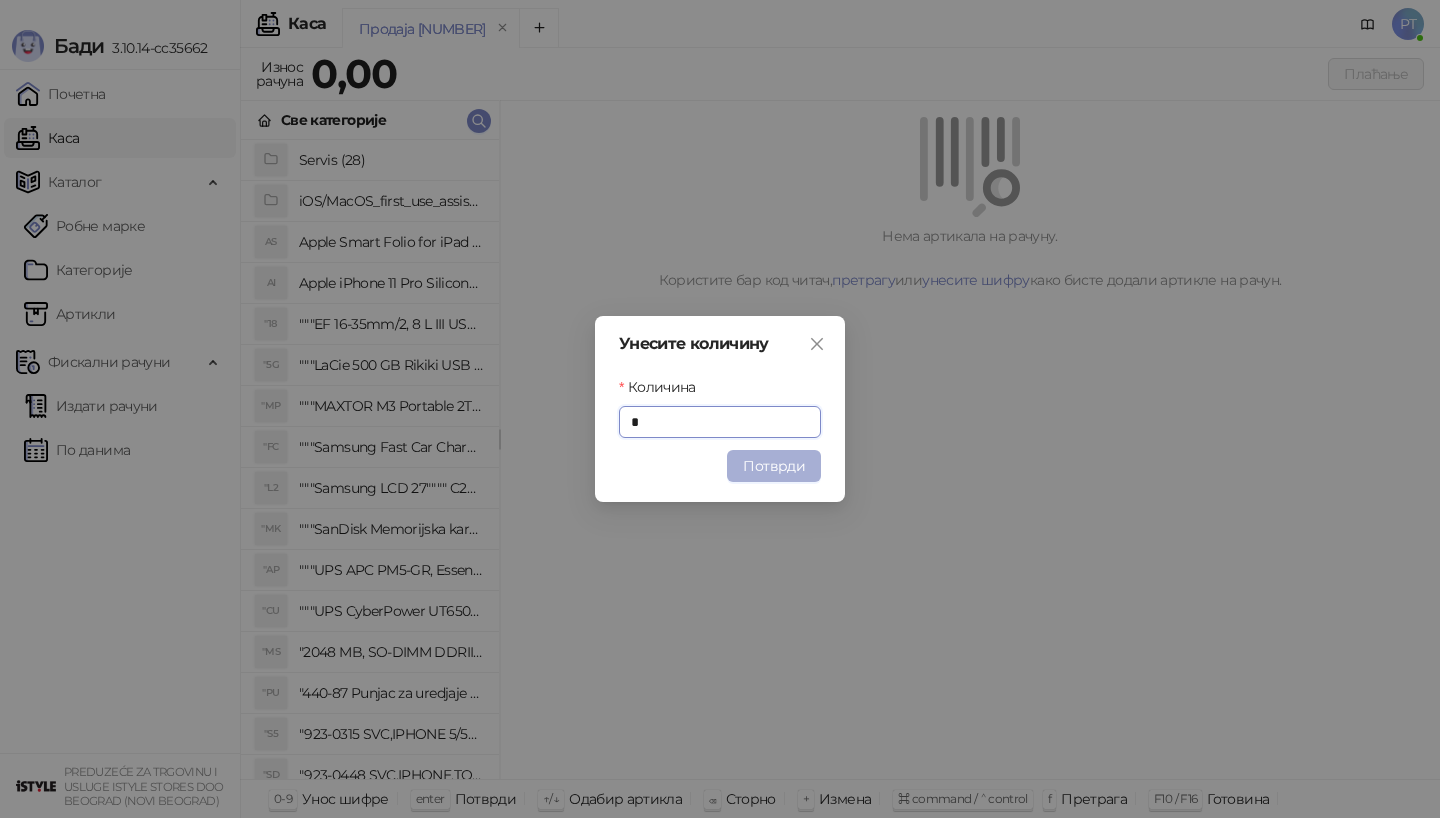 click on "Потврди" at bounding box center (774, 466) 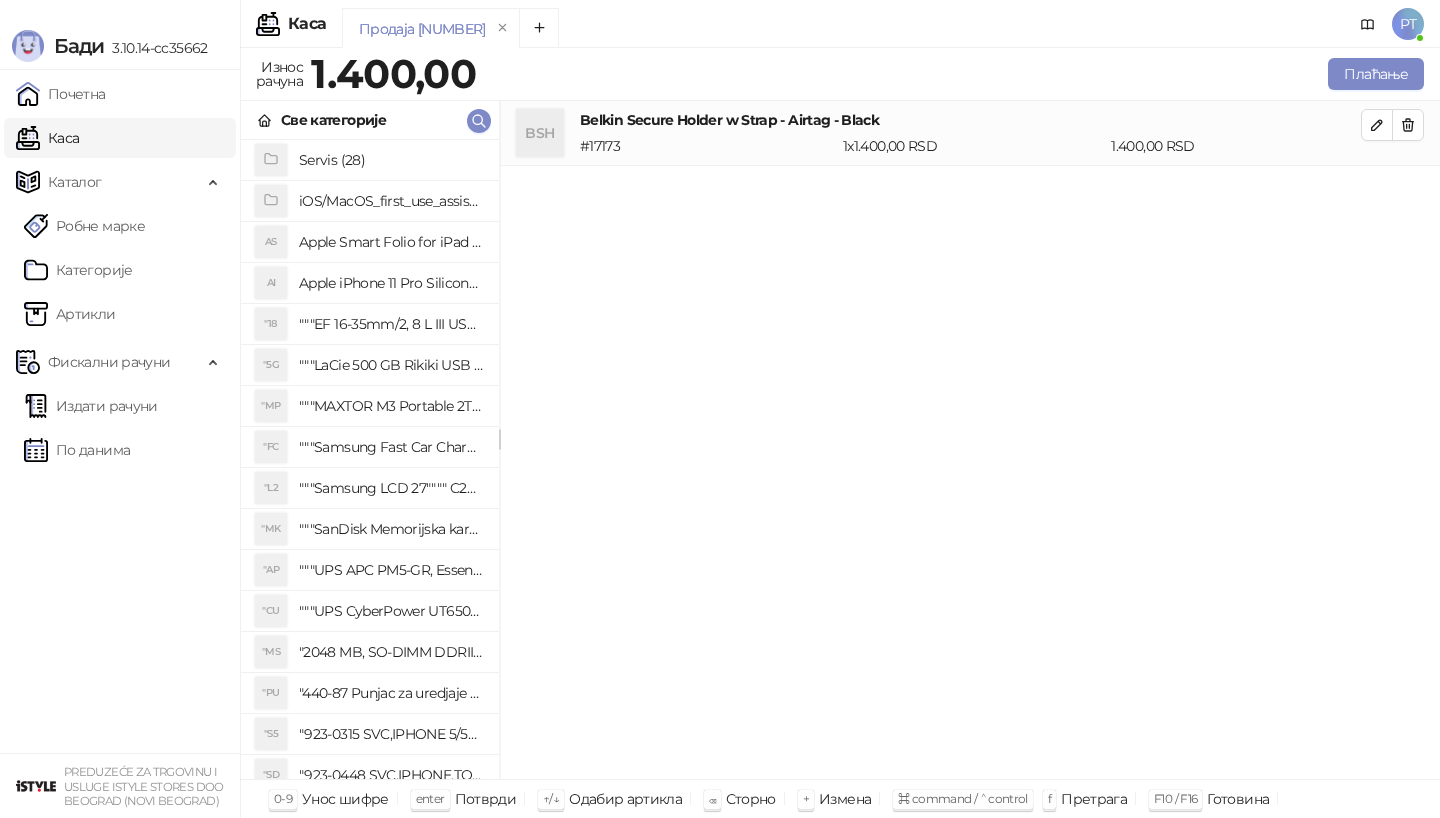 click on "Све категорије" at bounding box center (370, 120) 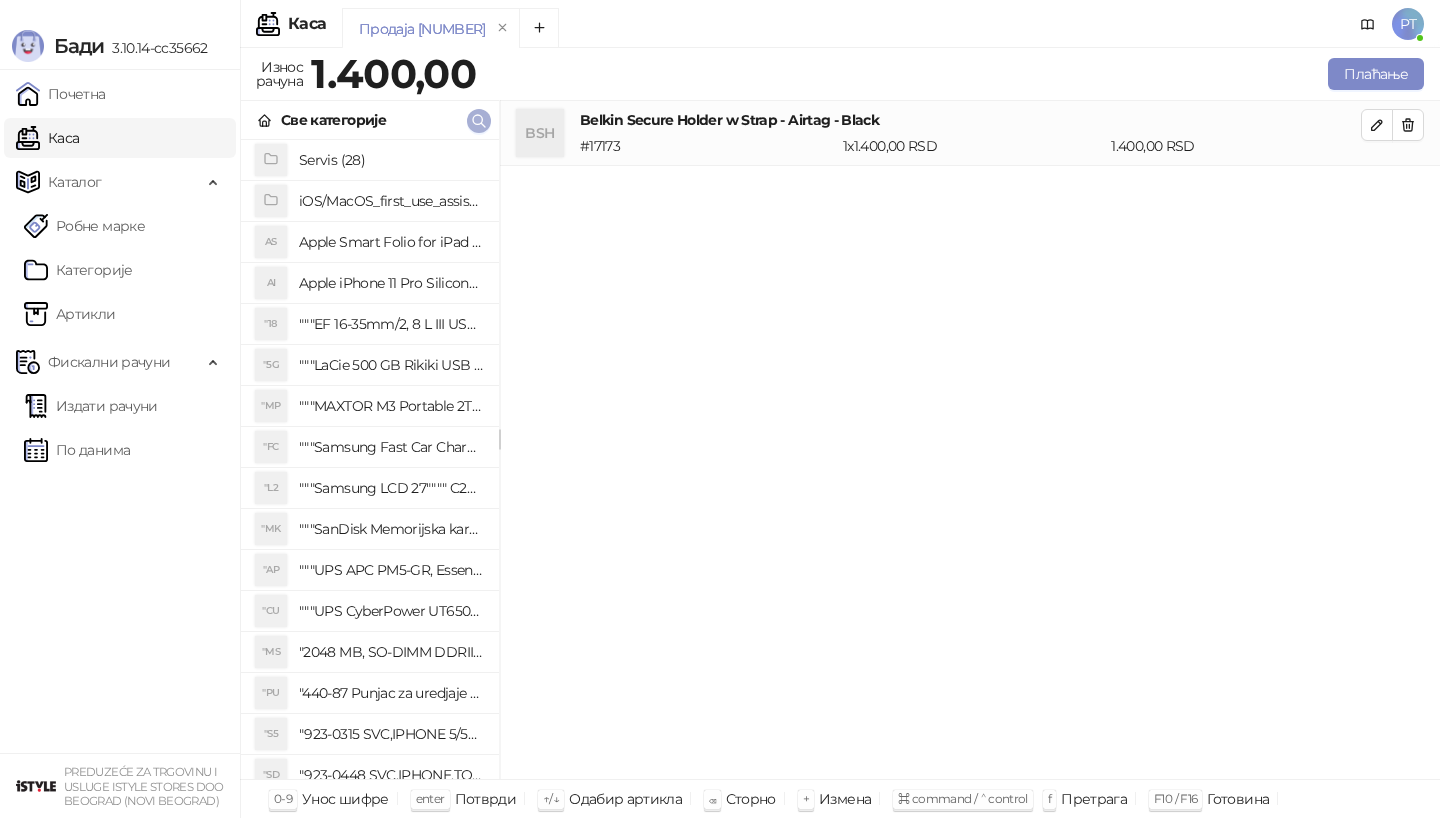 click 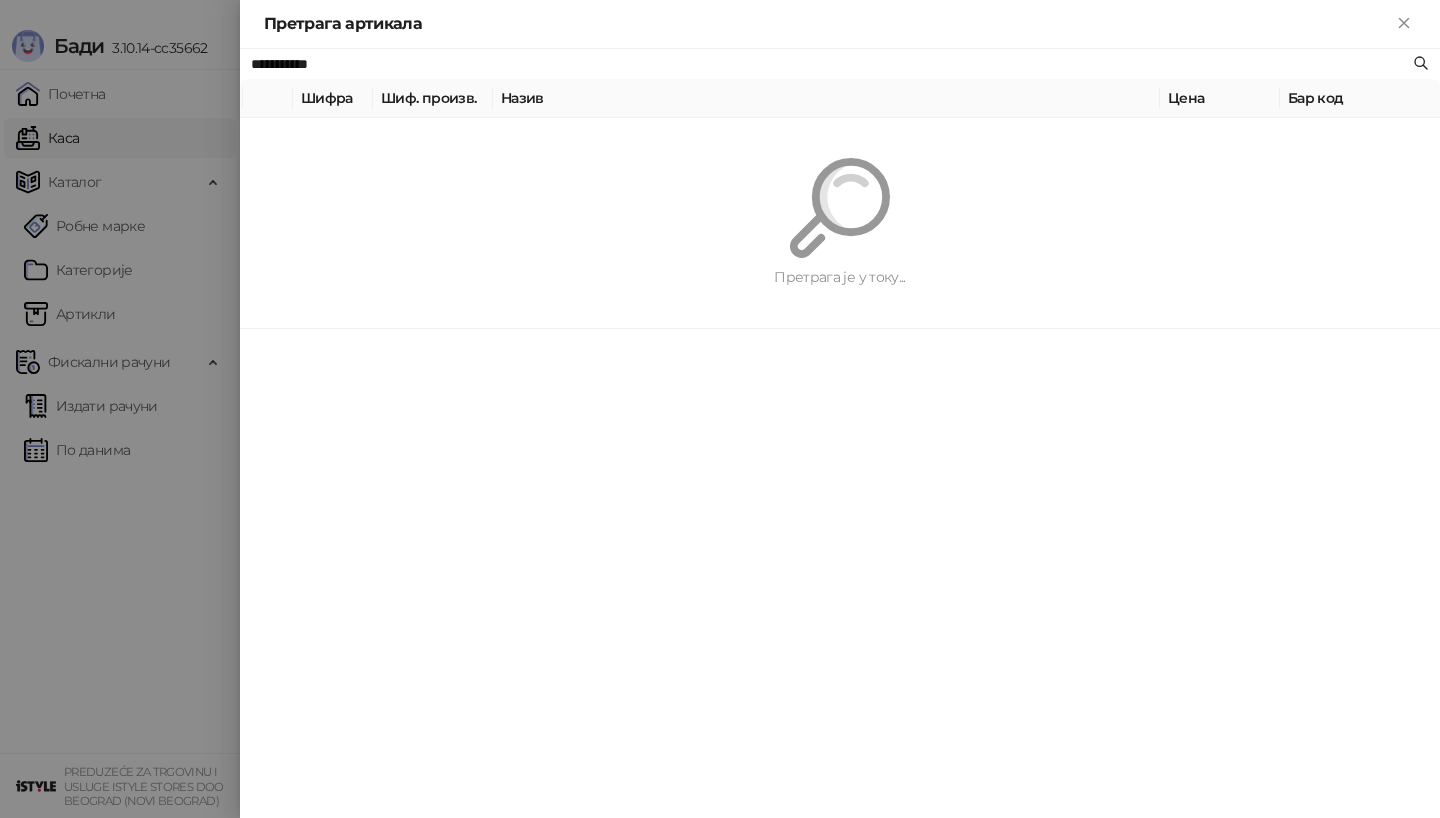 paste on "********" 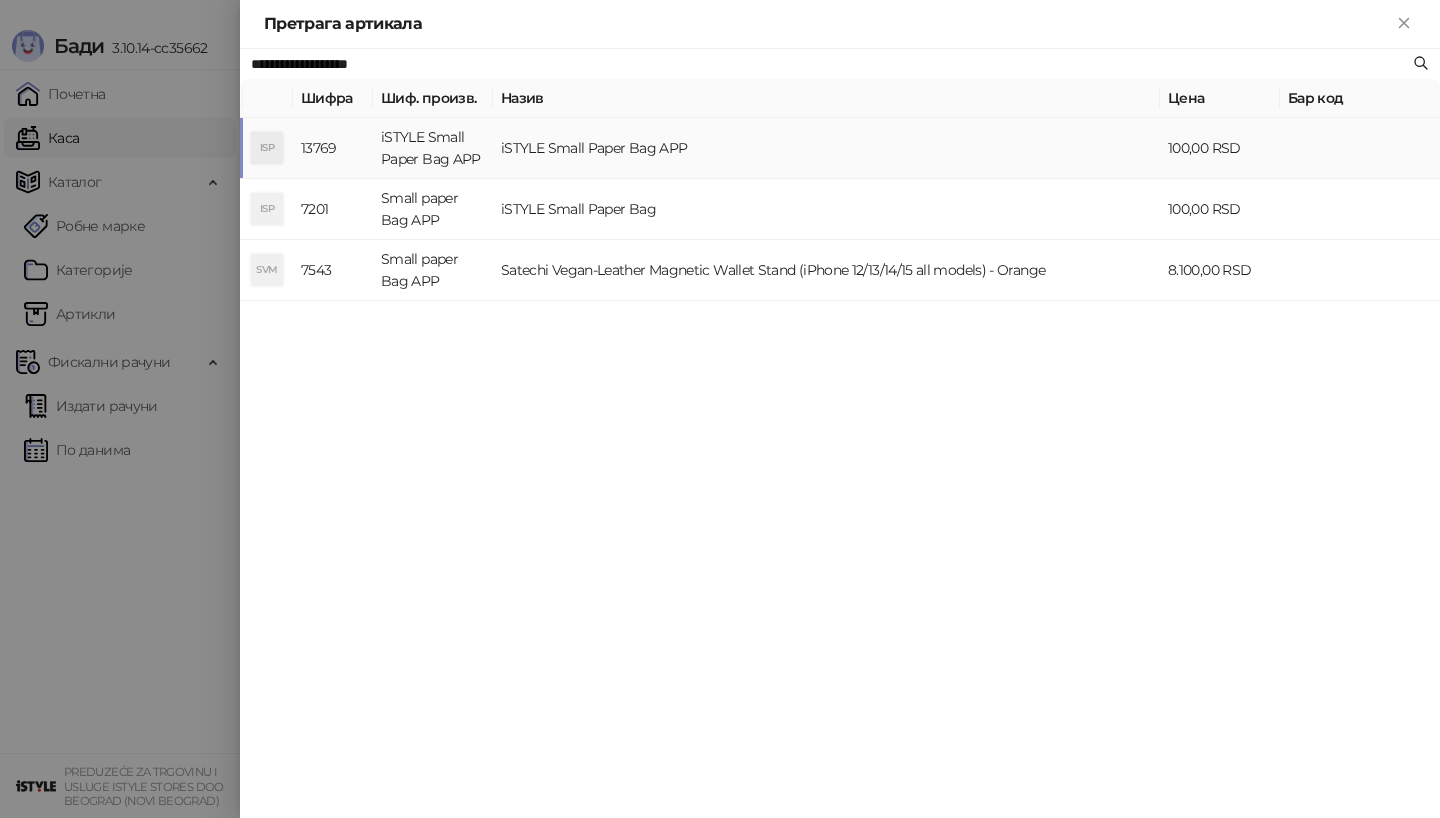 type on "**********" 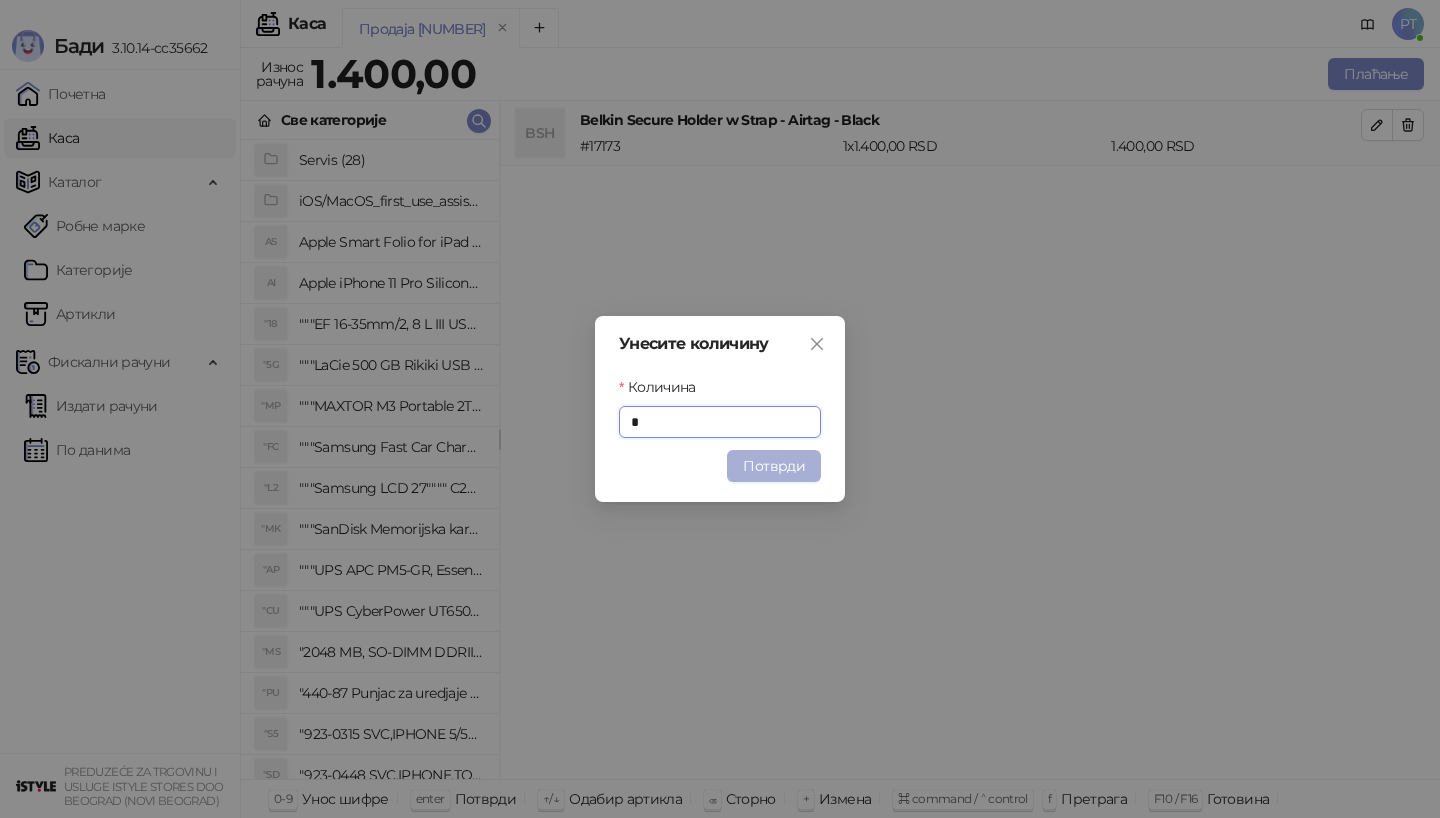 click on "Потврди" at bounding box center (774, 466) 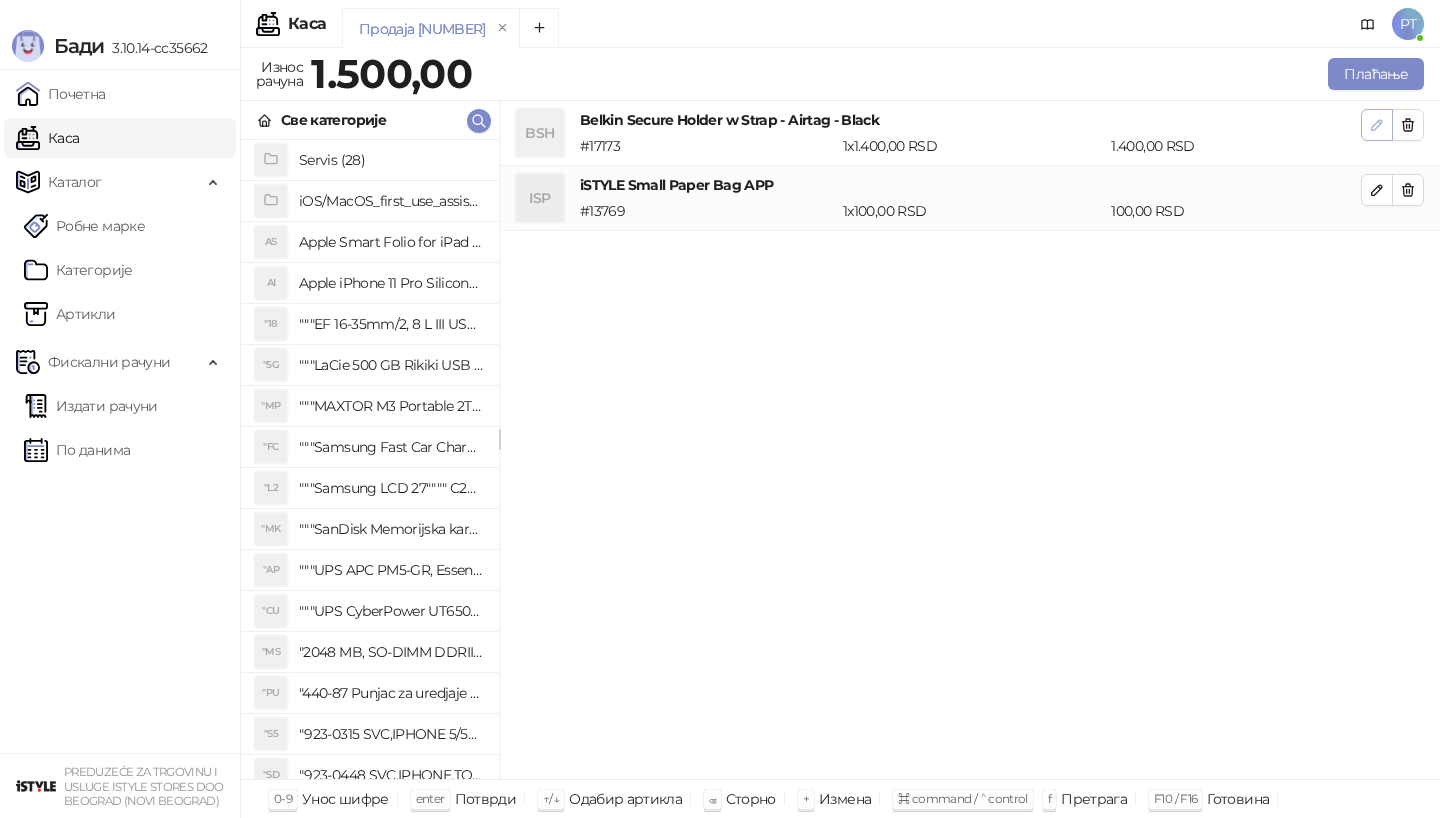 click 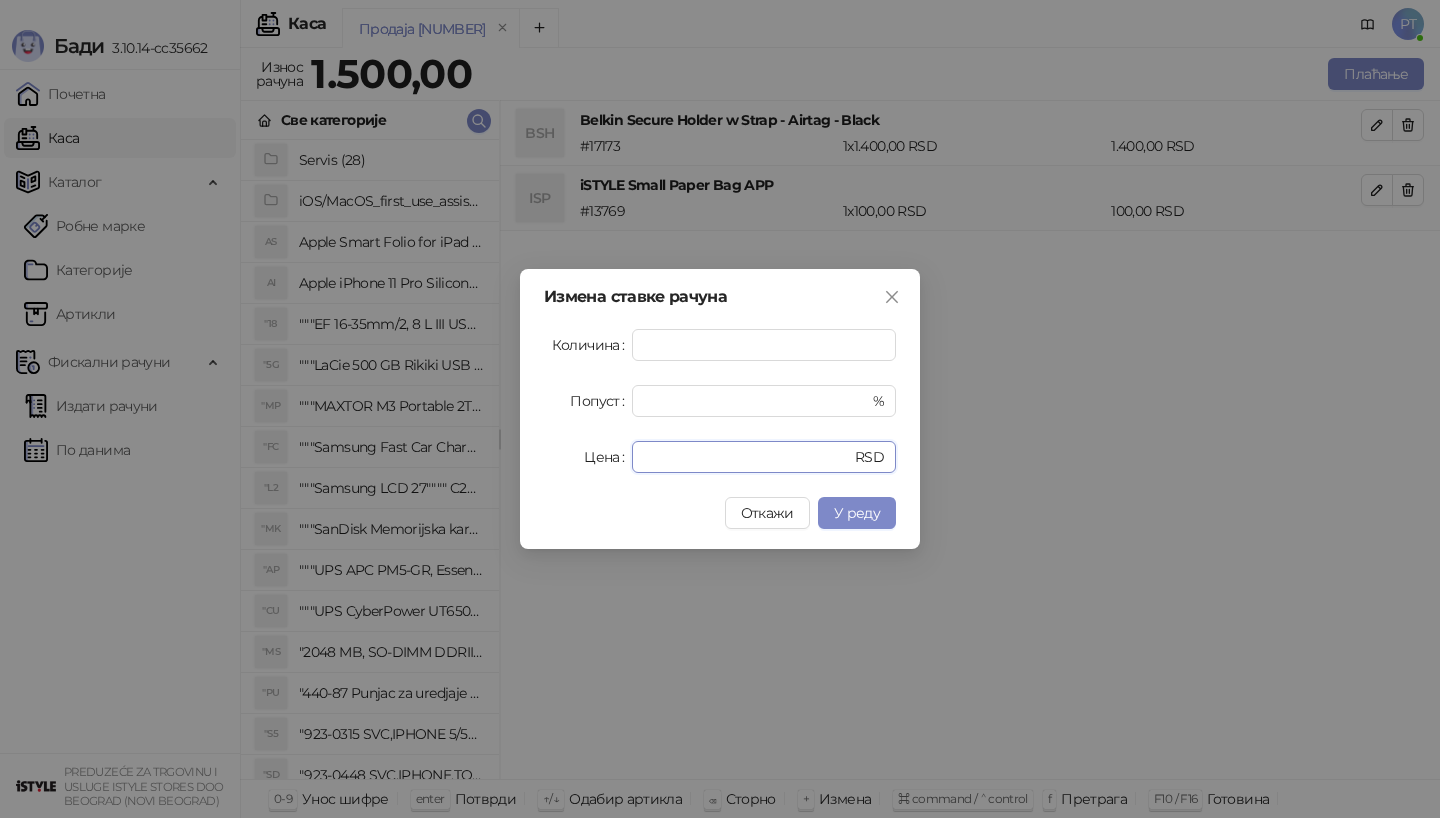 drag, startPoint x: 696, startPoint y: 458, endPoint x: 508, endPoint y: 458, distance: 188 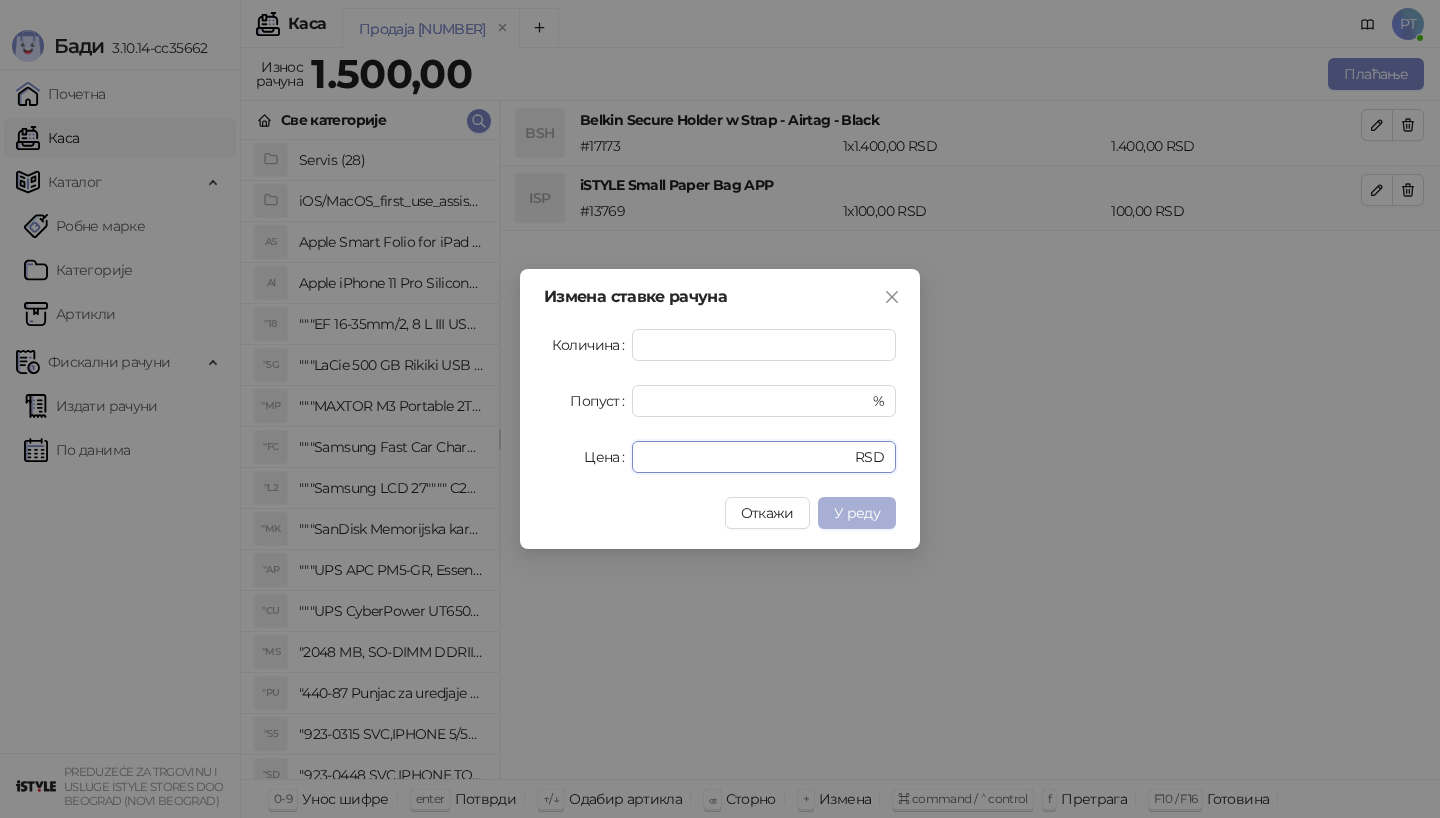 type on "****" 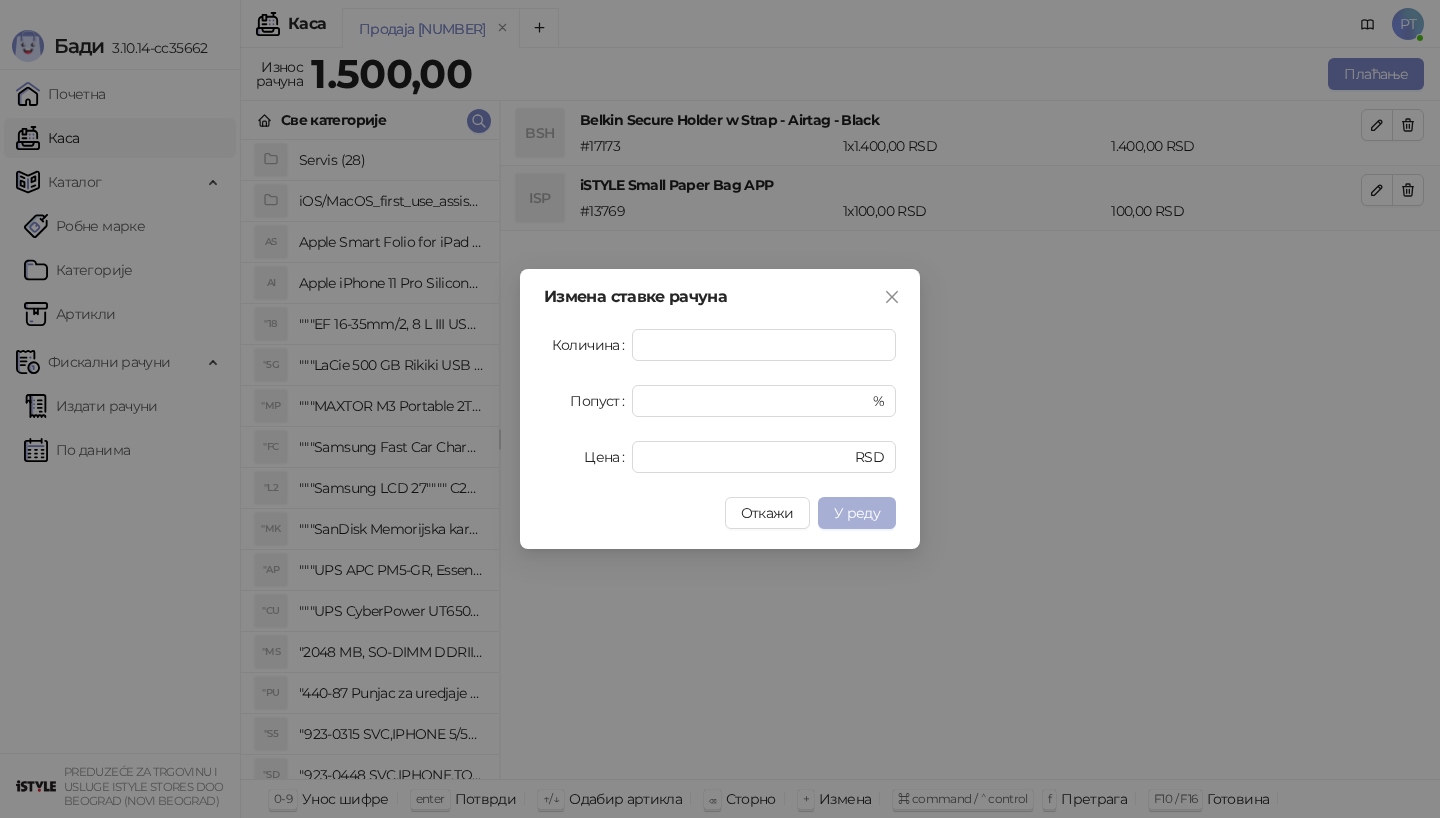 click on "У реду" at bounding box center (857, 513) 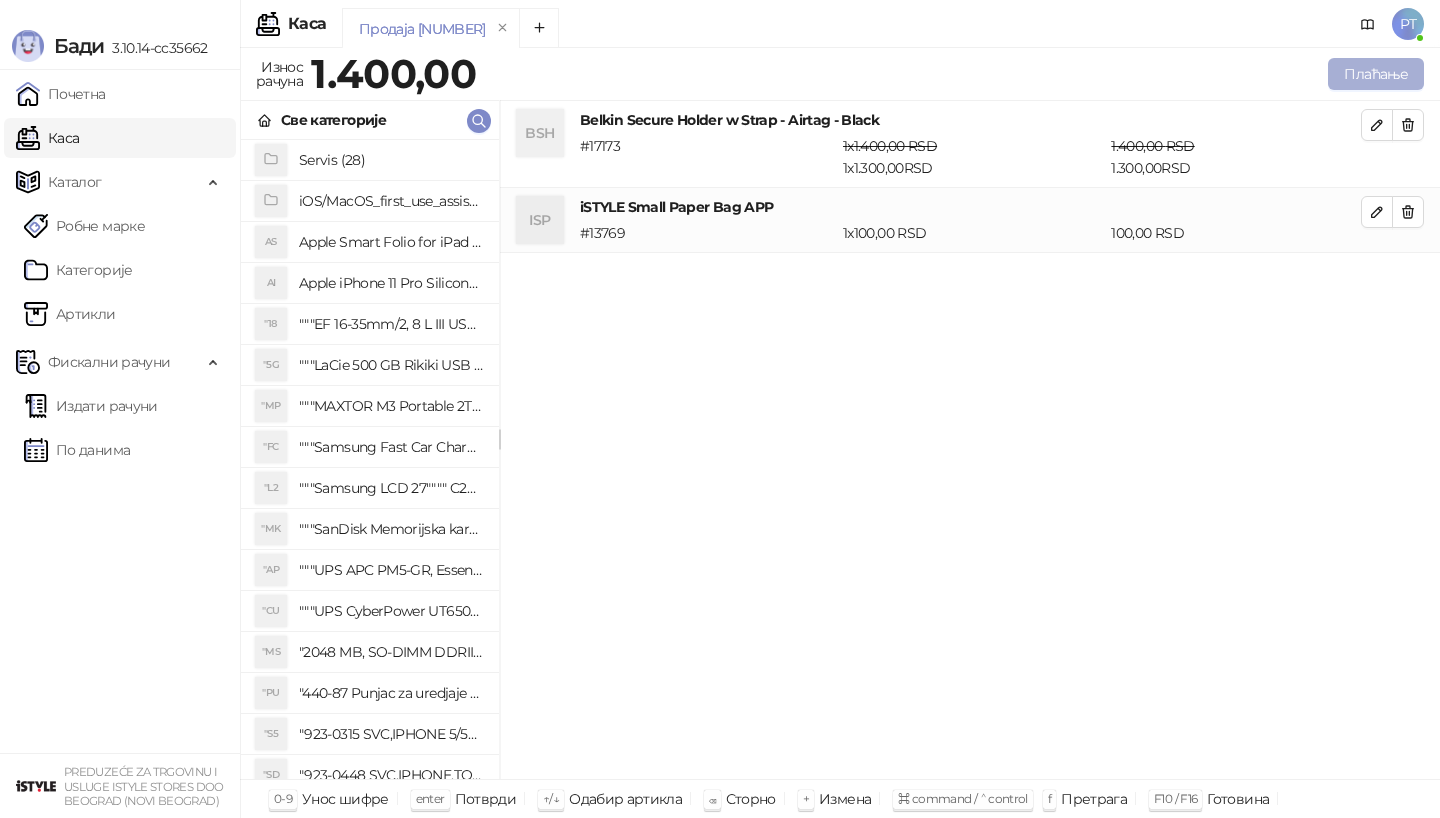 click on "Плаћање" at bounding box center [1376, 74] 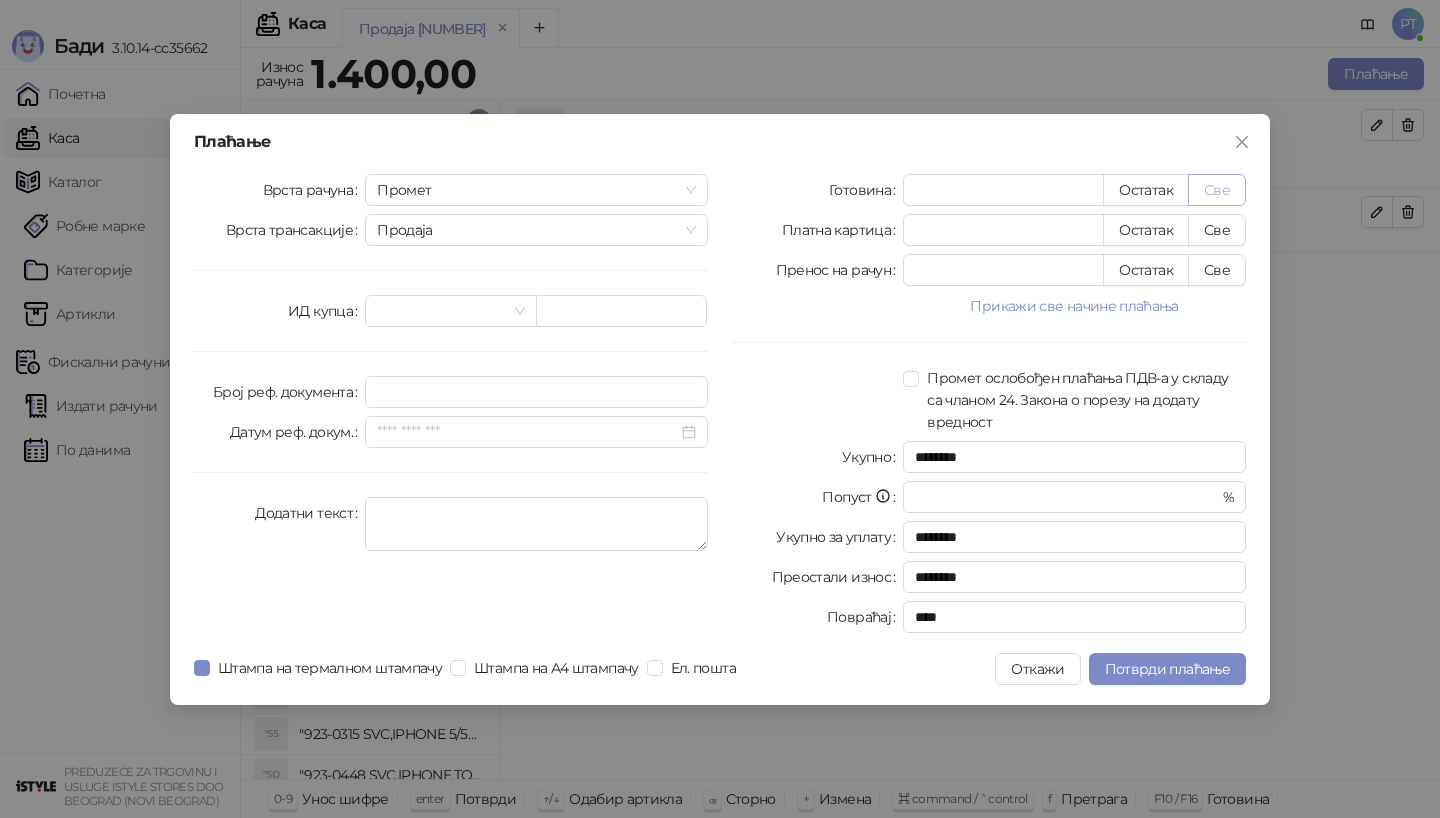 click on "Све" at bounding box center [1217, 190] 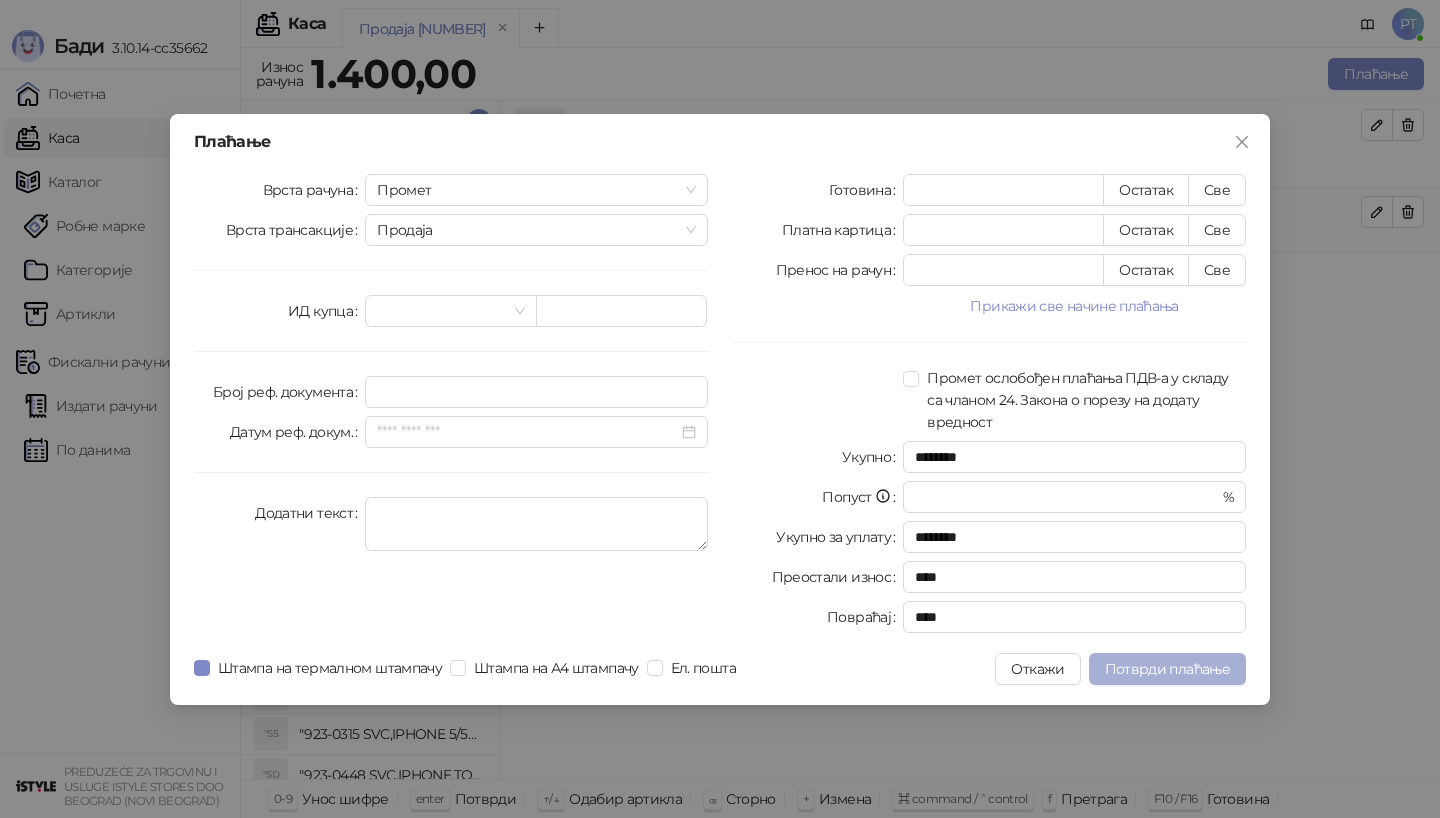 click on "Потврди плаћање" at bounding box center [1167, 669] 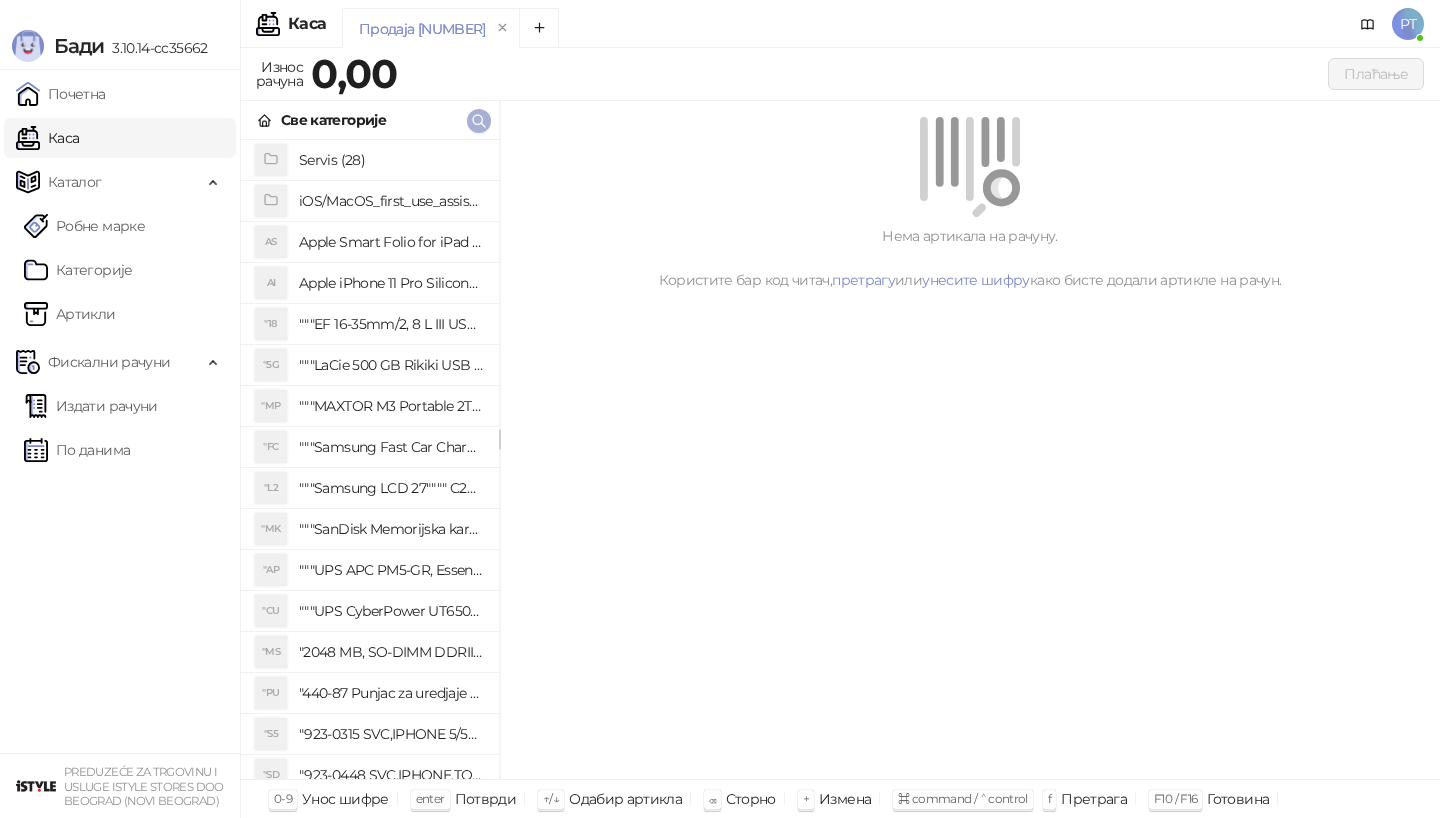 click 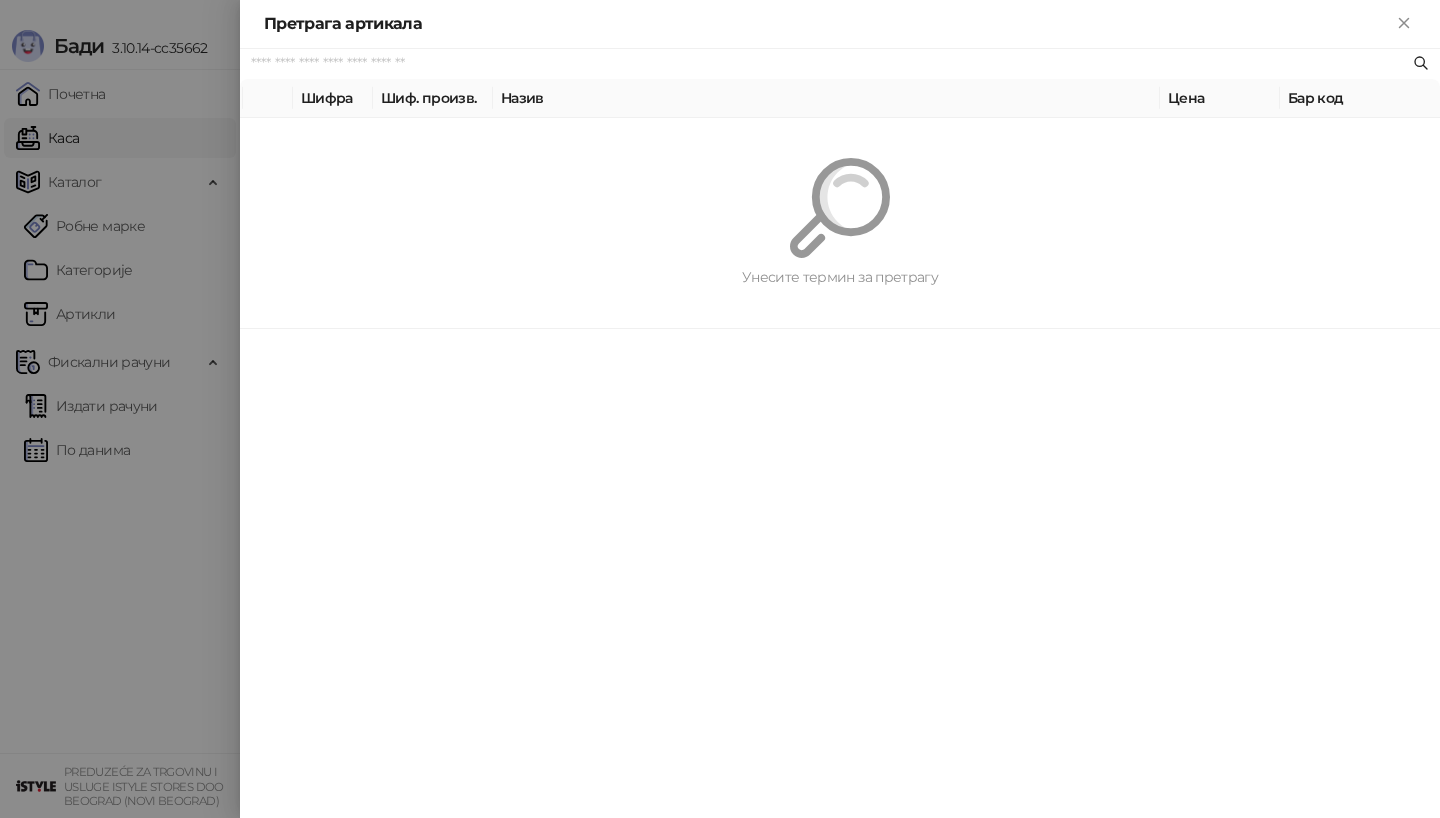 paste on "*********" 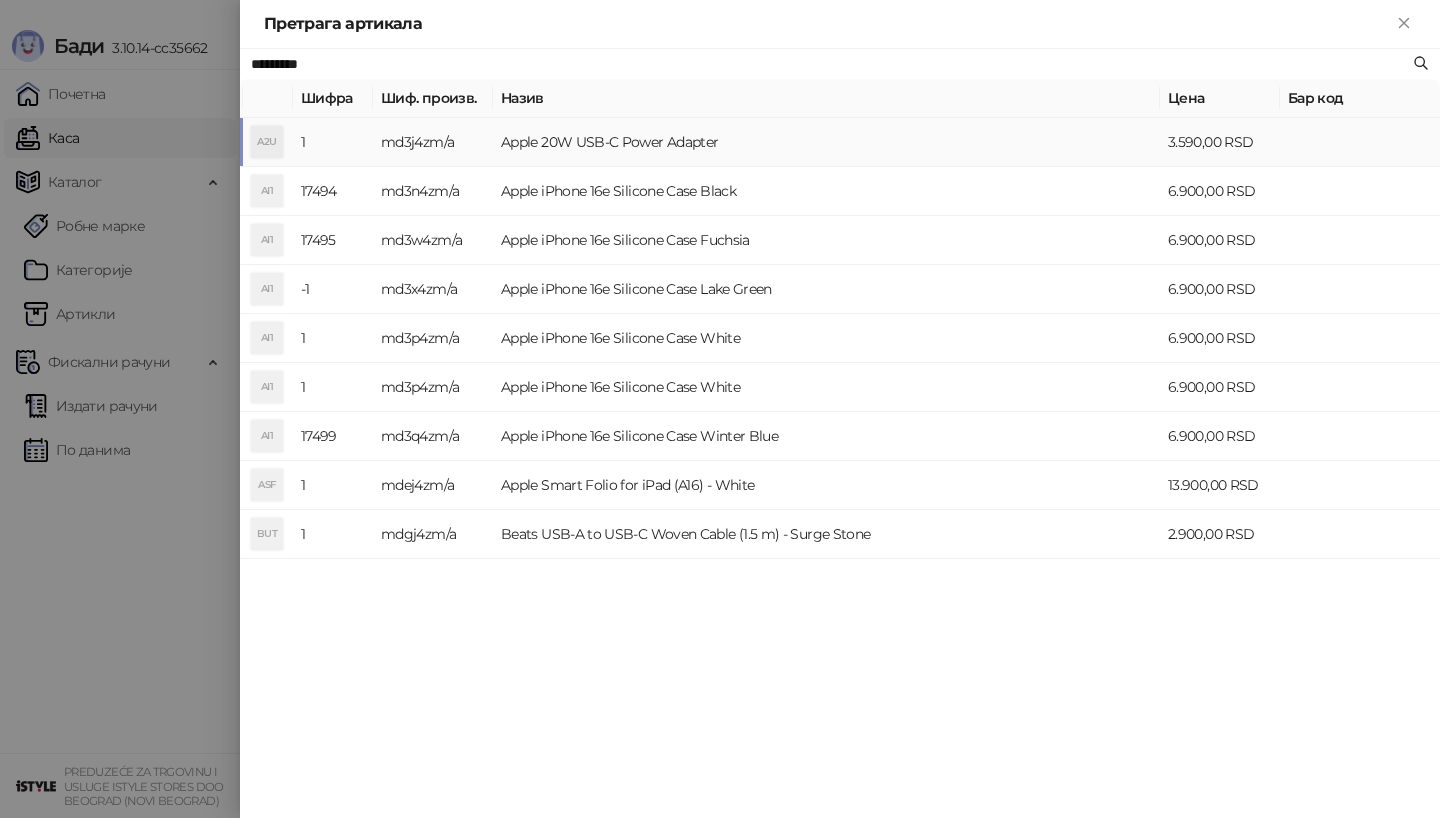 type on "*********" 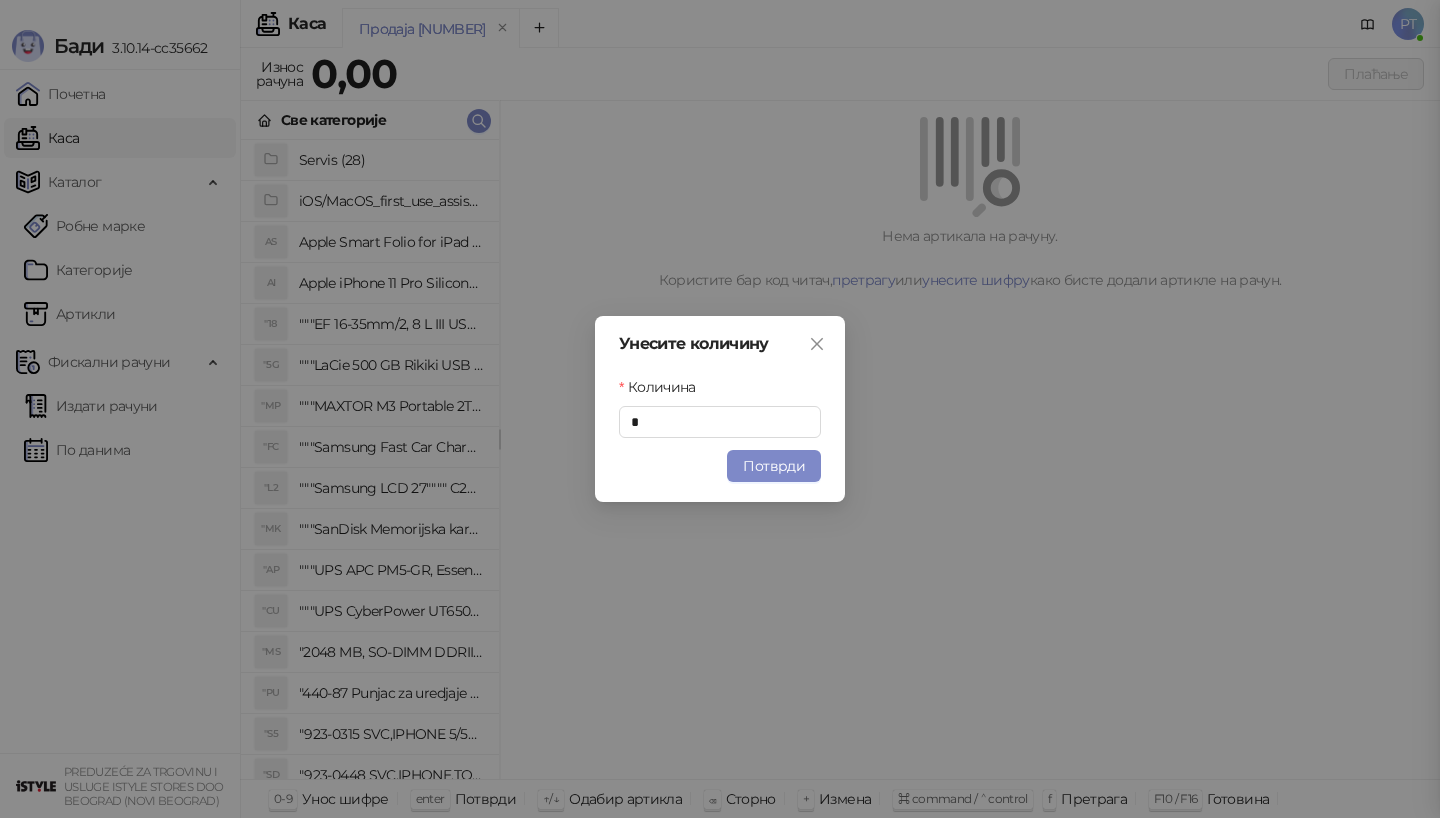 type 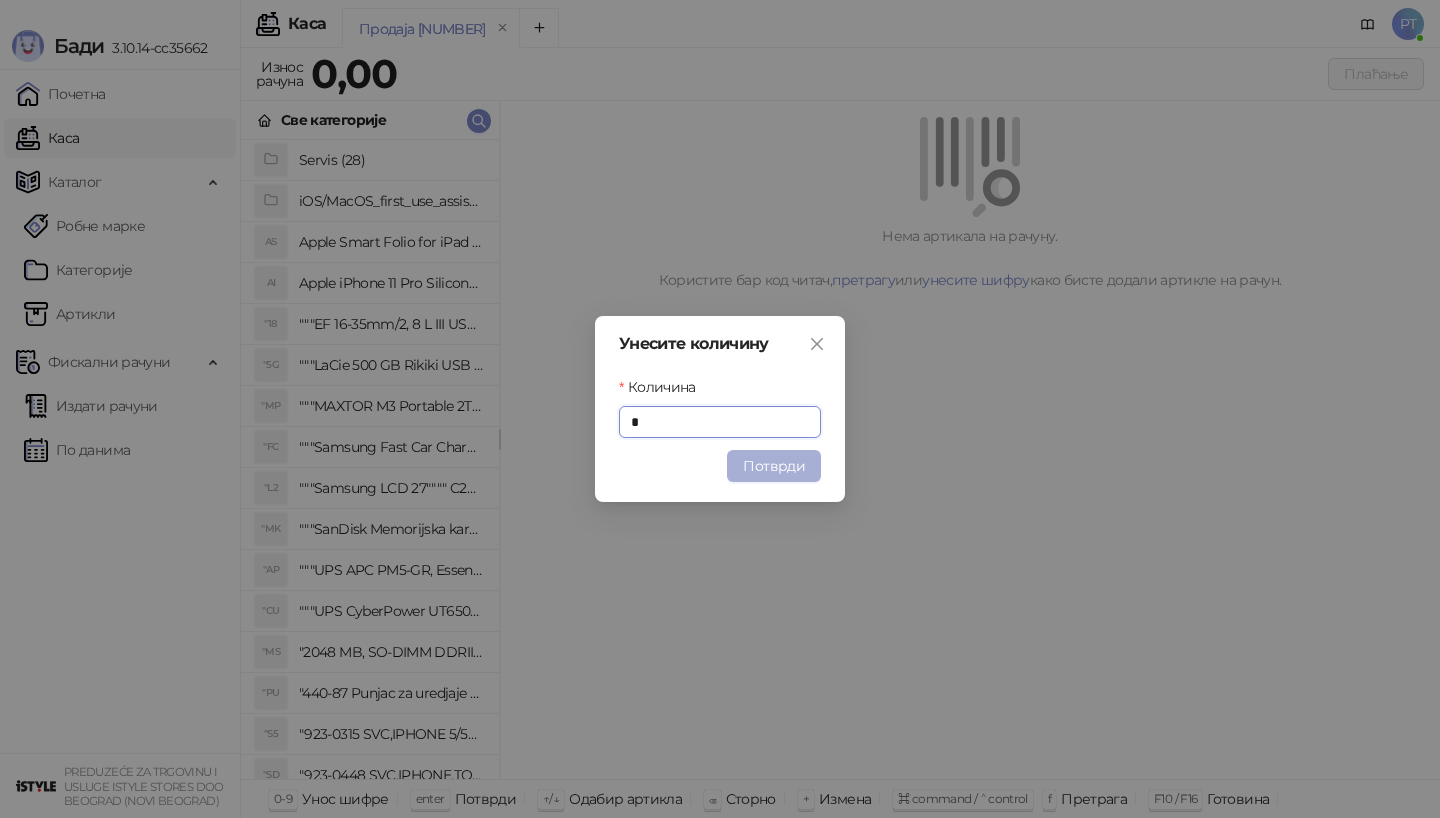 type on "*" 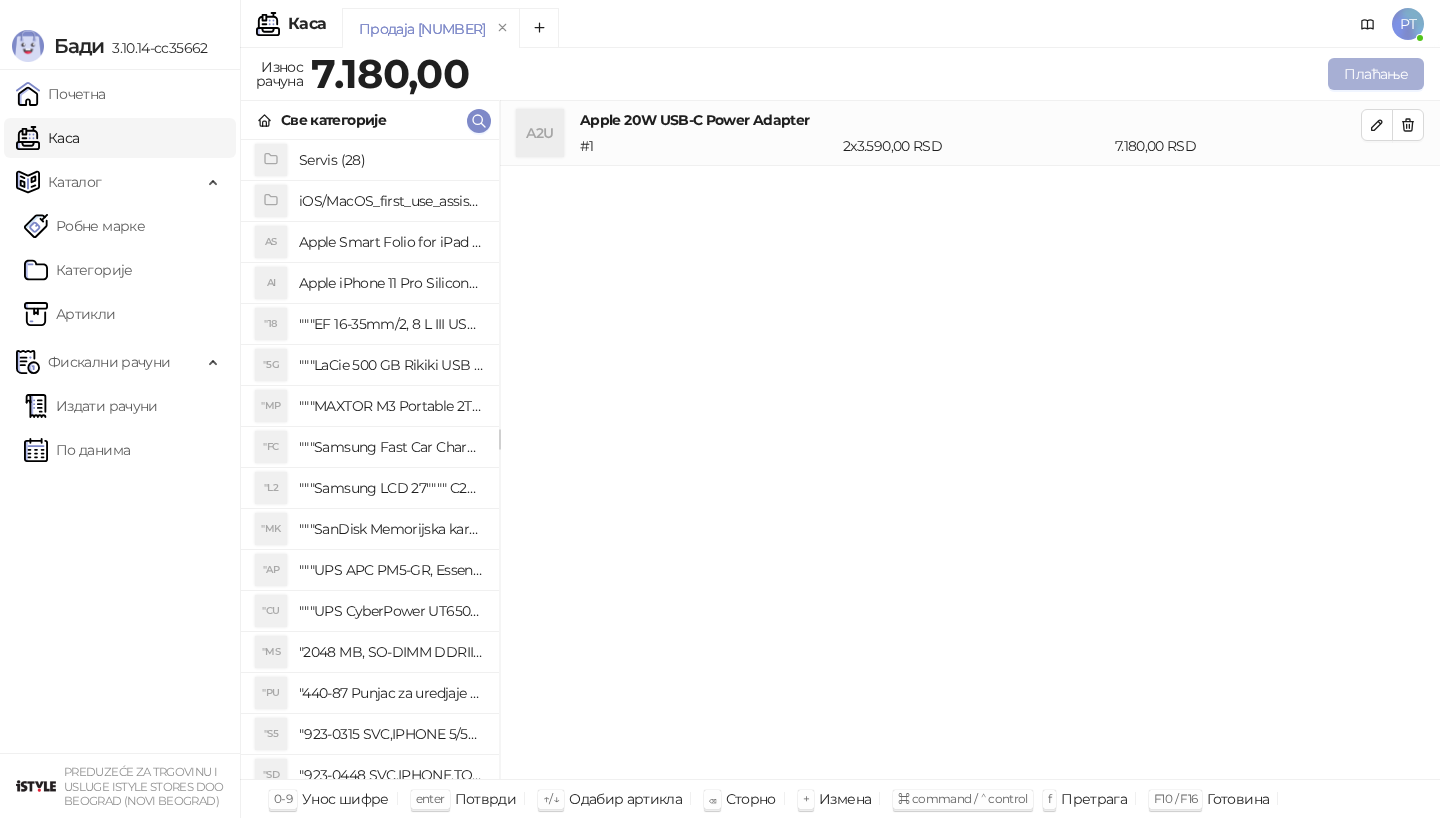 click on "Плаћање" at bounding box center (1376, 74) 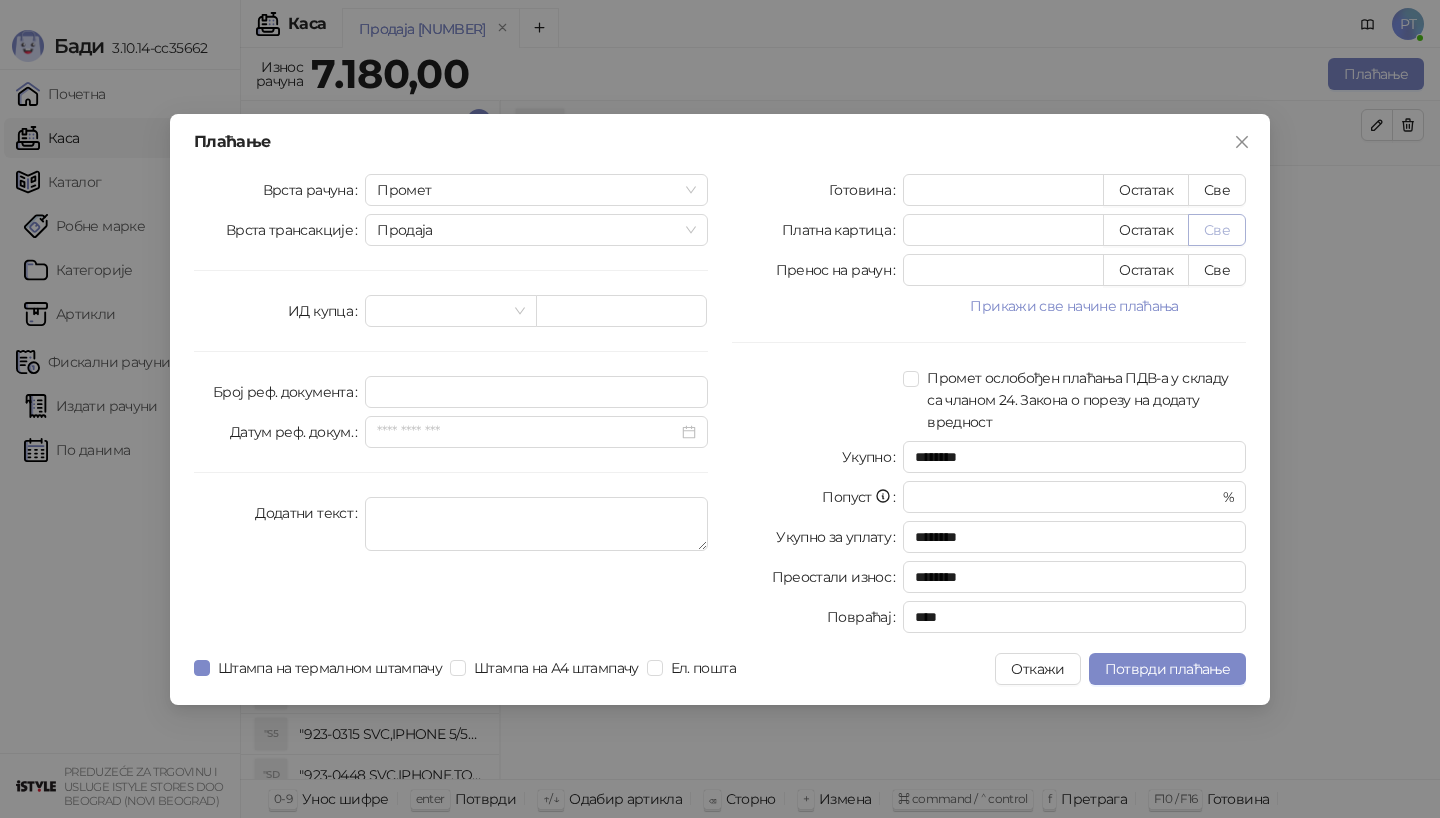 click on "Све" at bounding box center (1217, 230) 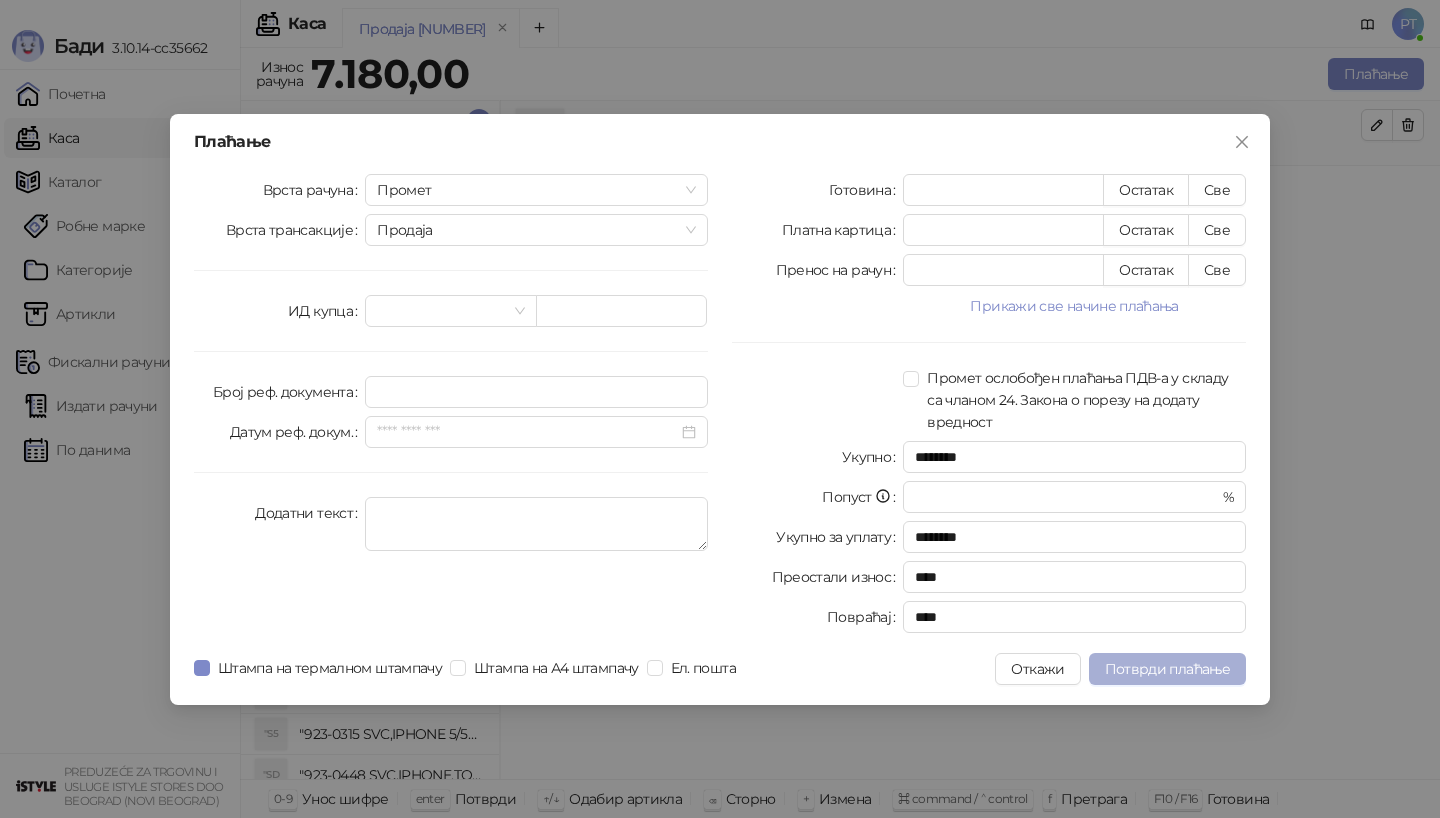 click on "Потврди плаћање" at bounding box center (1167, 669) 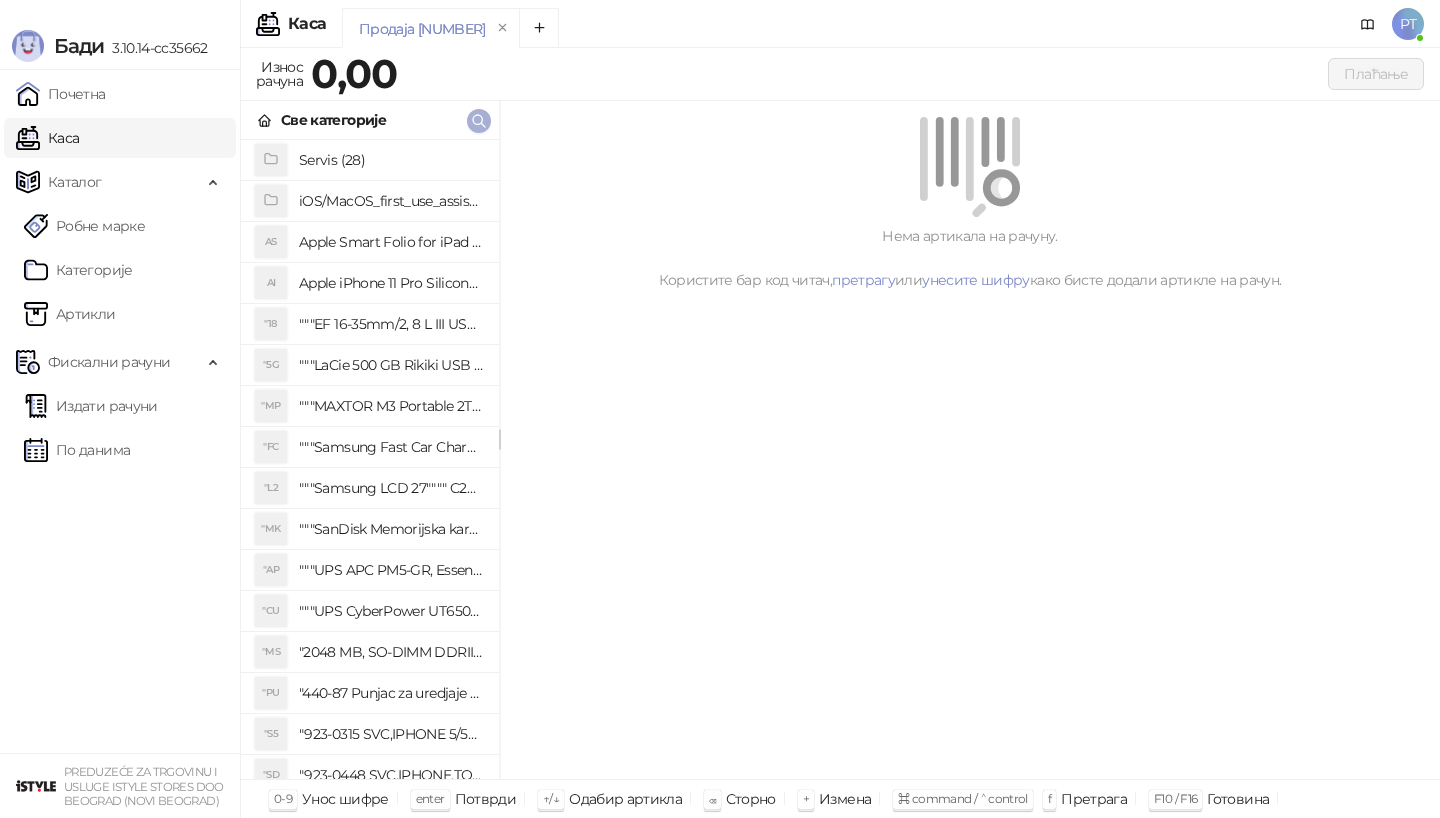 click 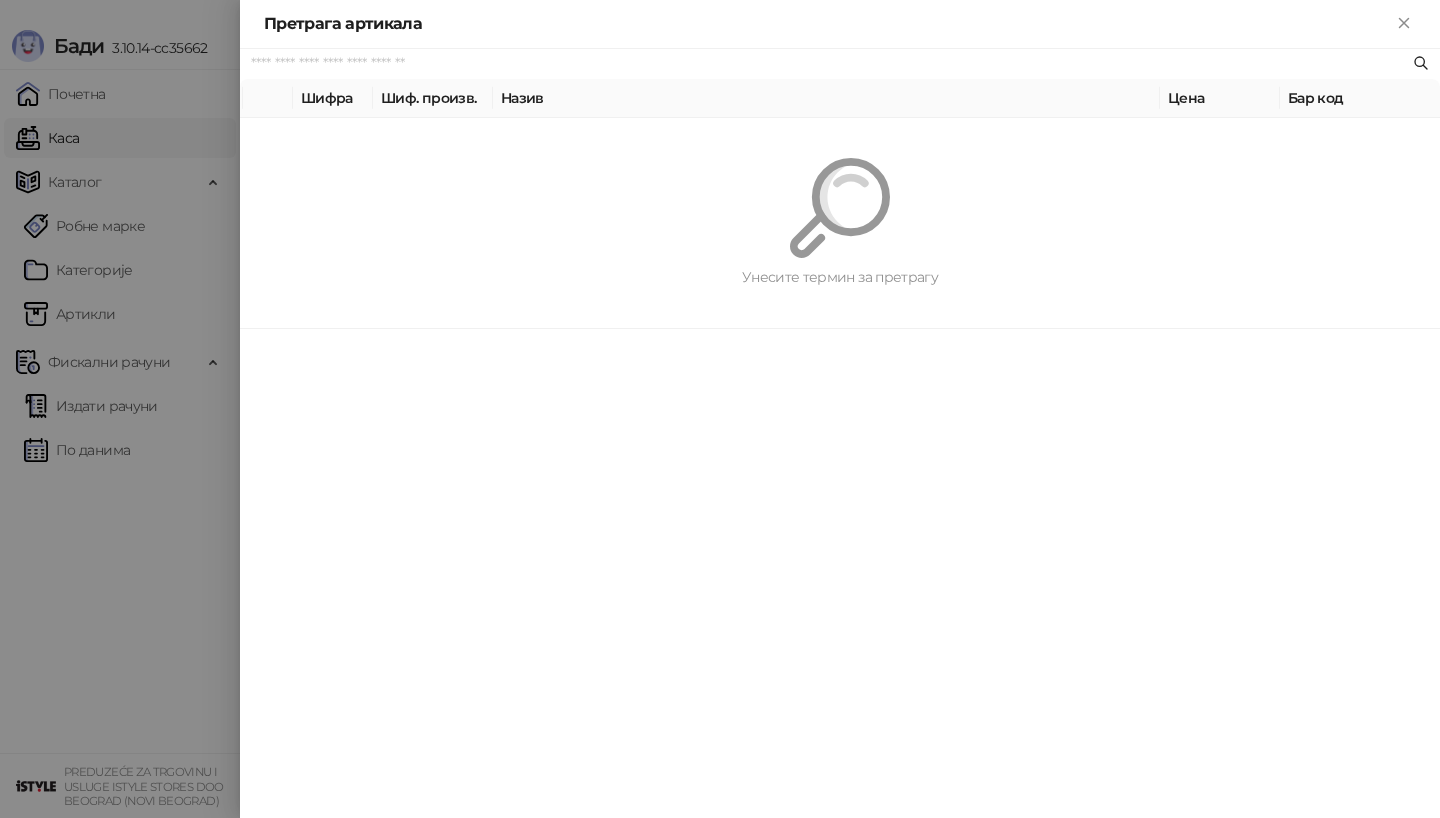 paste on "*********" 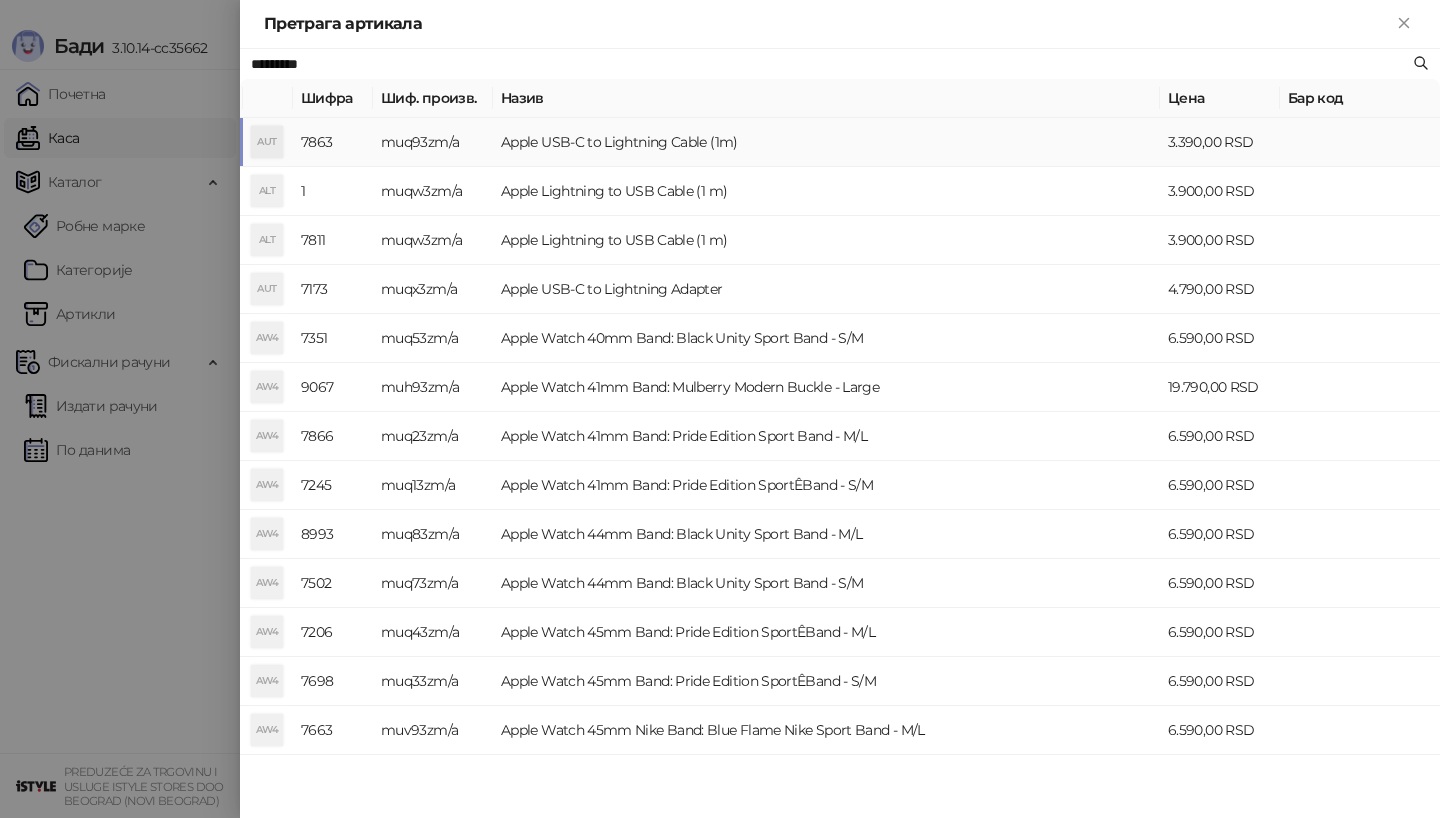 click on "AUT" at bounding box center (267, 142) 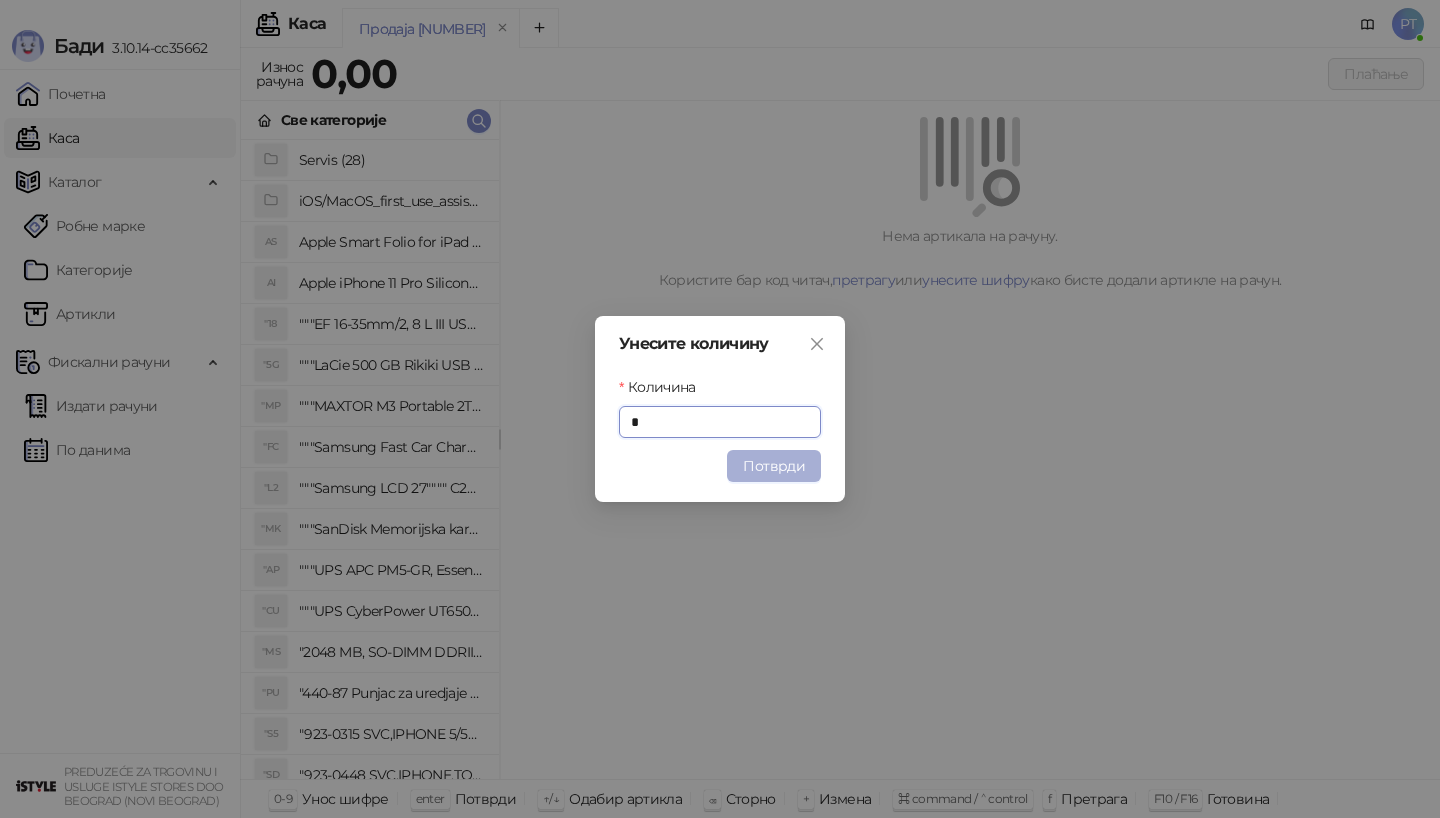 click on "Потврди" at bounding box center [774, 466] 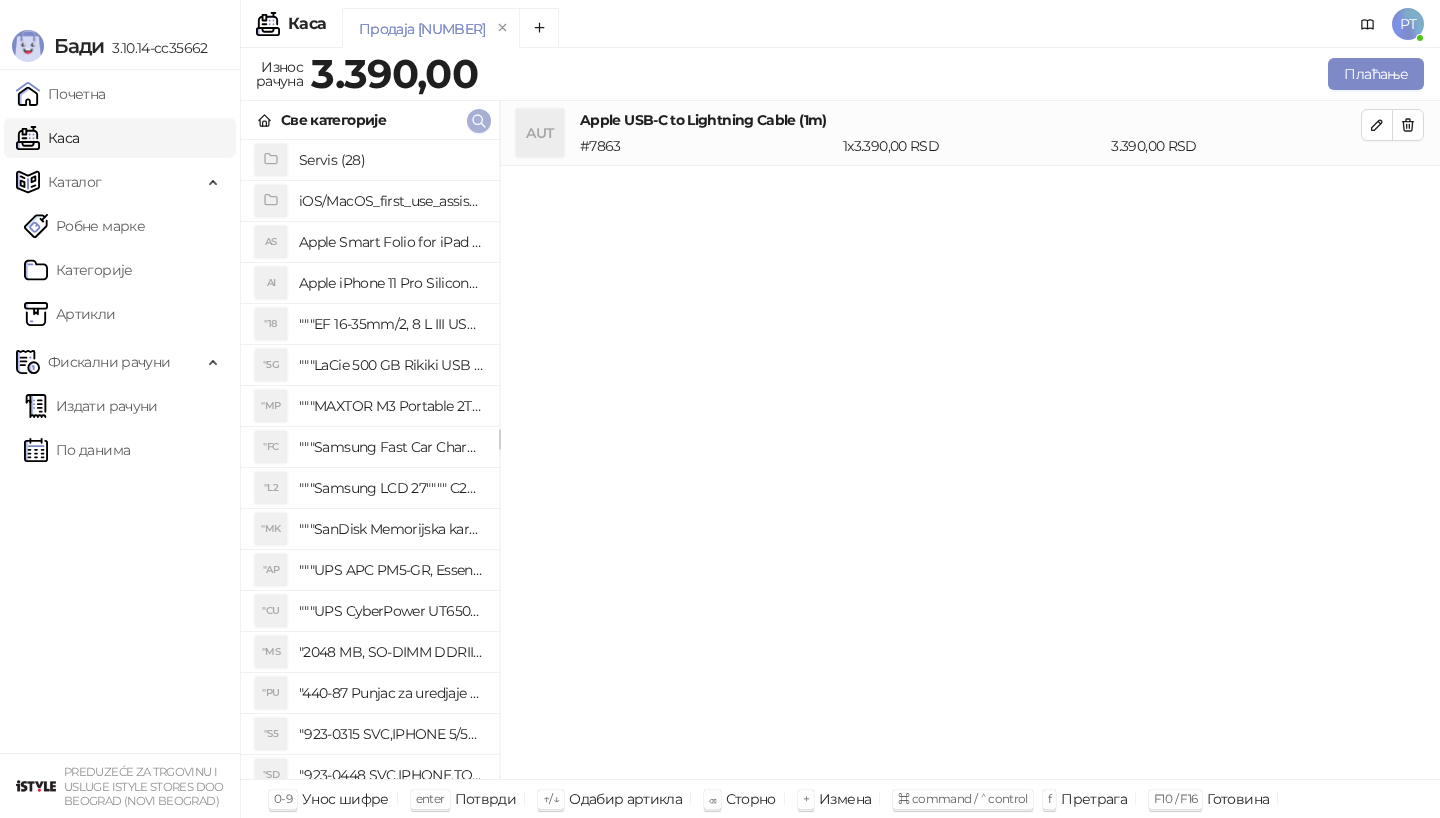 click 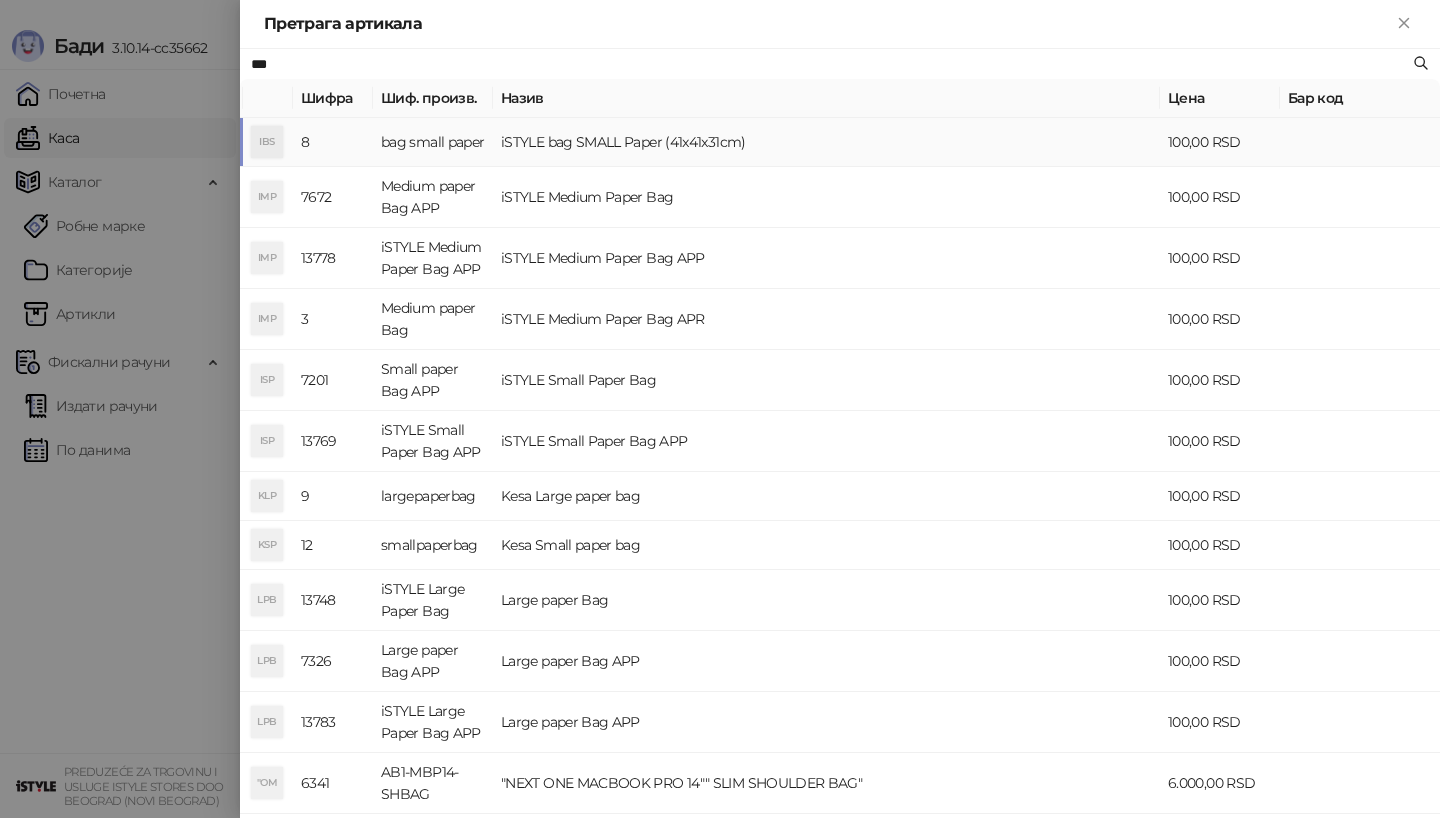 type on "***" 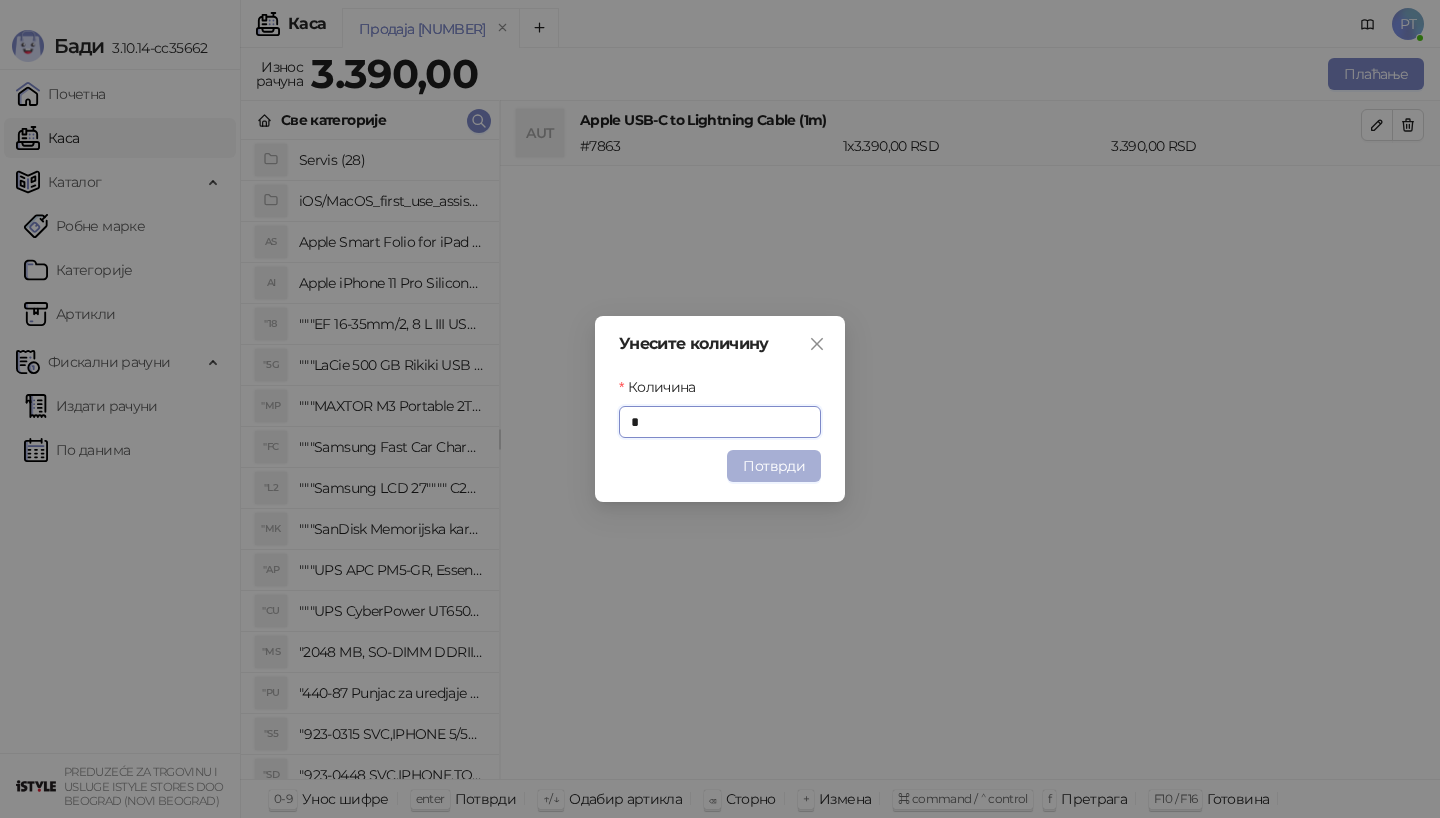 click on "Потврди" at bounding box center [774, 466] 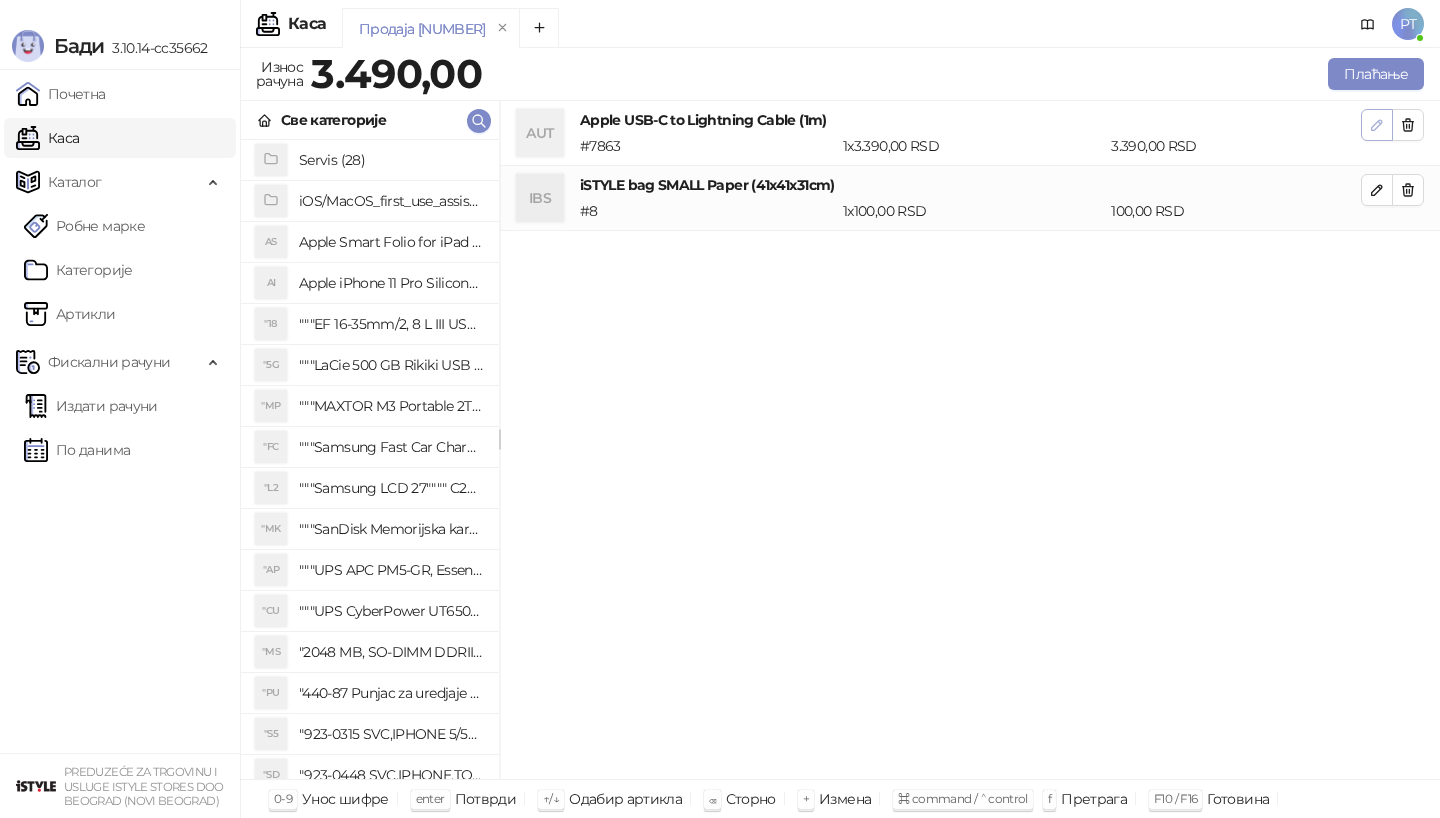 click 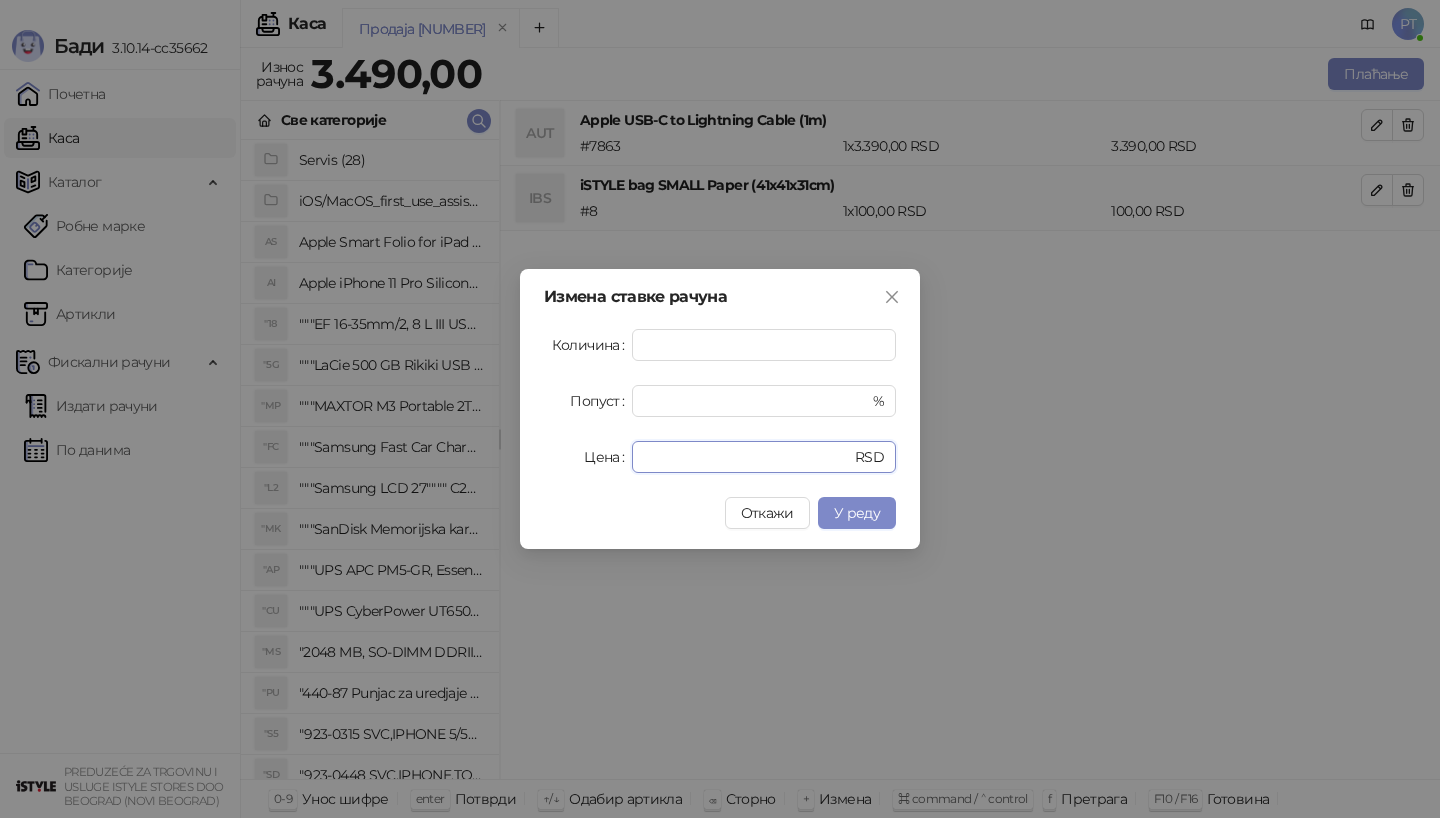 drag, startPoint x: 702, startPoint y: 456, endPoint x: 489, endPoint y: 456, distance: 213 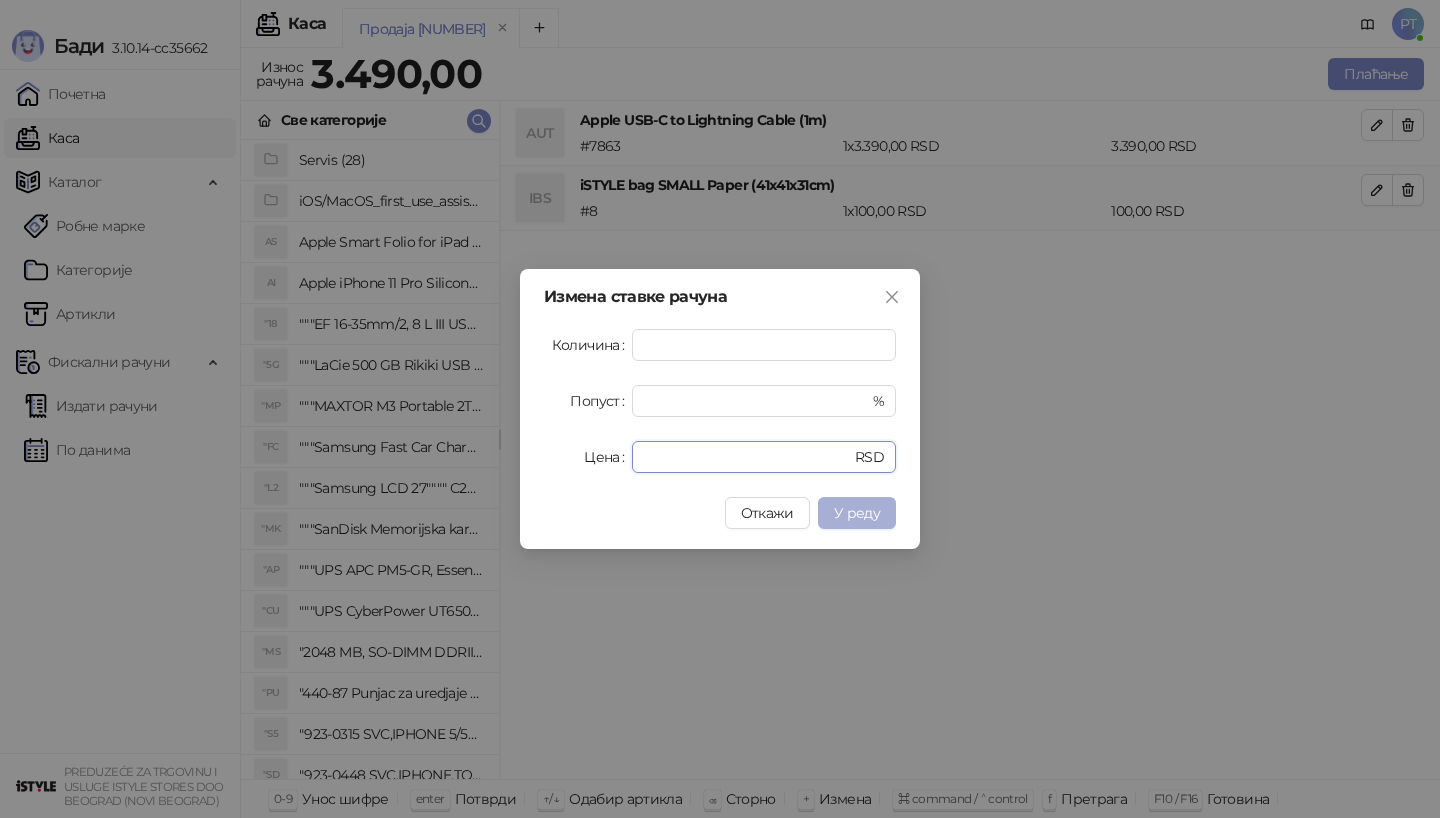 type on "****" 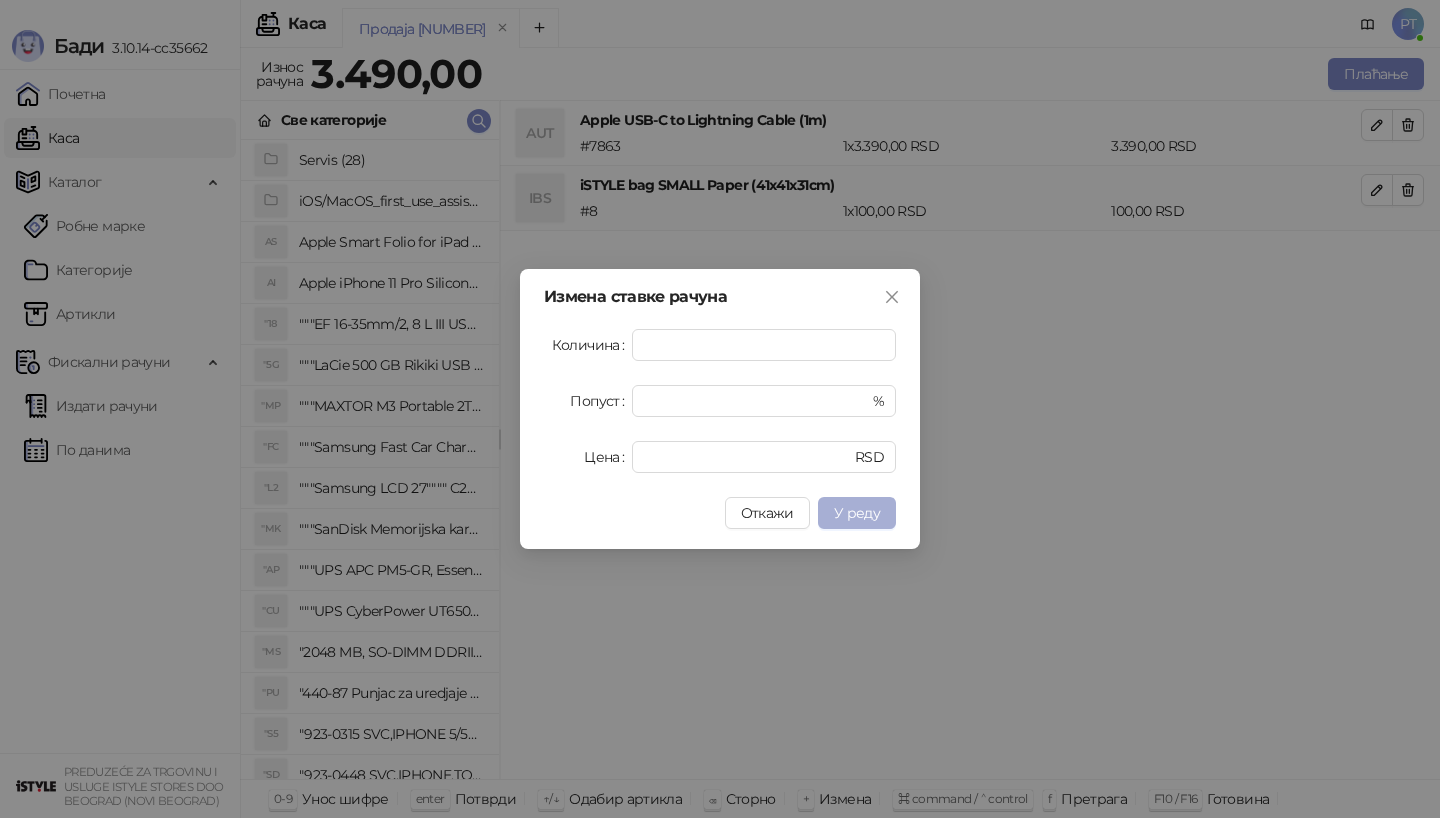 click on "У реду" at bounding box center [857, 513] 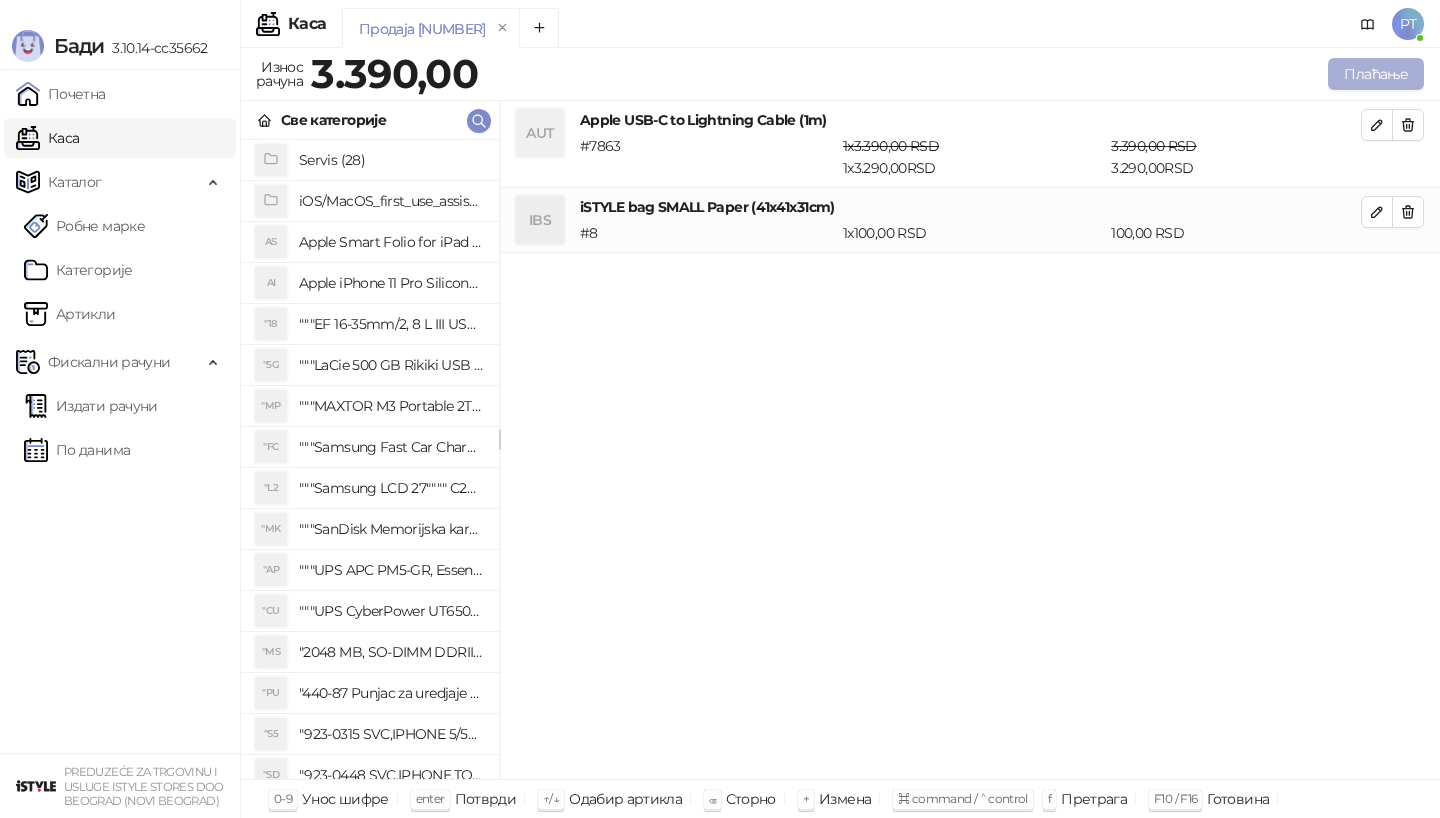 click on "Плаћање" at bounding box center (1376, 74) 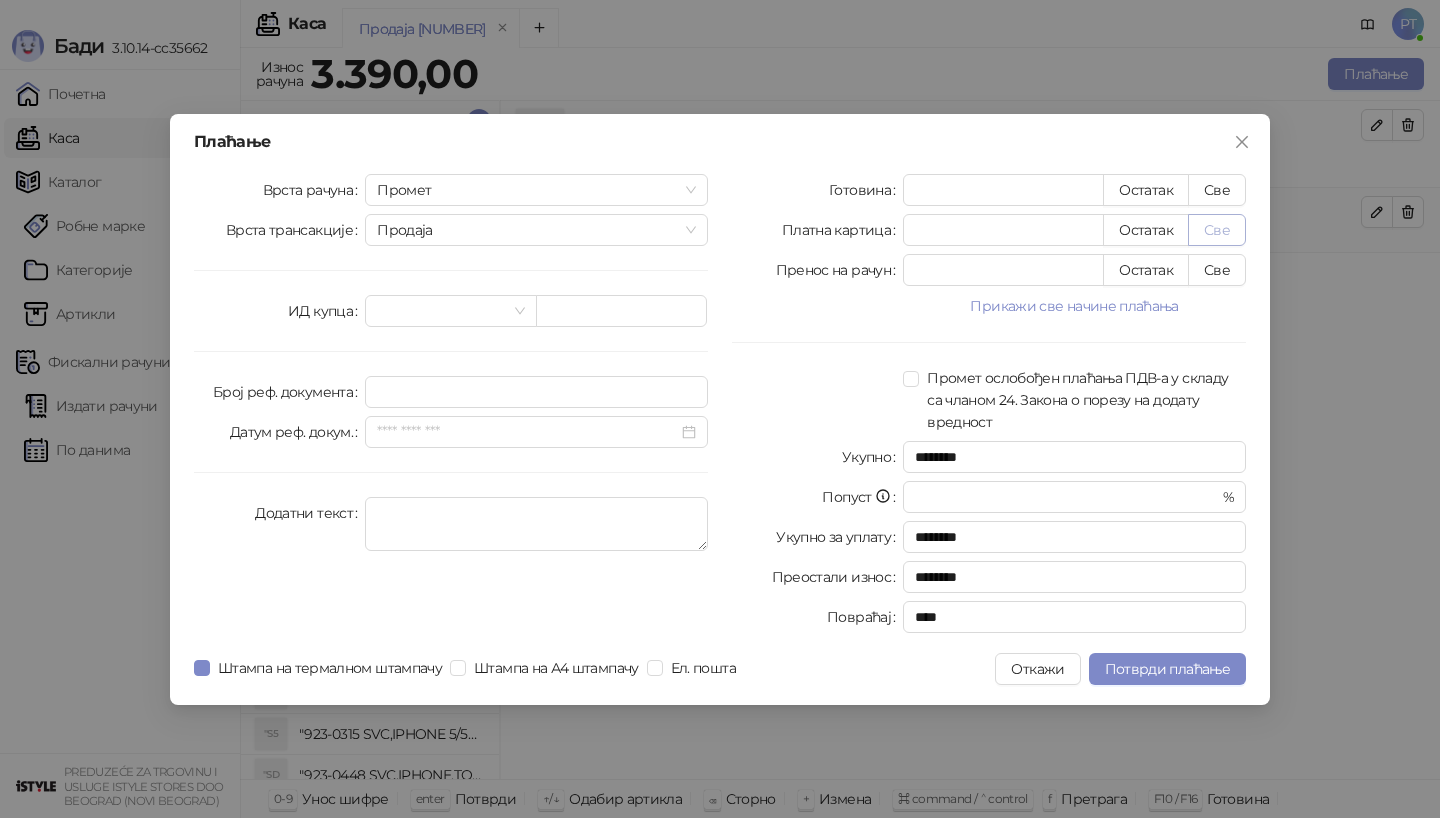 click on "Све" at bounding box center (1217, 230) 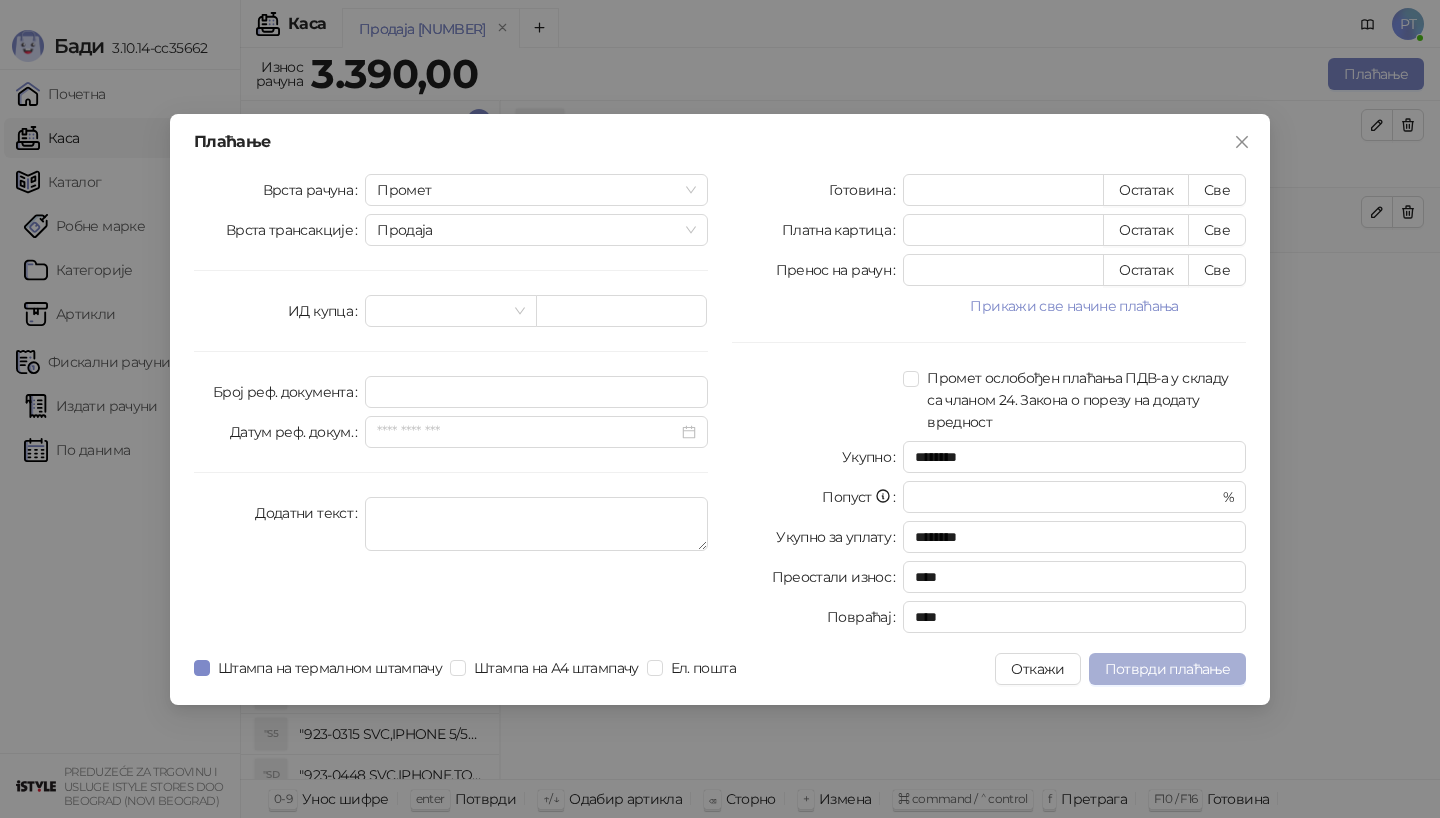 click on "Потврди плаћање" at bounding box center (1167, 669) 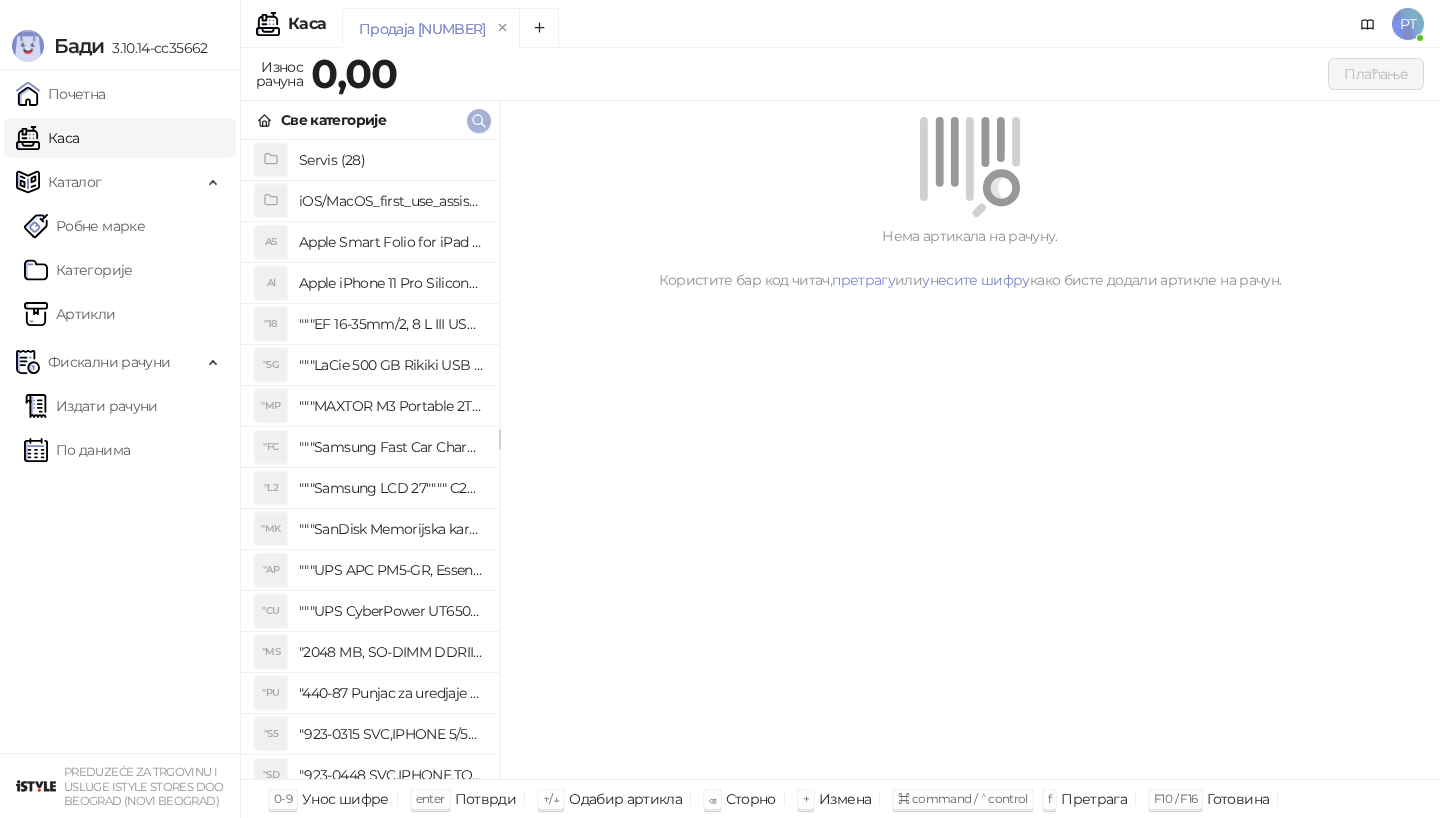 click 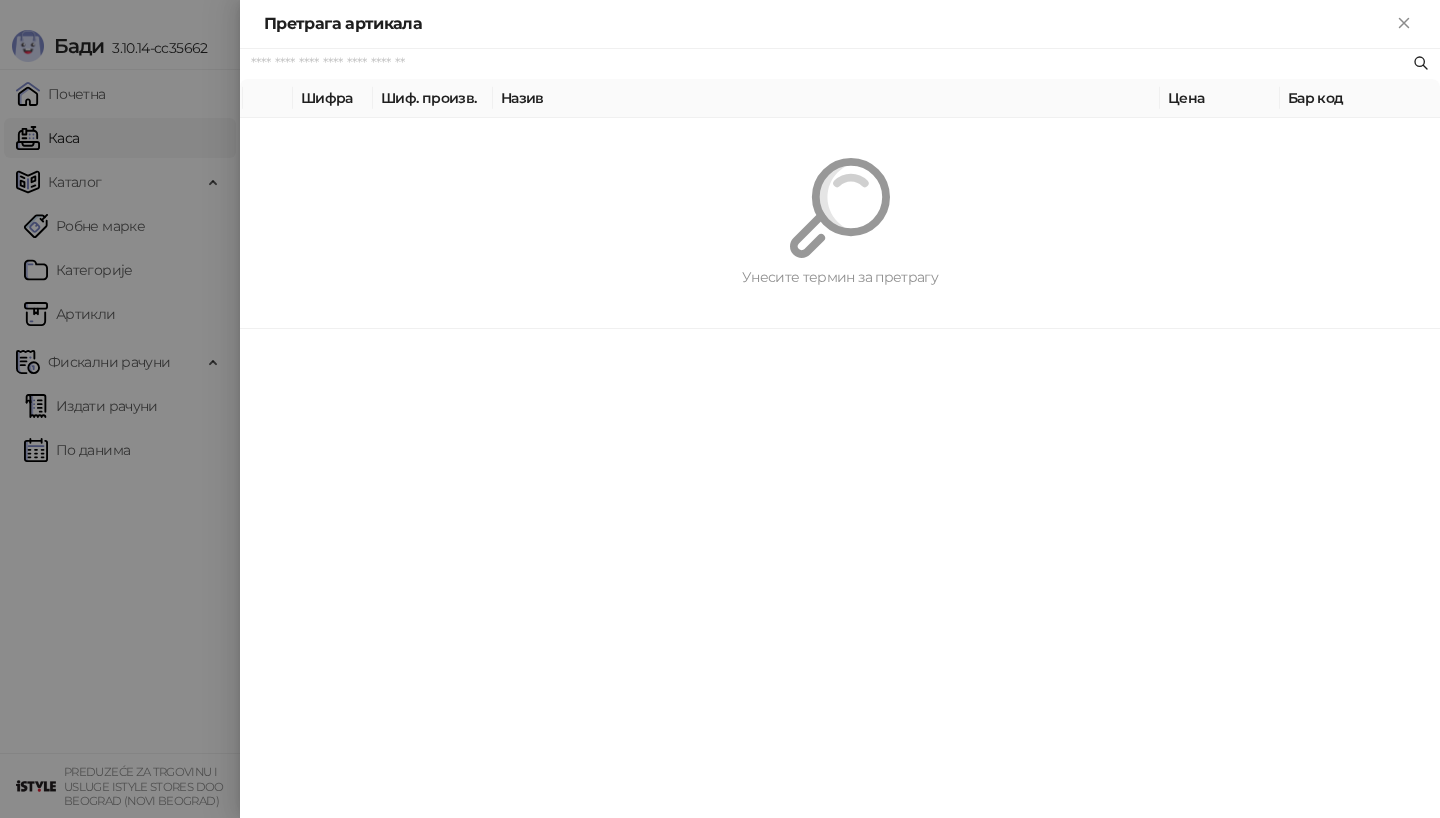 paste on "*********" 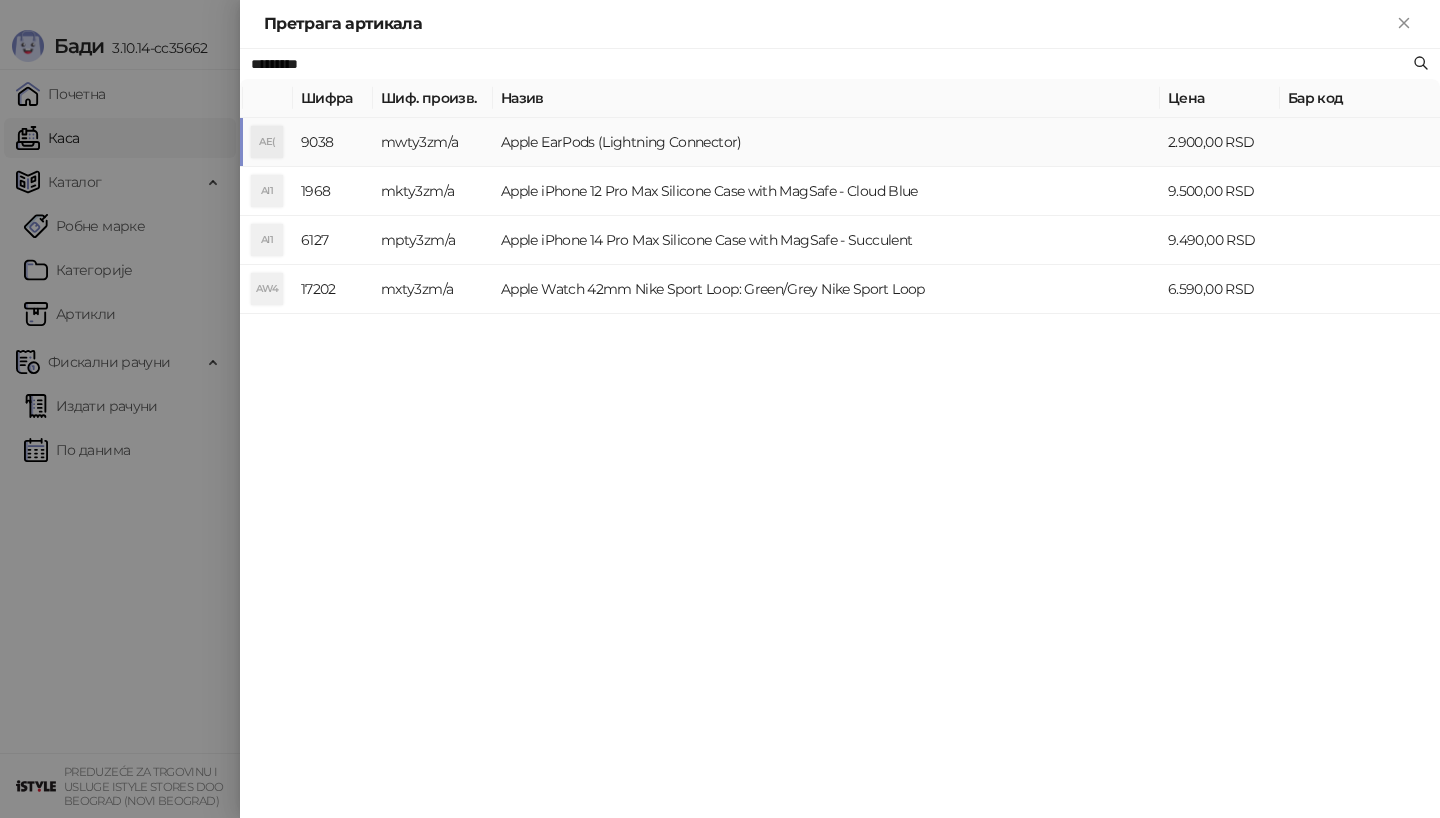 click on "AE(" at bounding box center [267, 142] 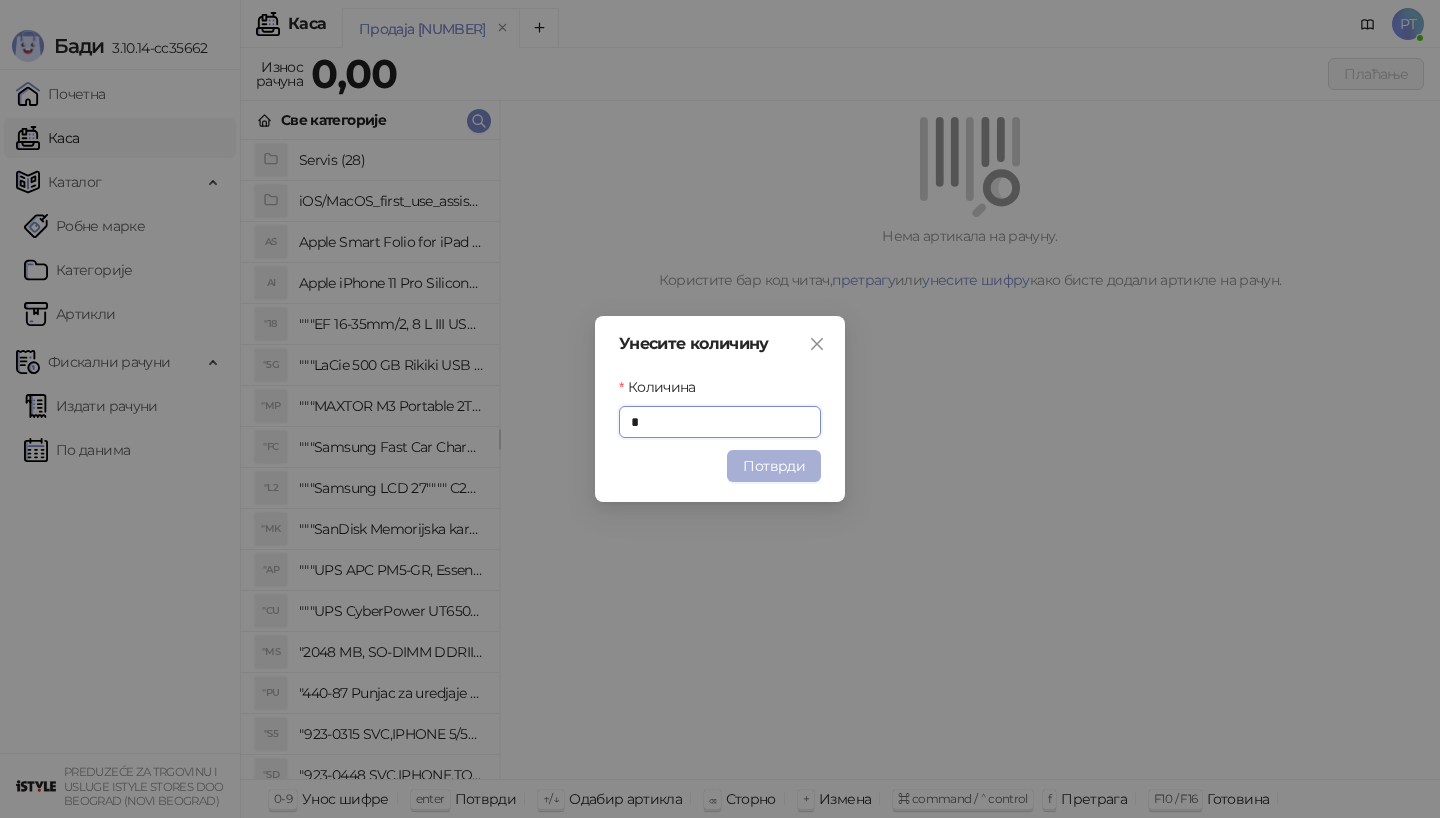 click on "Потврди" at bounding box center (774, 466) 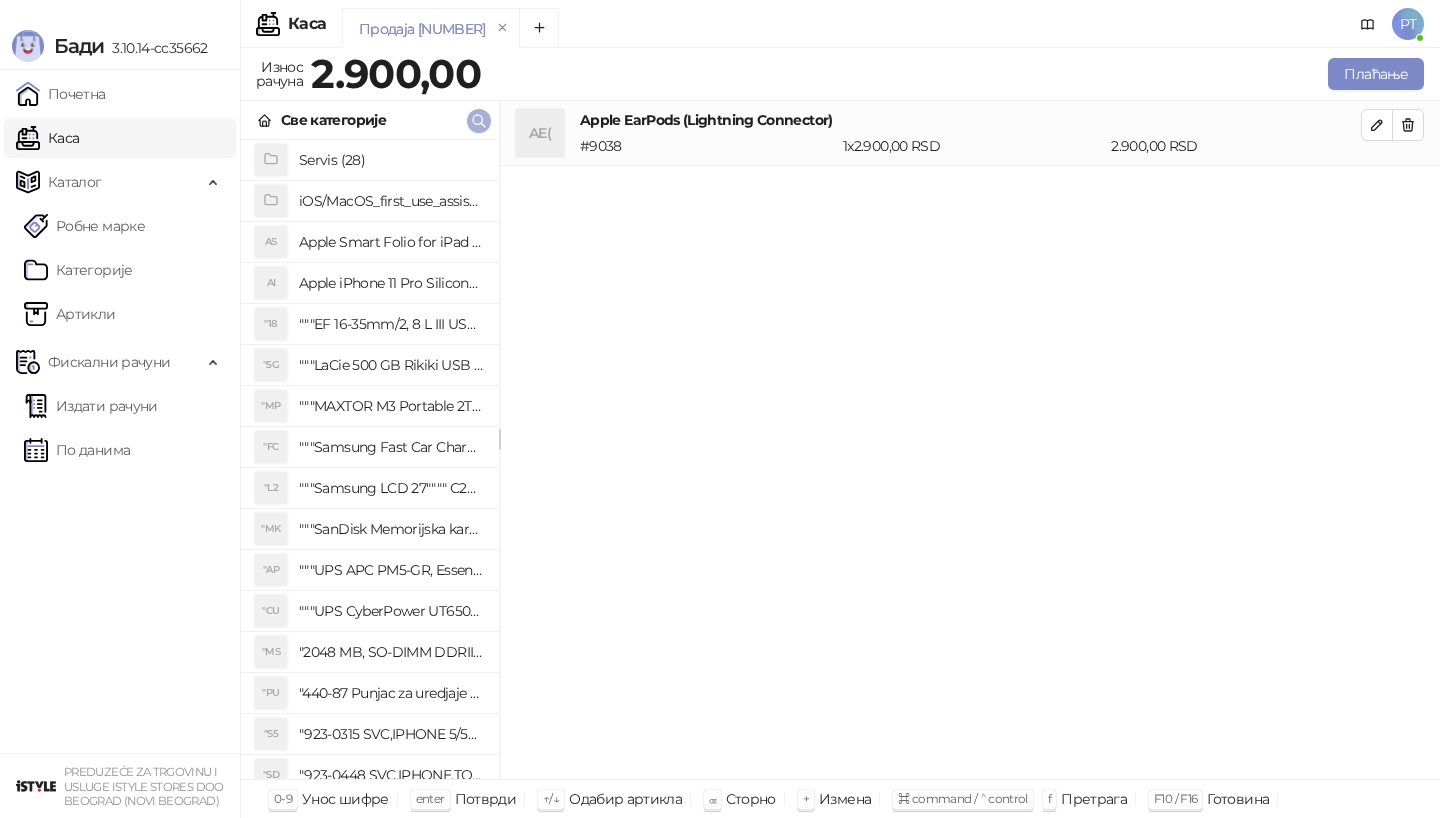 click 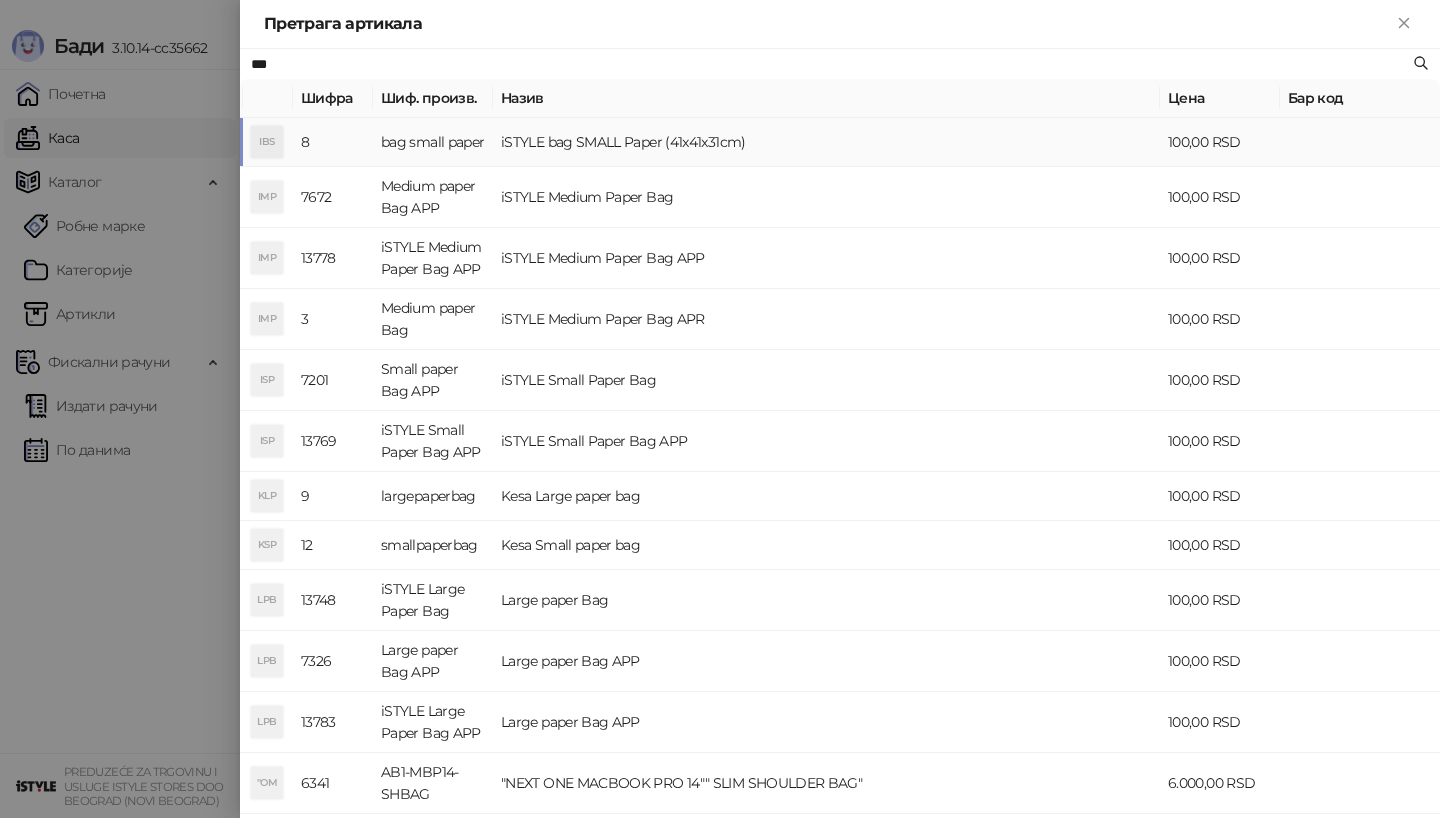 type on "***" 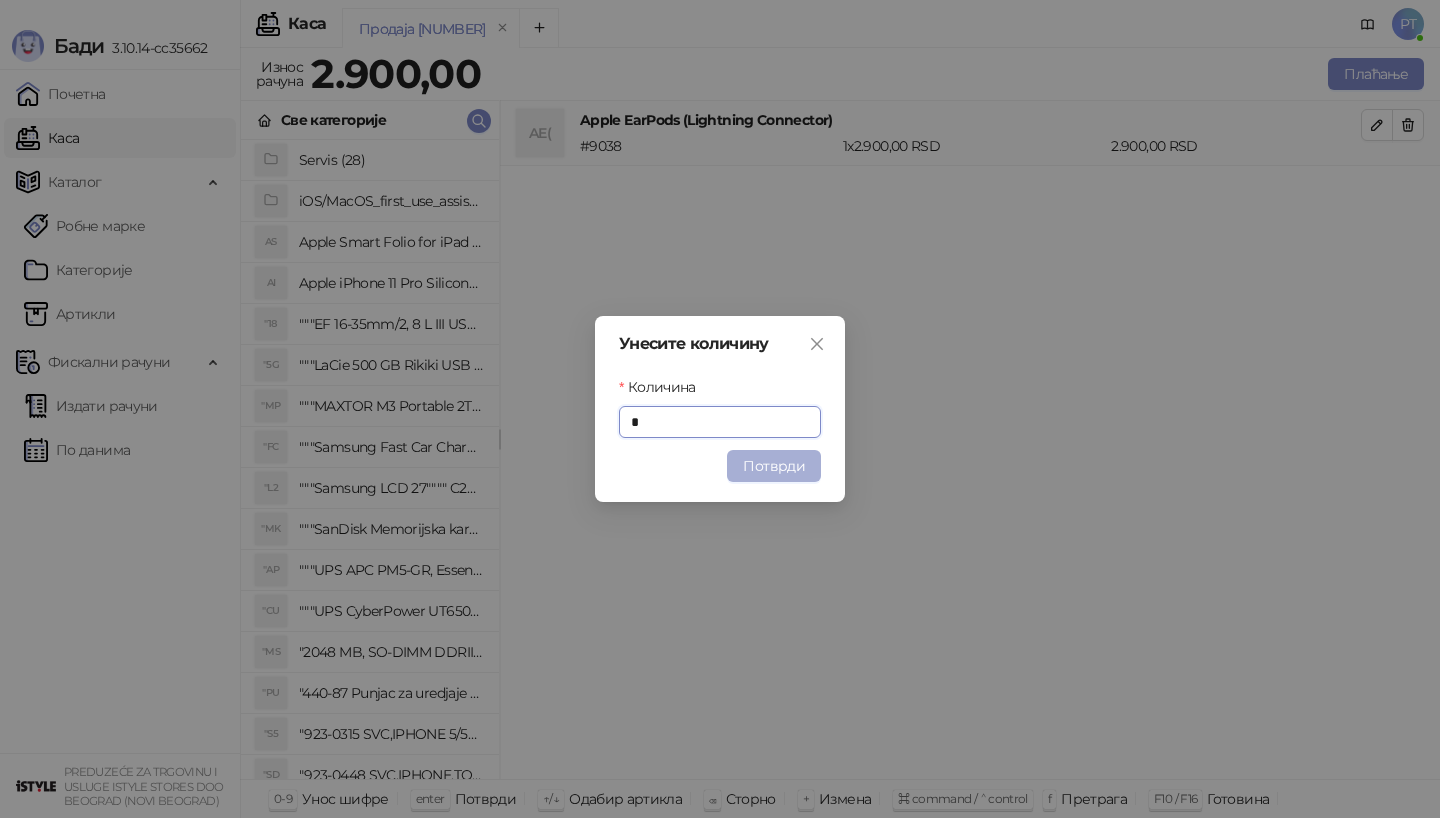 click on "Потврди" at bounding box center (774, 466) 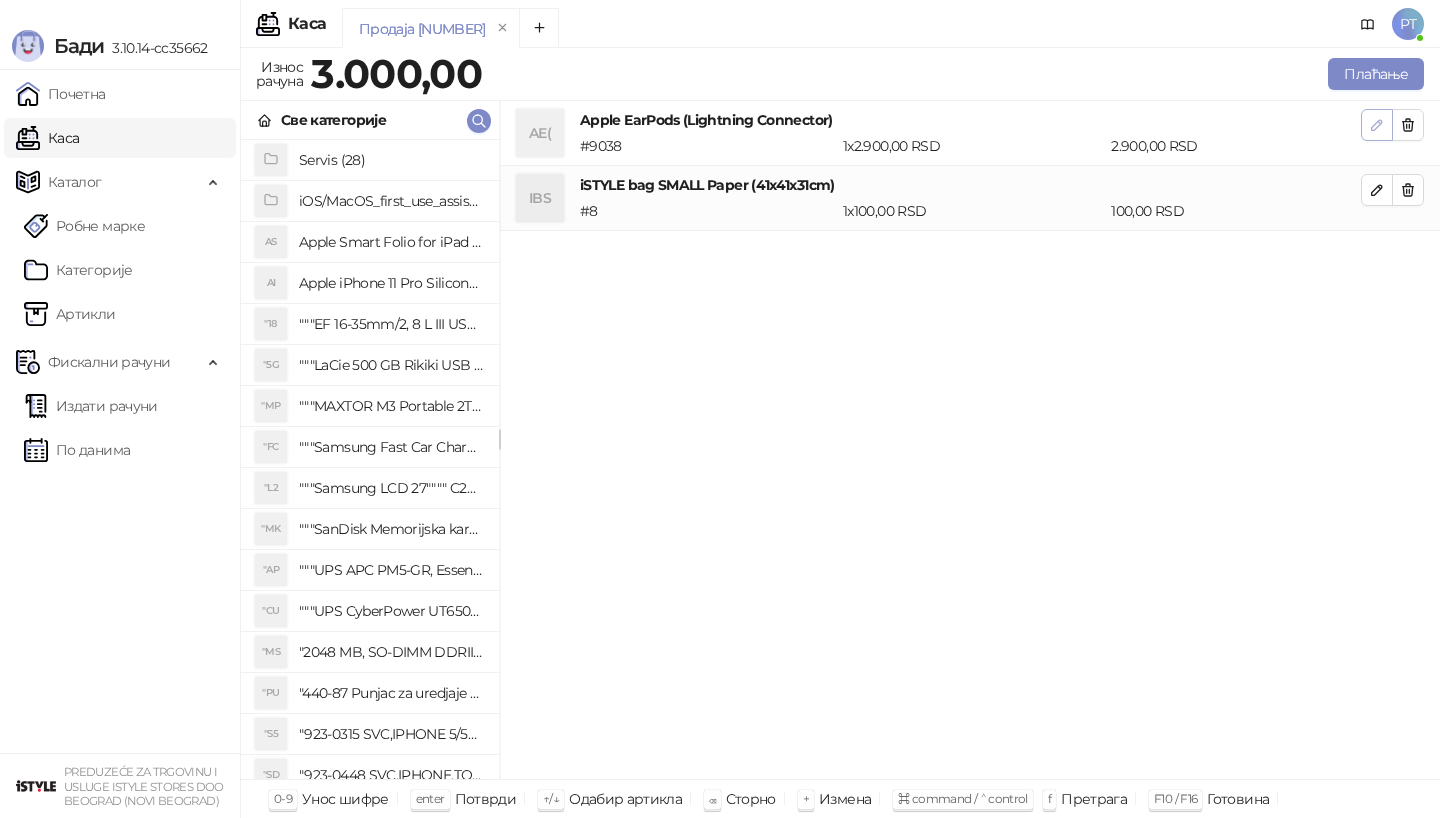 click at bounding box center [1377, 125] 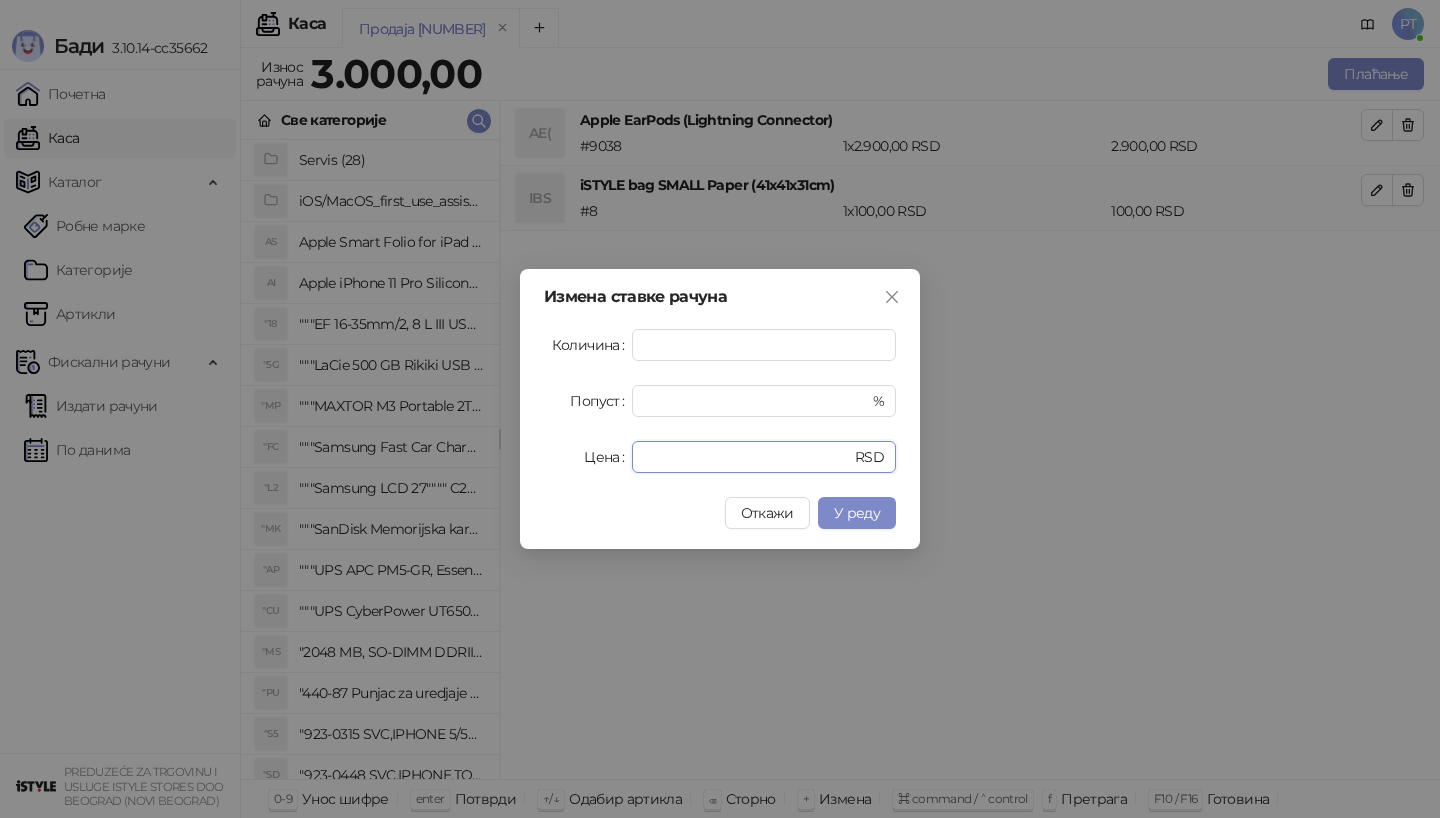 drag, startPoint x: 703, startPoint y: 451, endPoint x: 558, endPoint y: 451, distance: 145 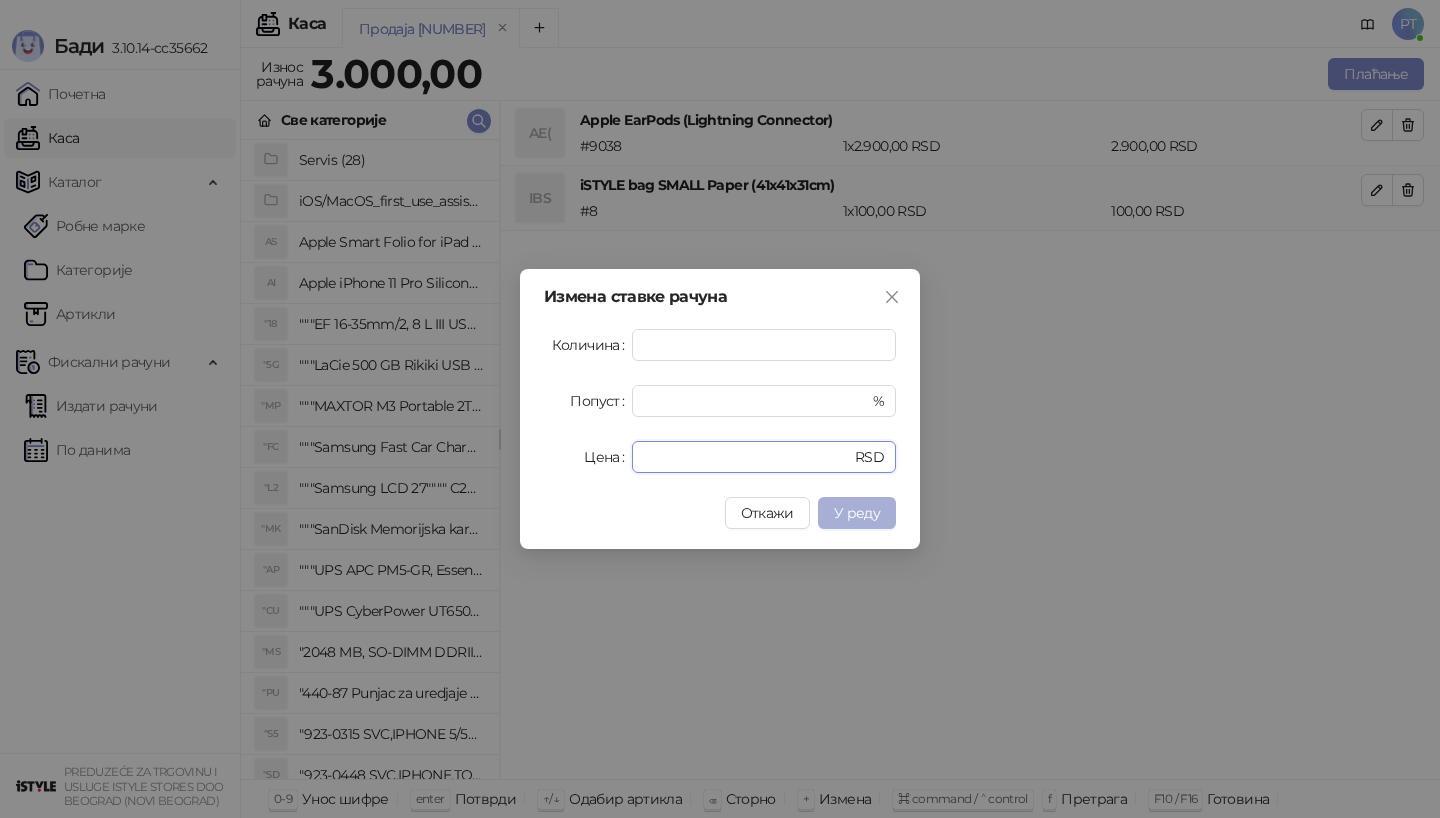 type on "****" 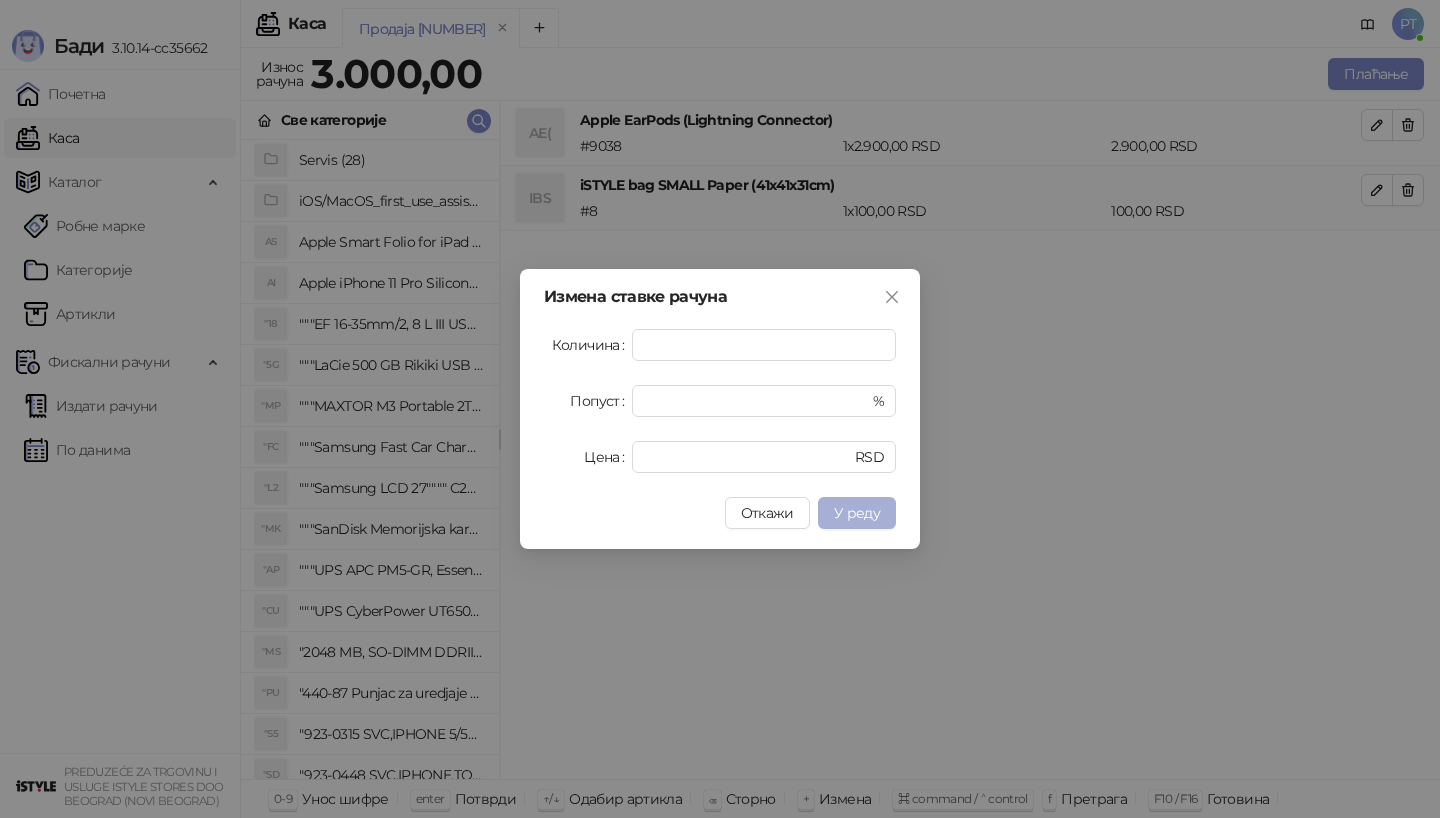 click on "У реду" at bounding box center (857, 513) 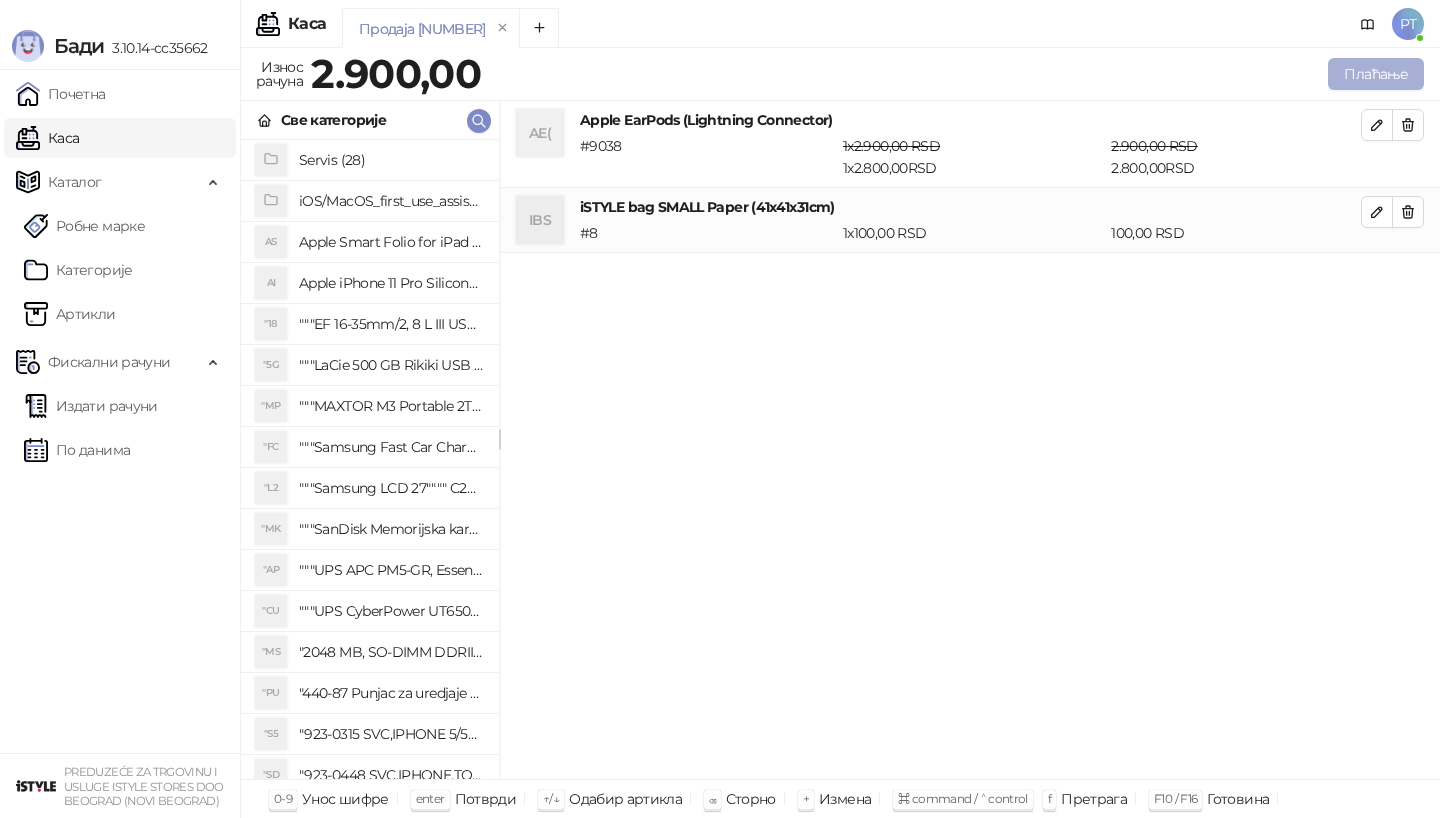 click on "Плаћање" at bounding box center (1376, 74) 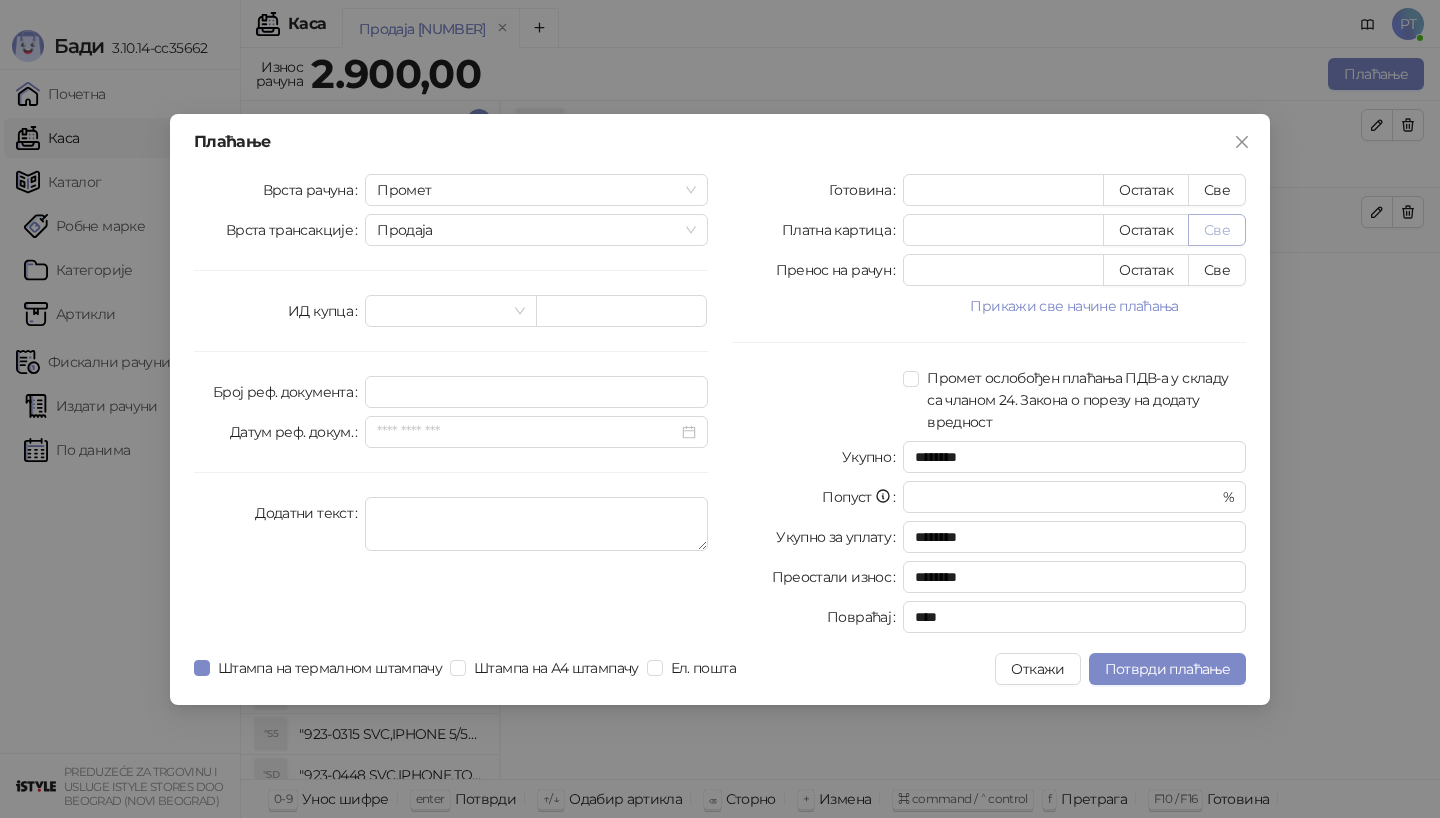 click on "Све" at bounding box center [1217, 230] 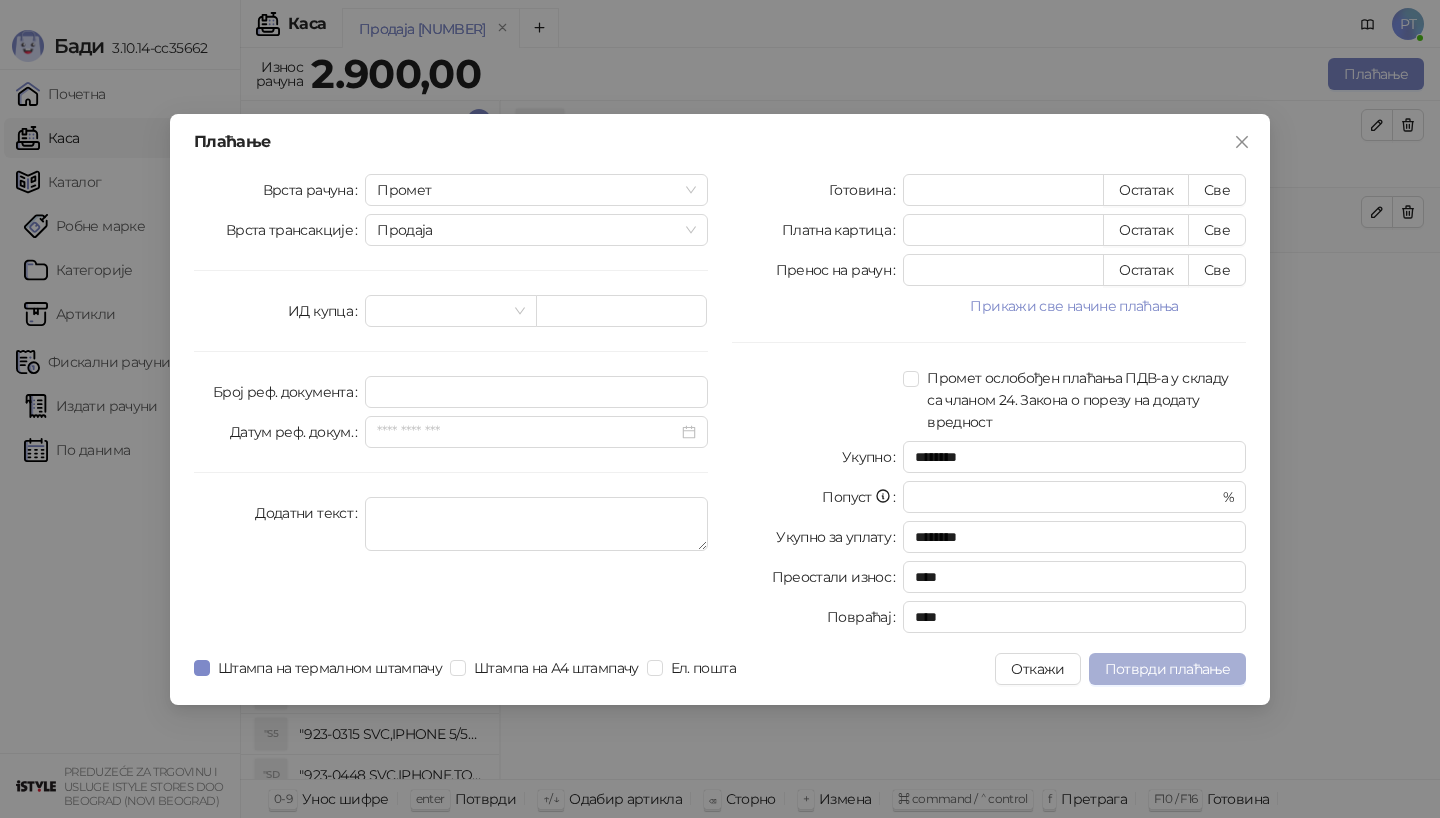click on "Потврди плаћање" at bounding box center (1167, 669) 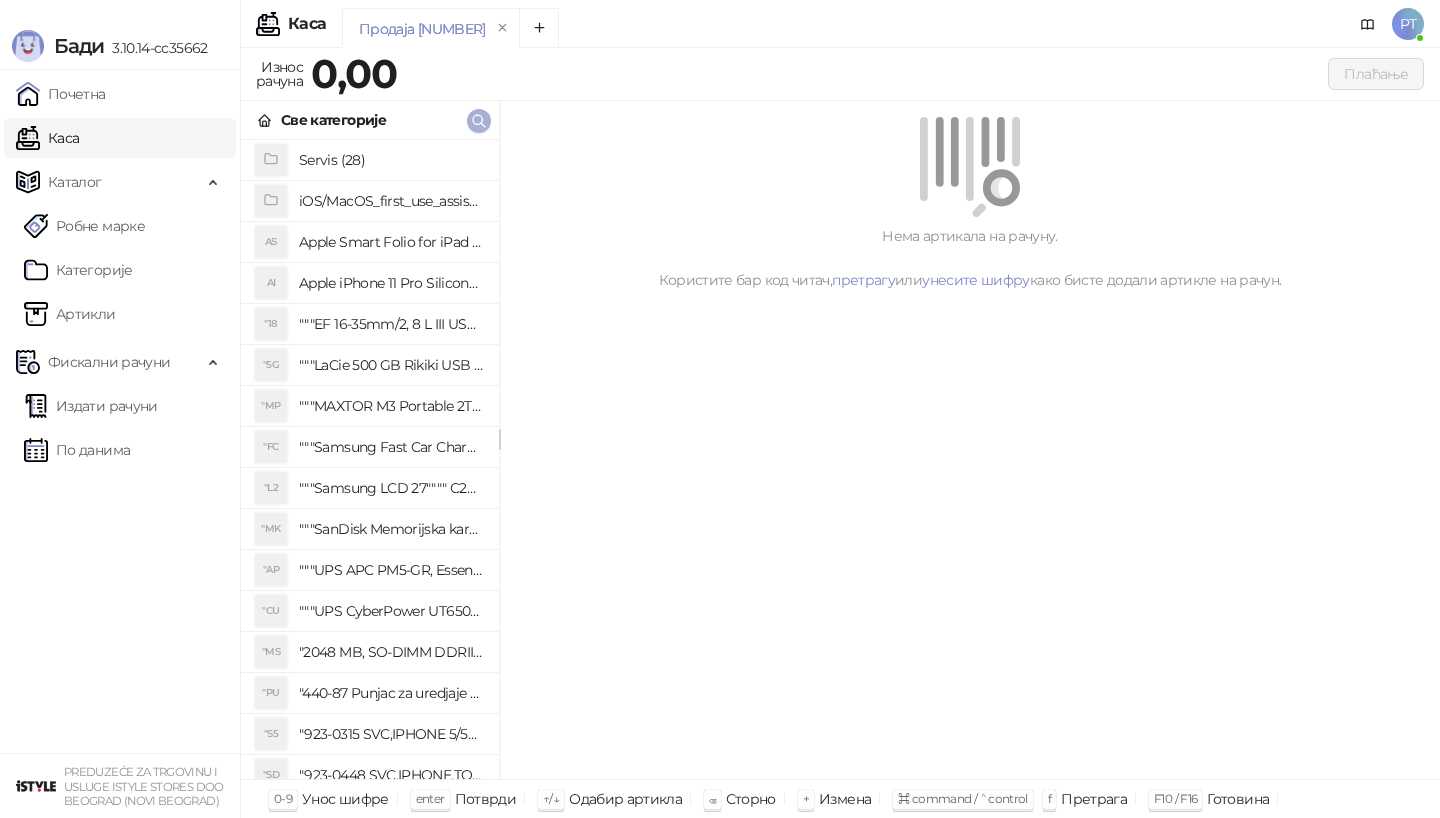 click 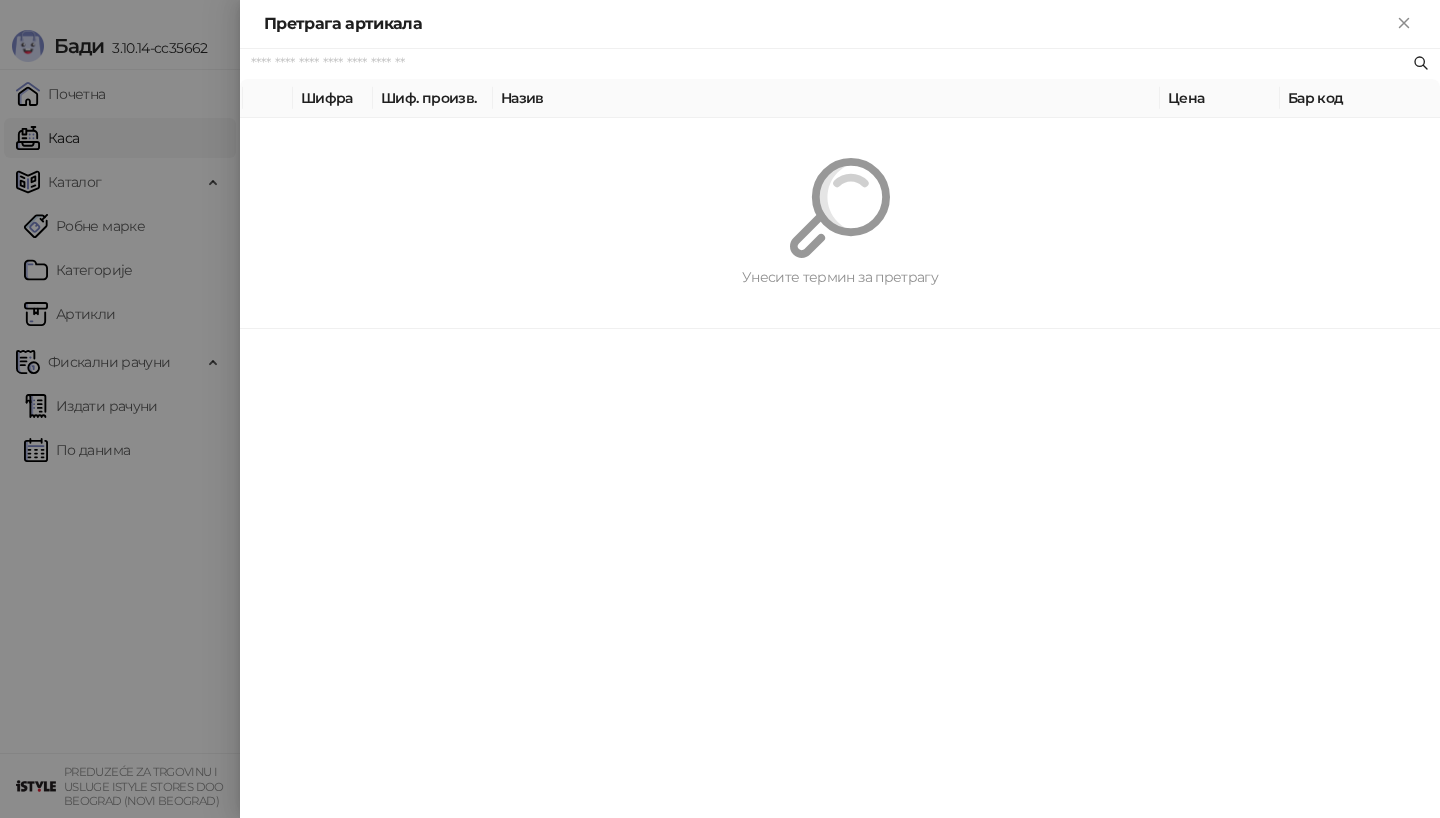 paste on "**********" 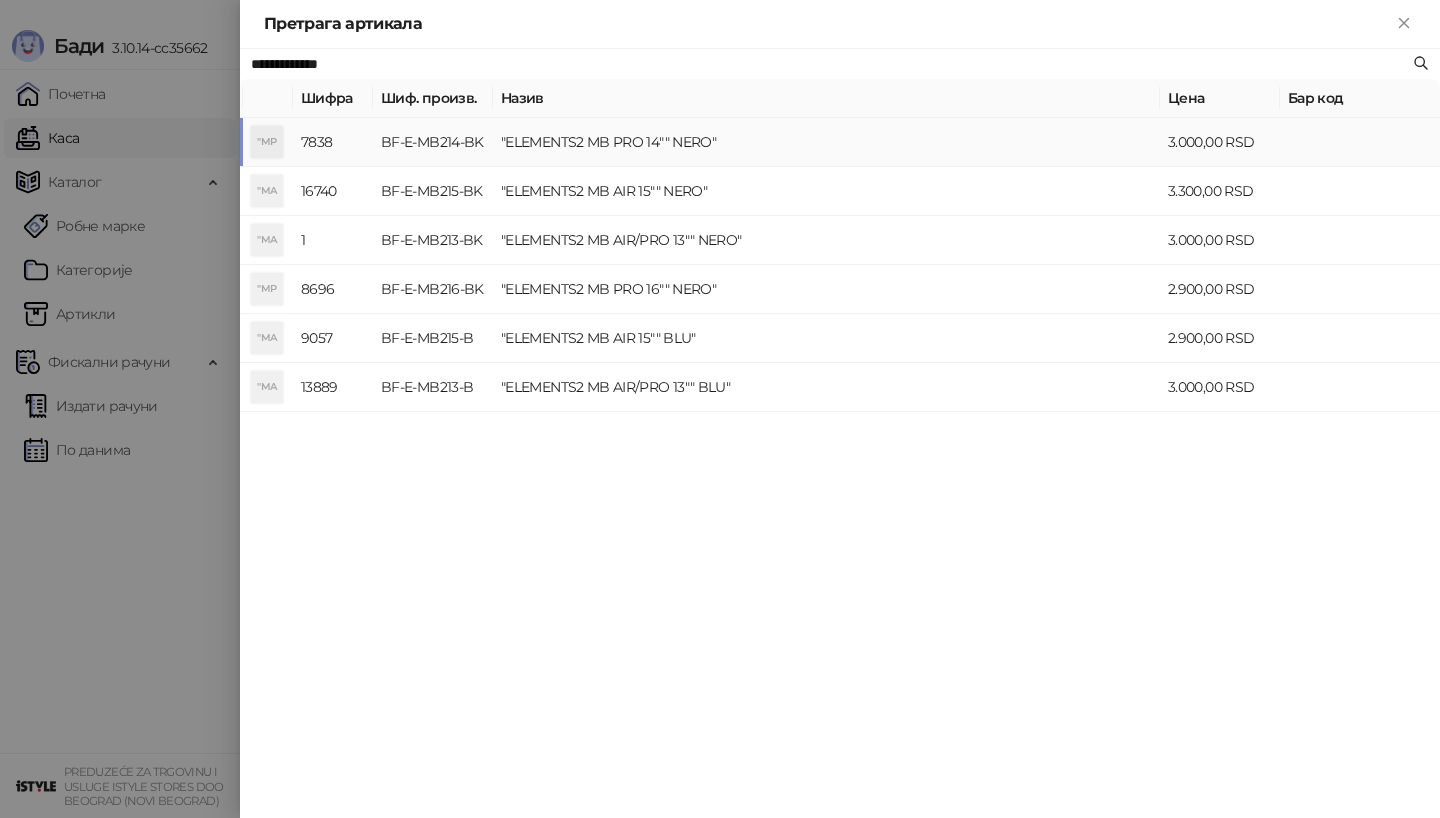 click on ""MP" at bounding box center [267, 142] 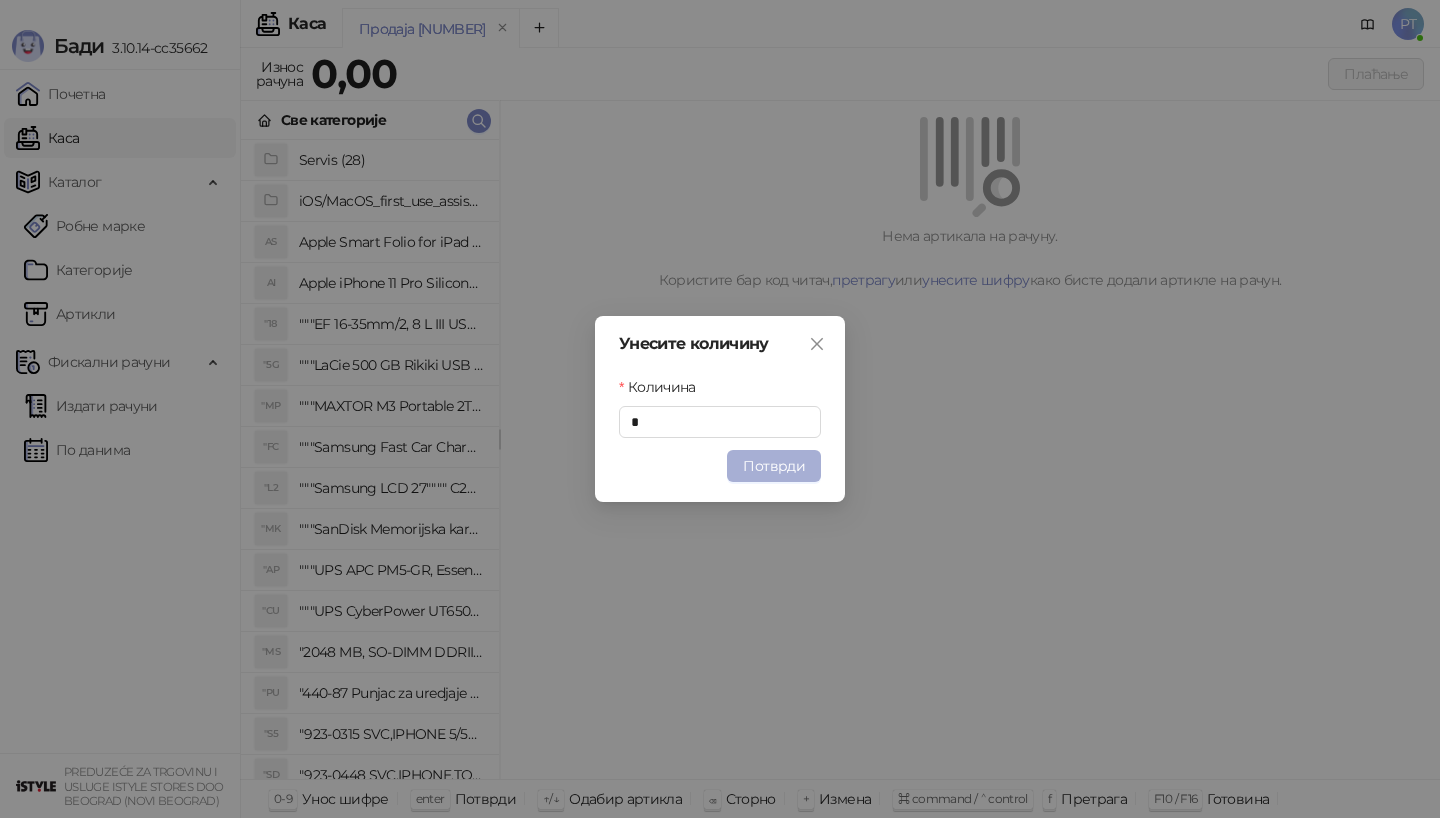 click on "Потврди" at bounding box center (774, 466) 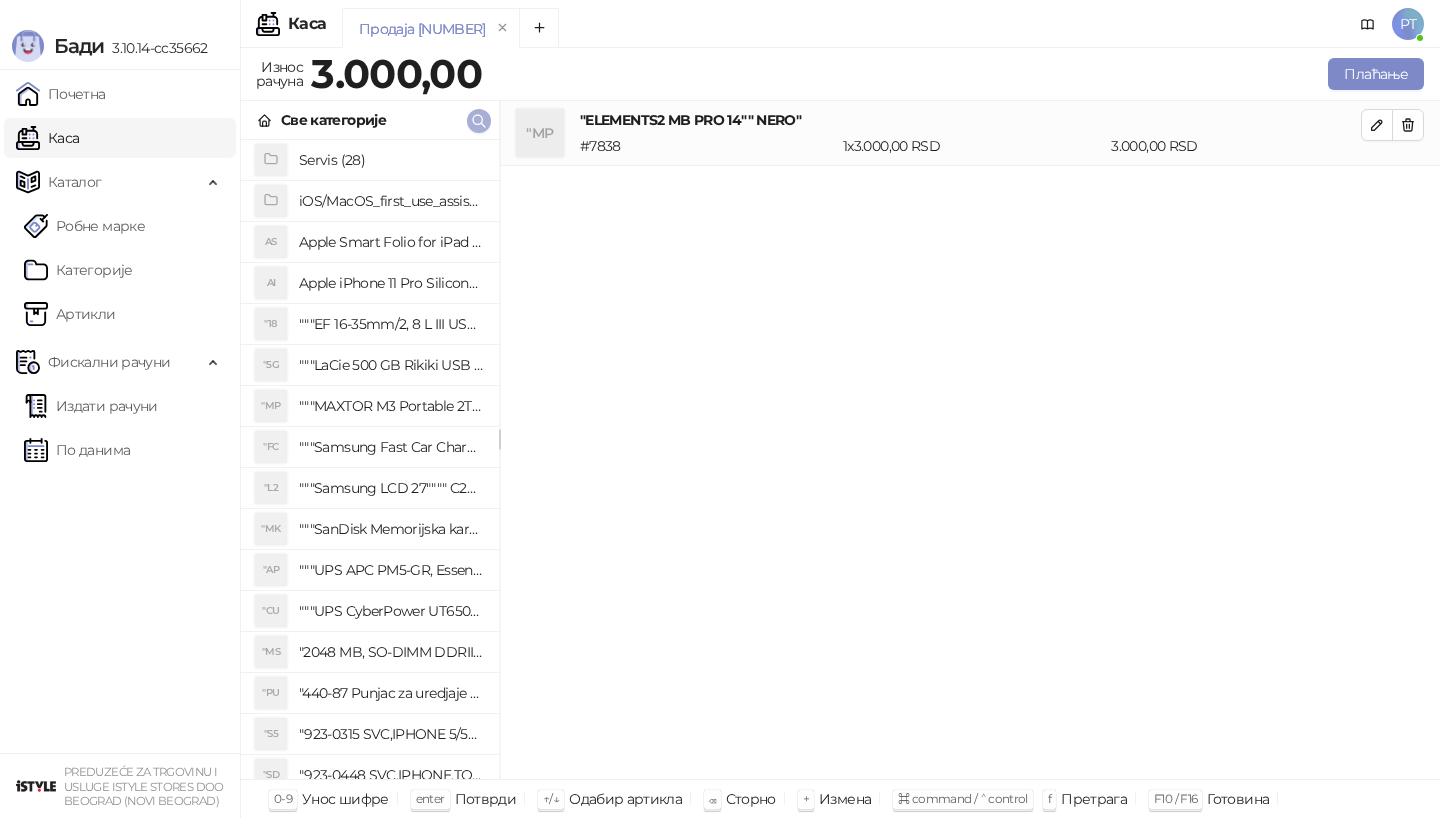 click at bounding box center (479, 121) 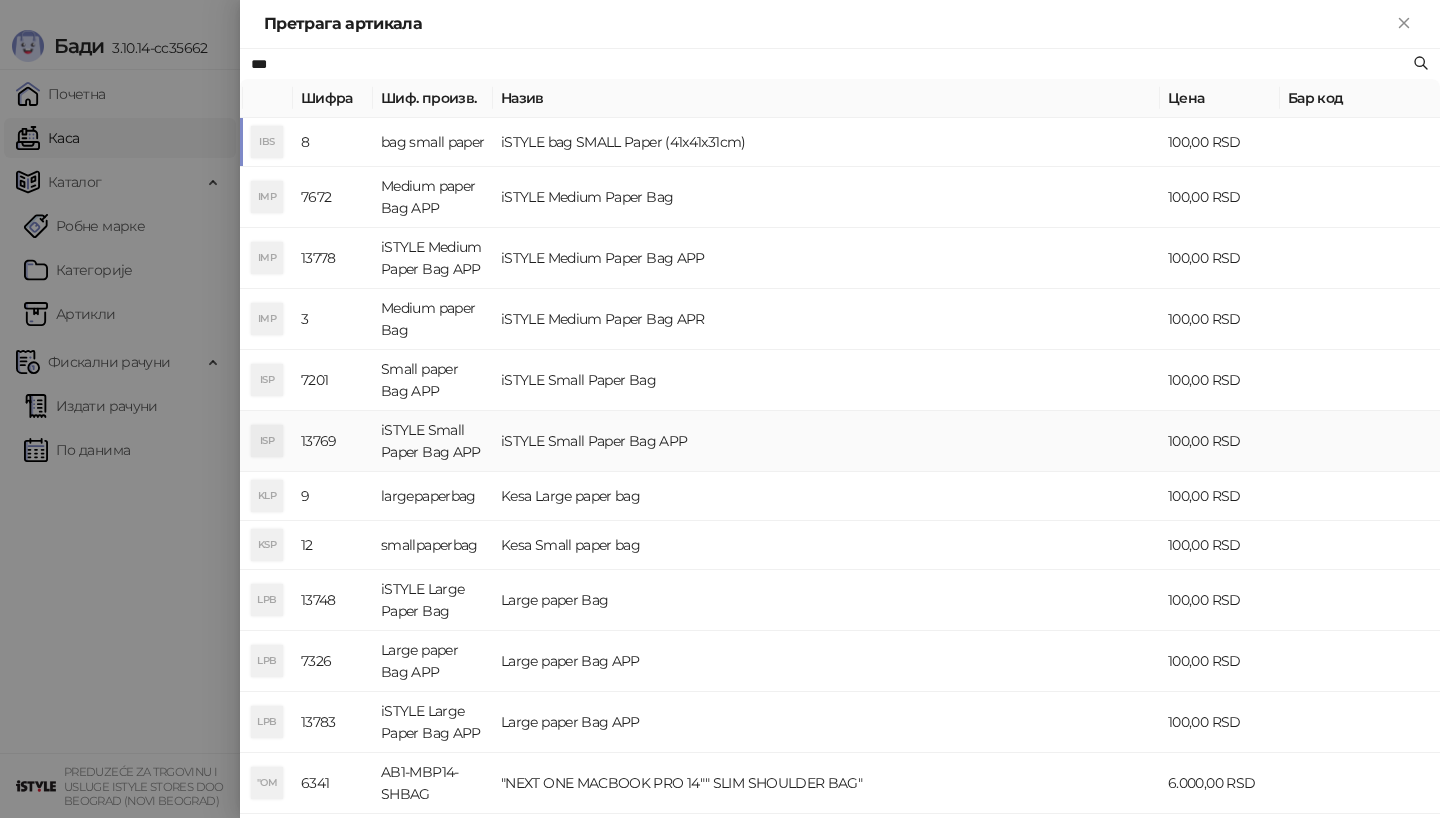 type on "***" 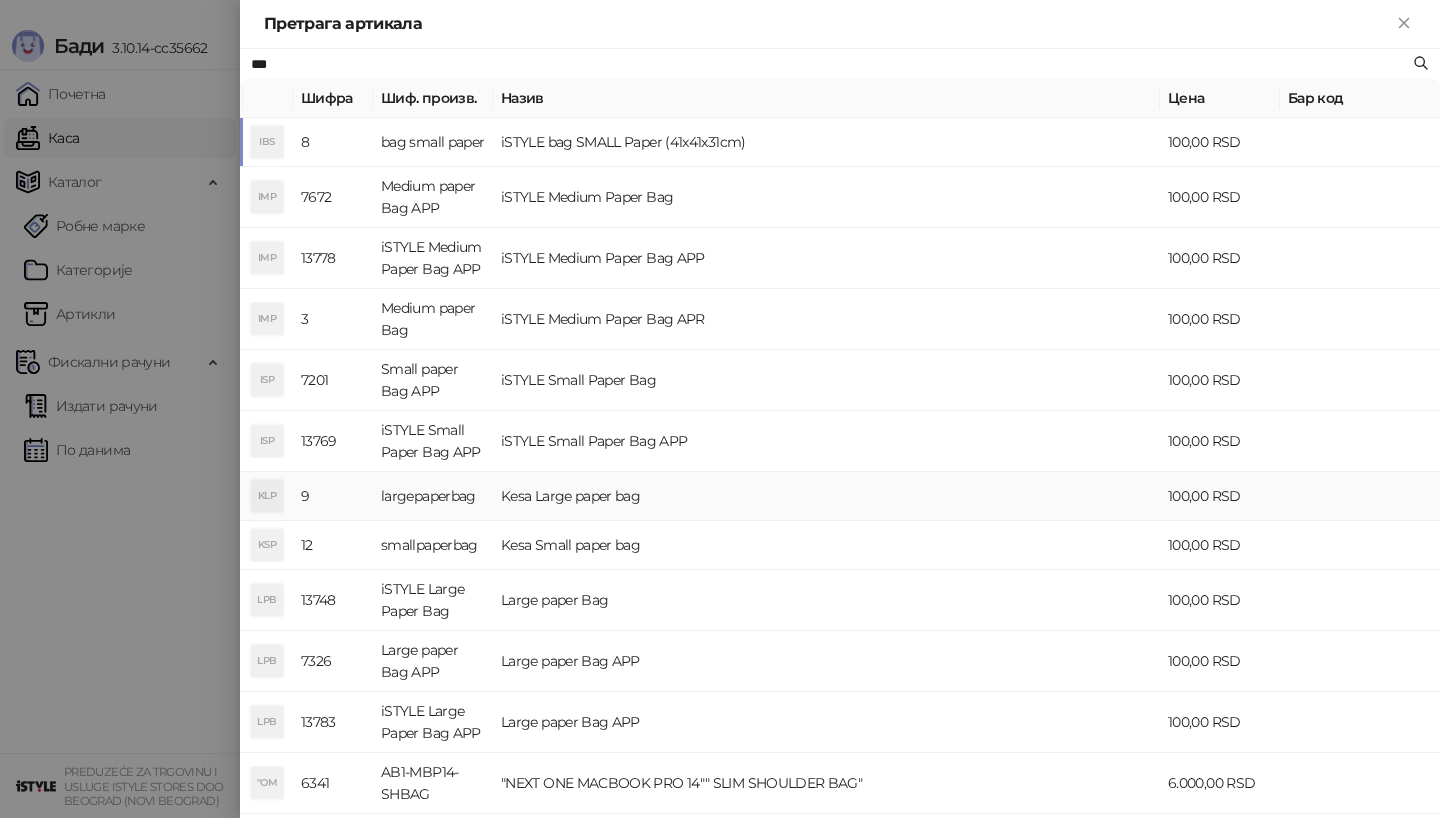 click on "KLP" at bounding box center [267, 496] 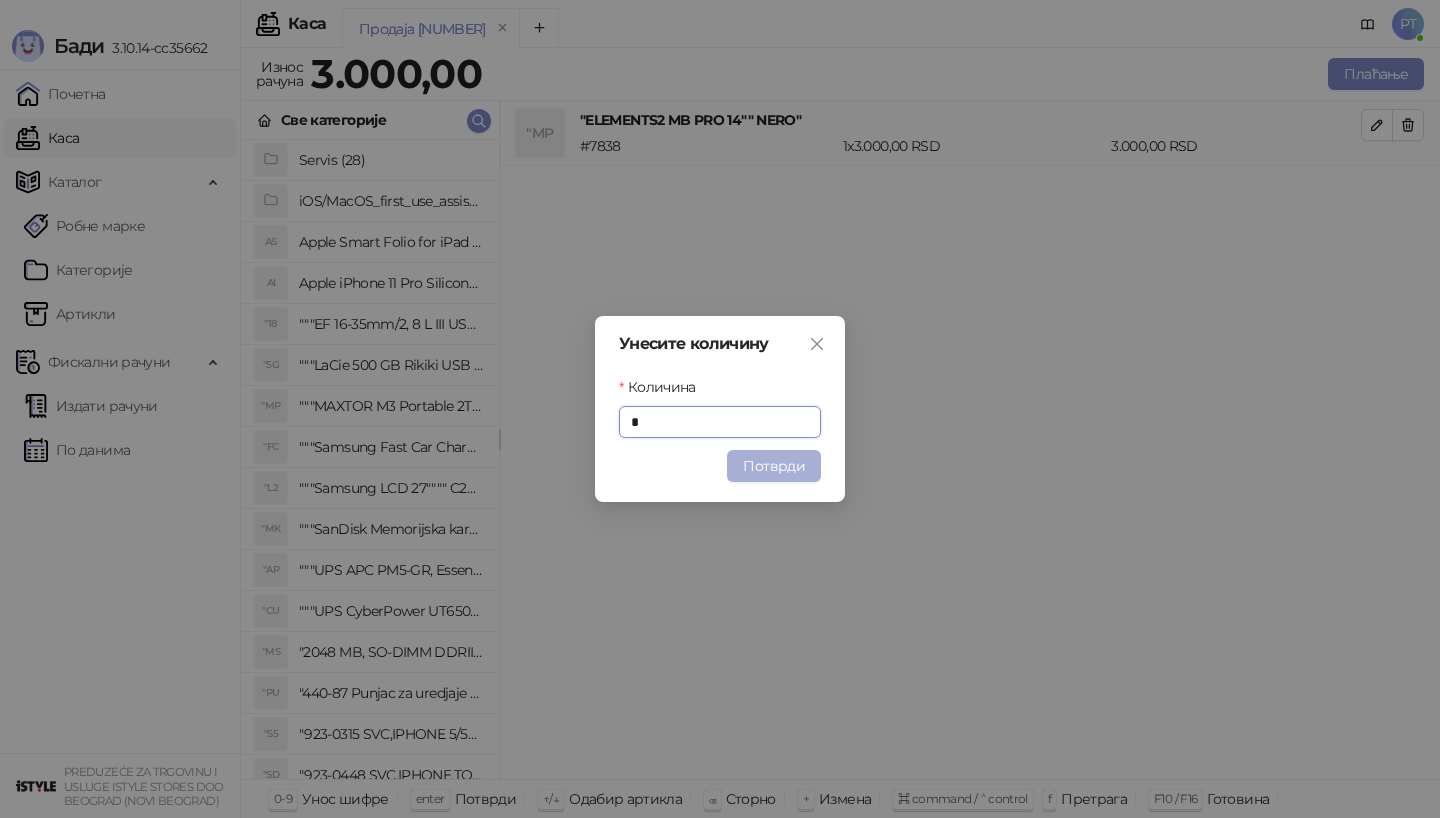 click on "Потврди" at bounding box center (774, 466) 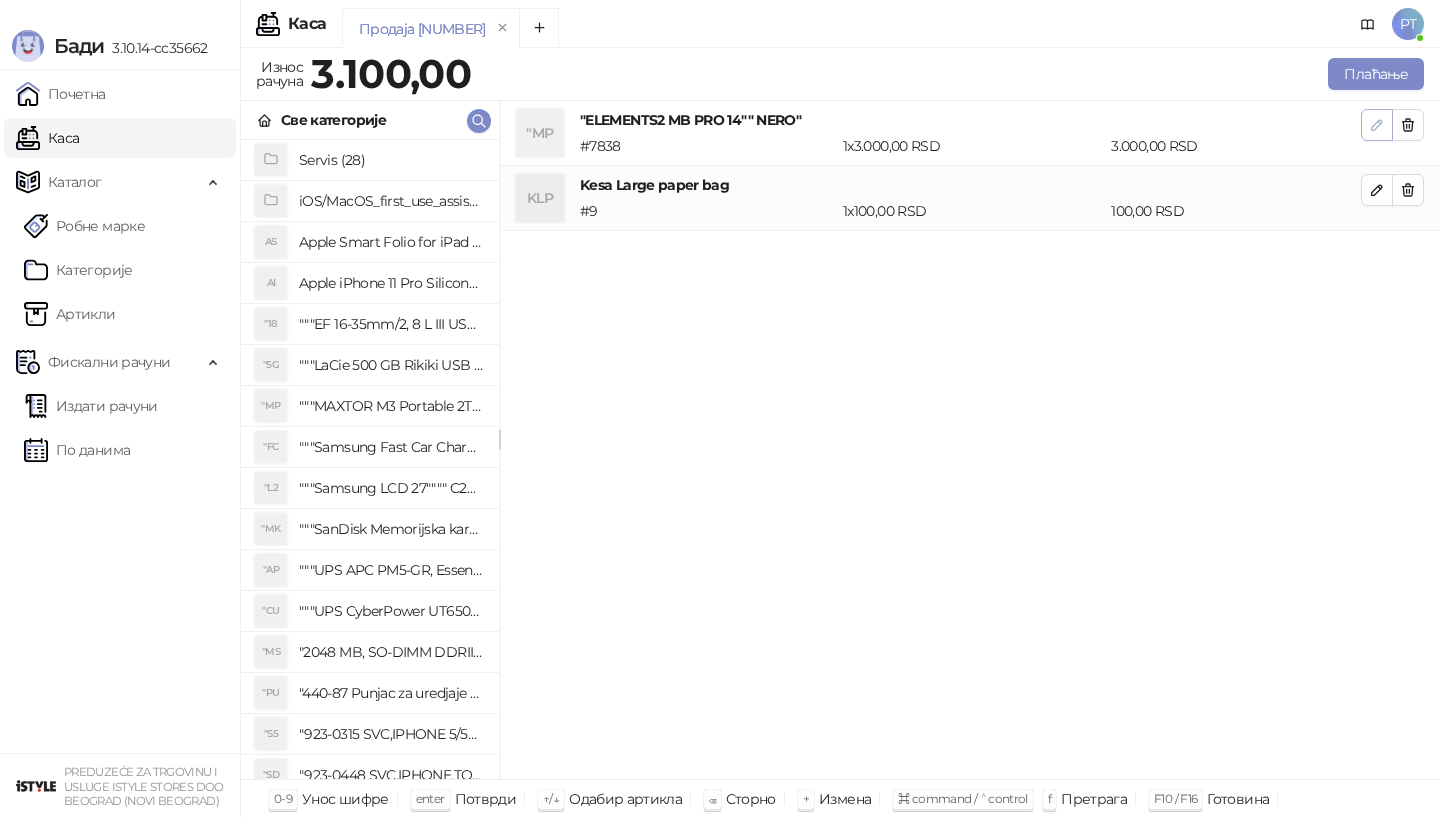 click 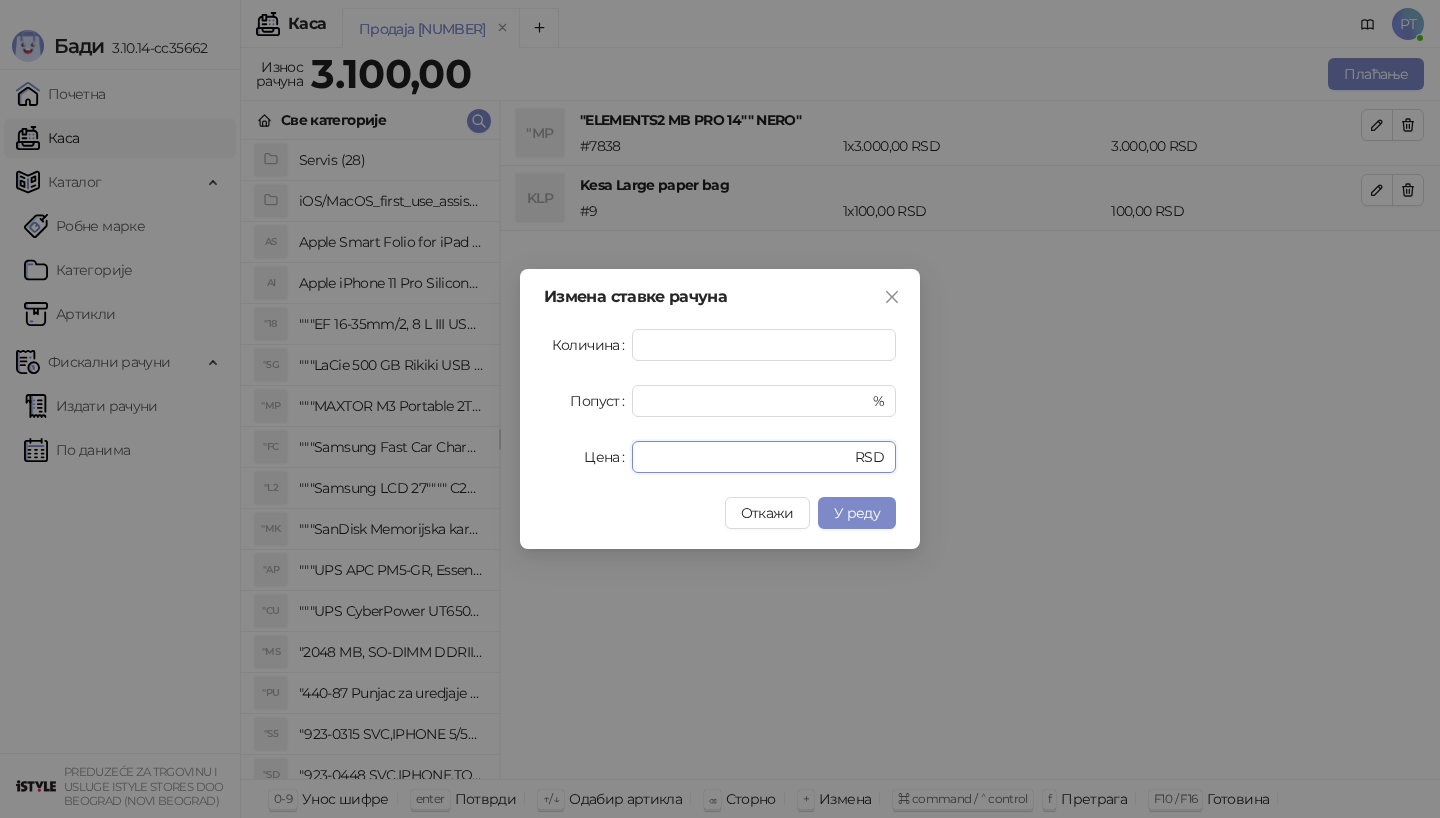 drag, startPoint x: 703, startPoint y: 451, endPoint x: 609, endPoint y: 451, distance: 94 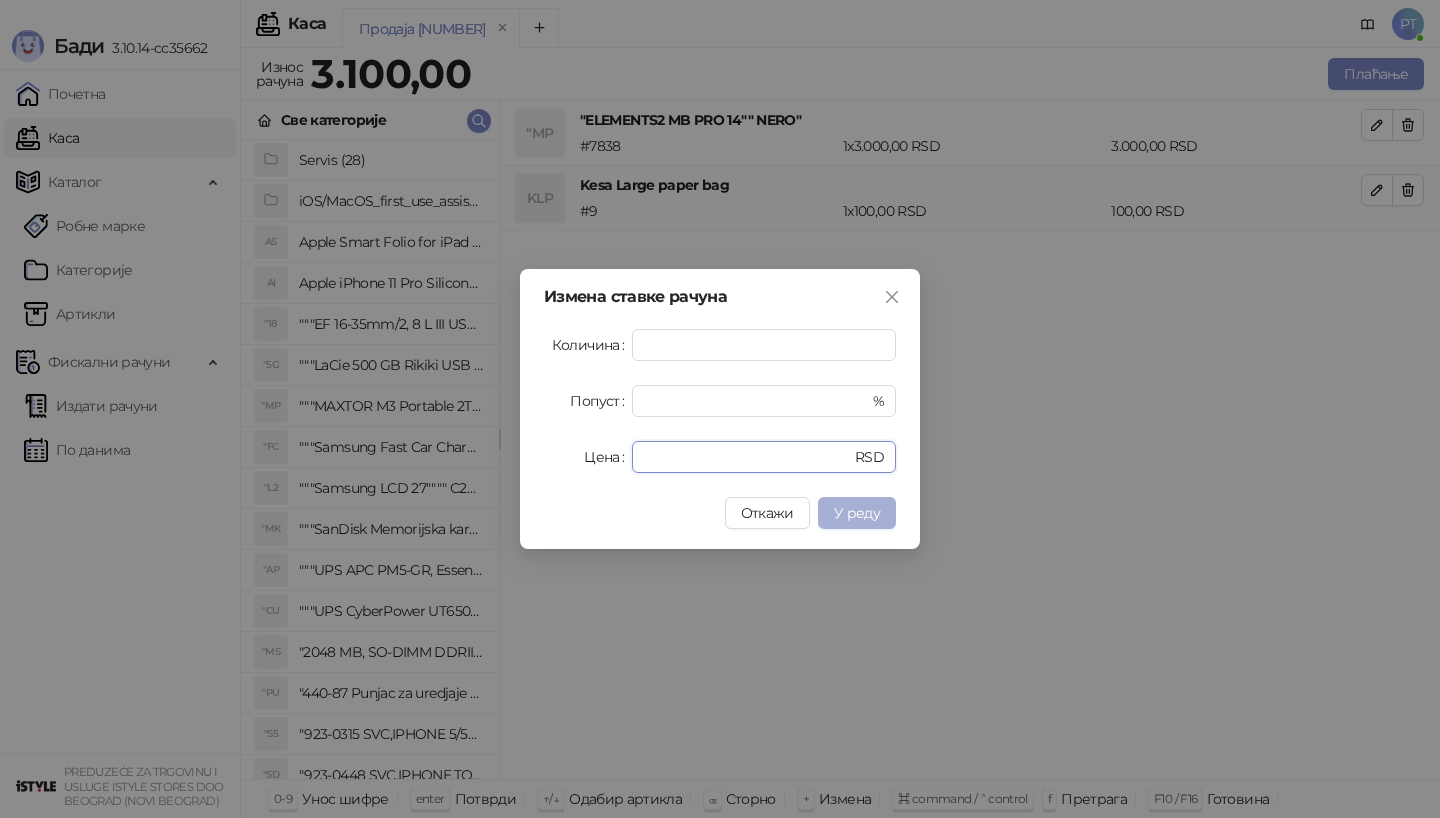 type on "****" 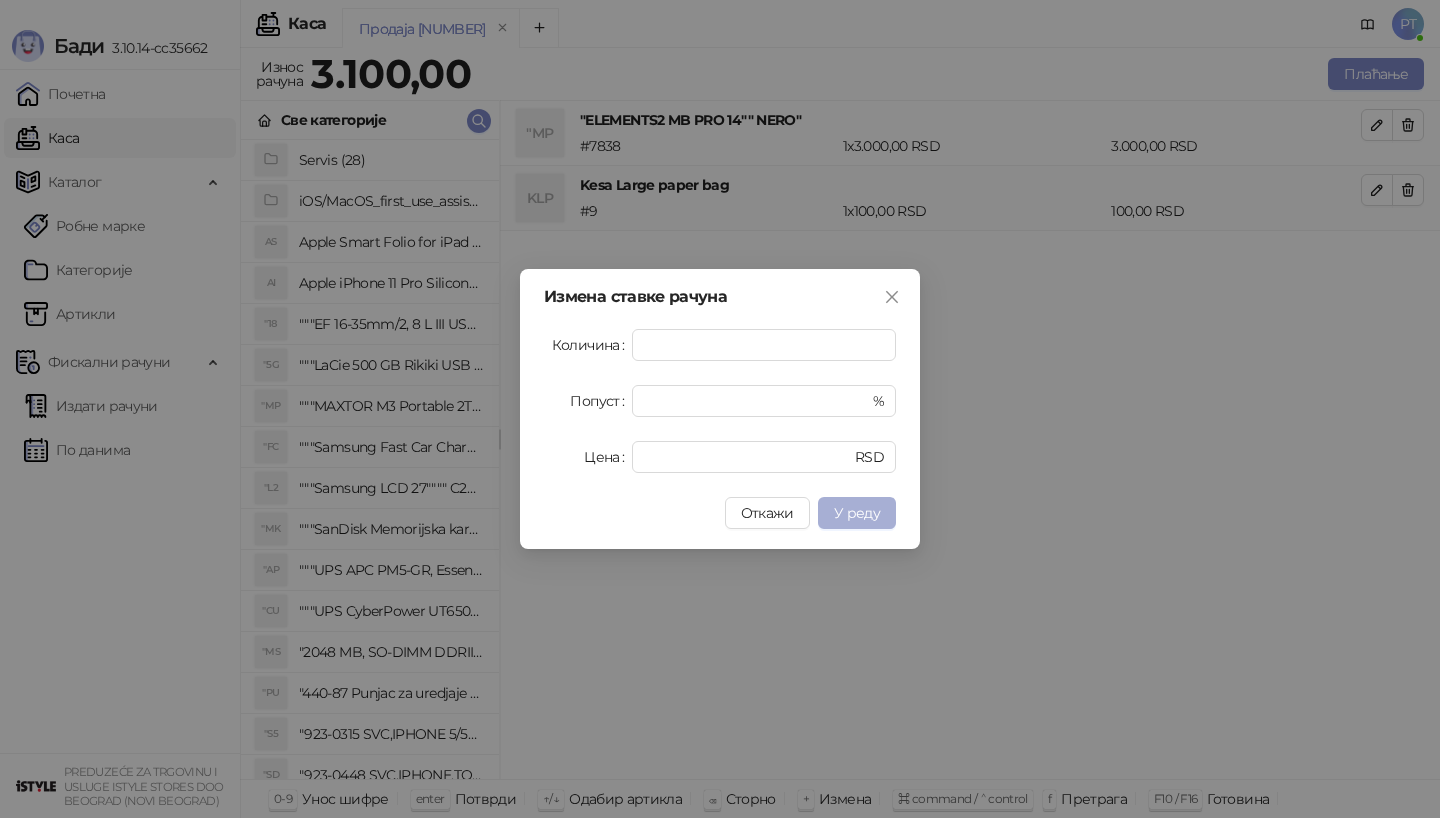 click on "У реду" at bounding box center [857, 513] 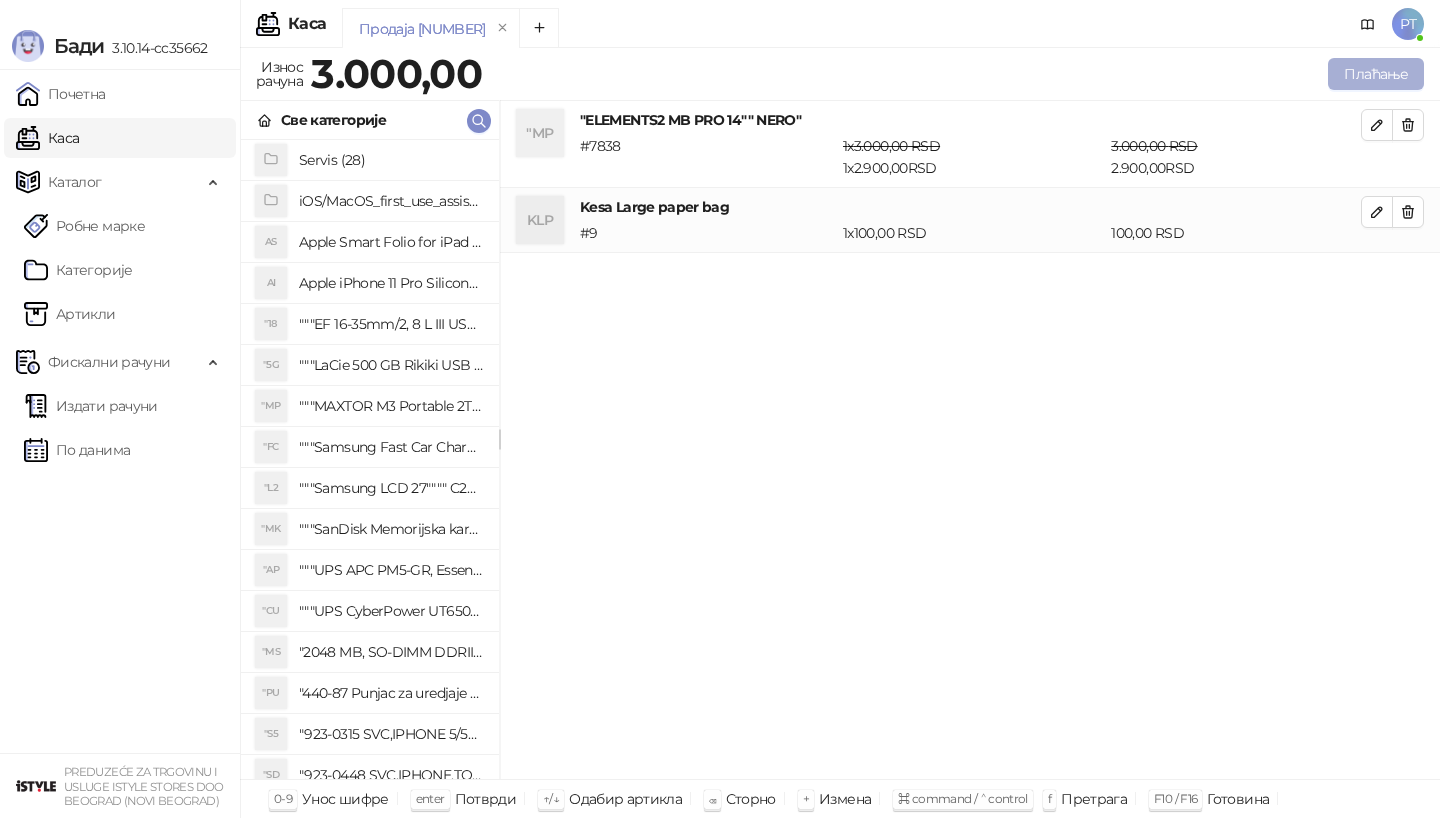 click on "Плаћање" at bounding box center (1376, 74) 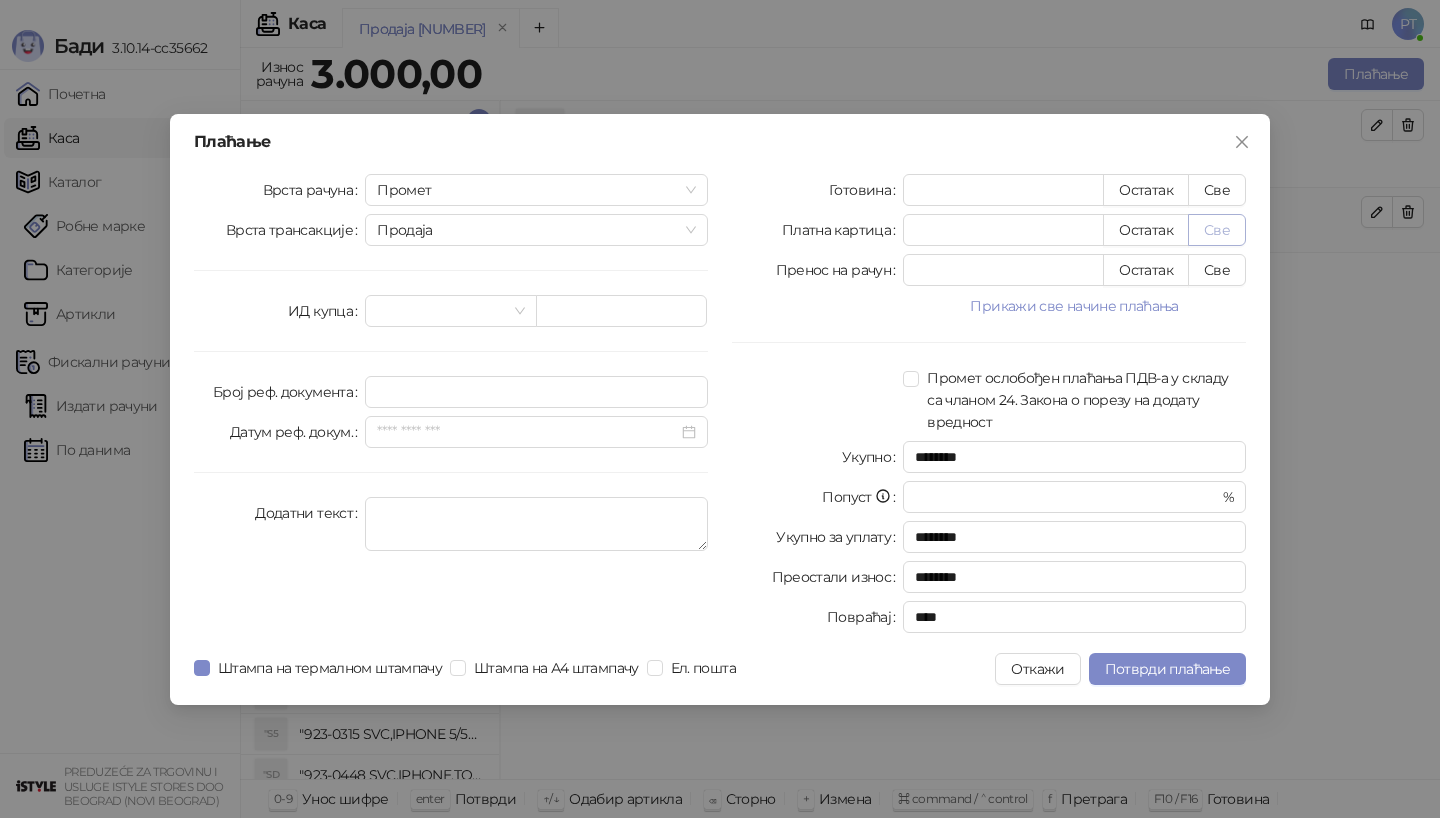 click on "Све" at bounding box center (1217, 230) 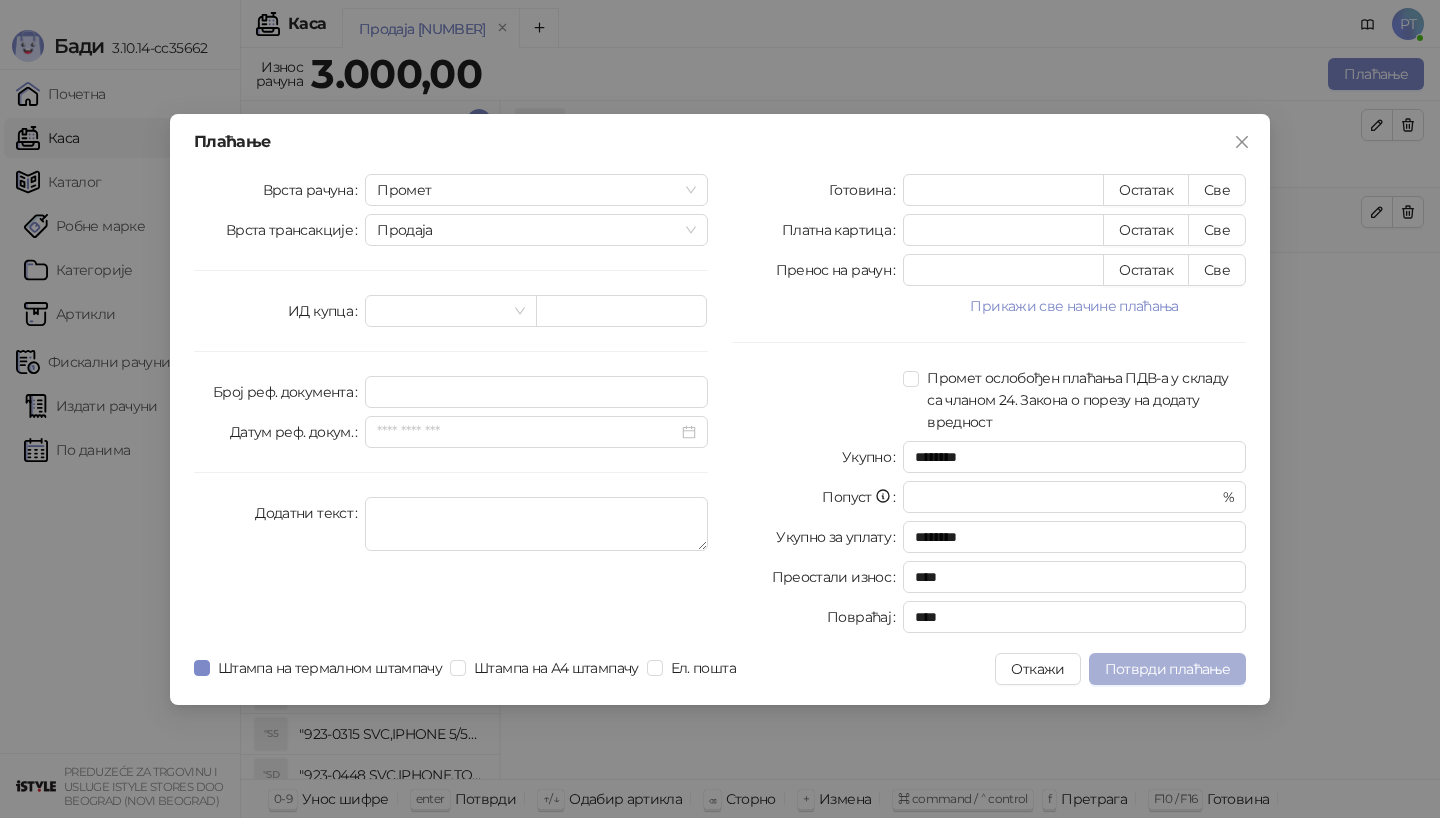 click on "Потврди плаћање" at bounding box center [1167, 669] 